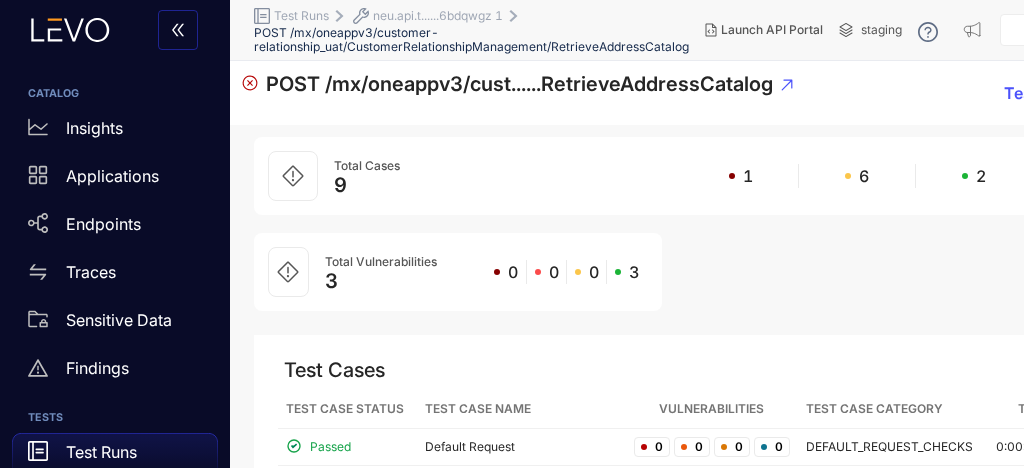 scroll, scrollTop: 0, scrollLeft: 0, axis: both 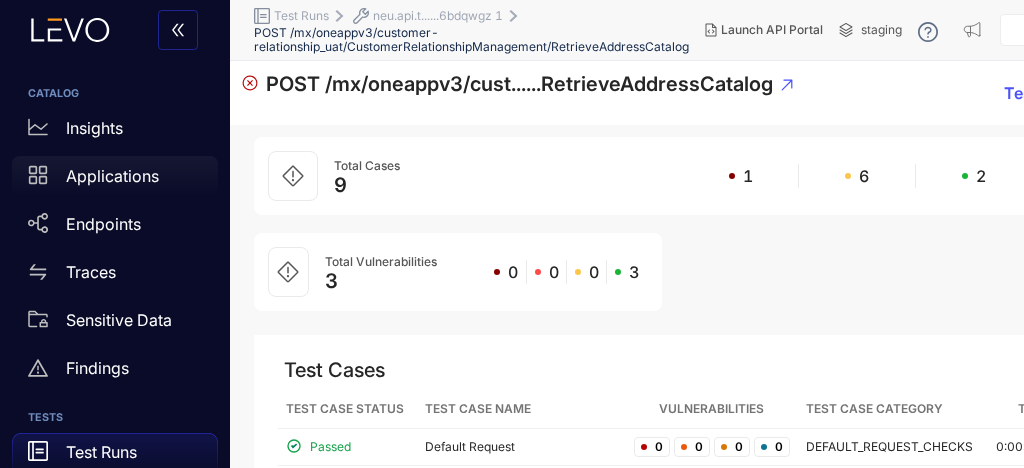 click on "Applications" at bounding box center [112, 176] 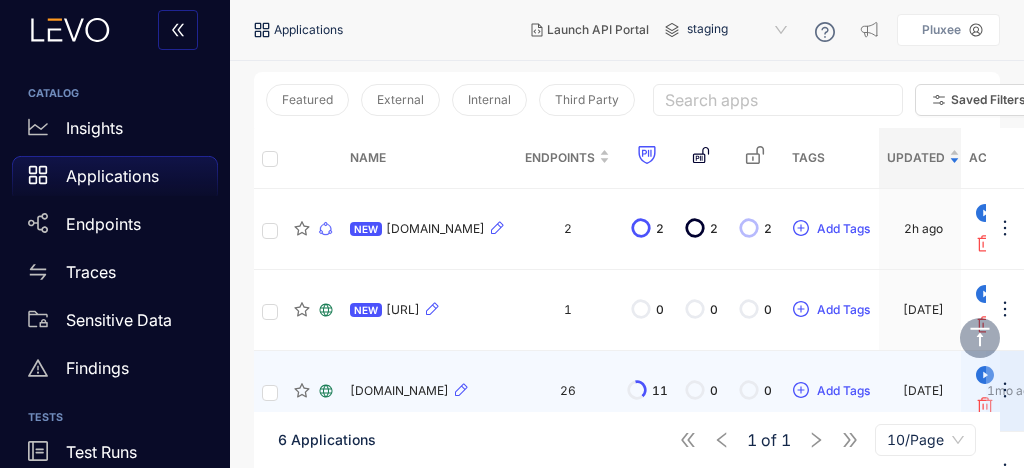 scroll, scrollTop: 293, scrollLeft: 0, axis: vertical 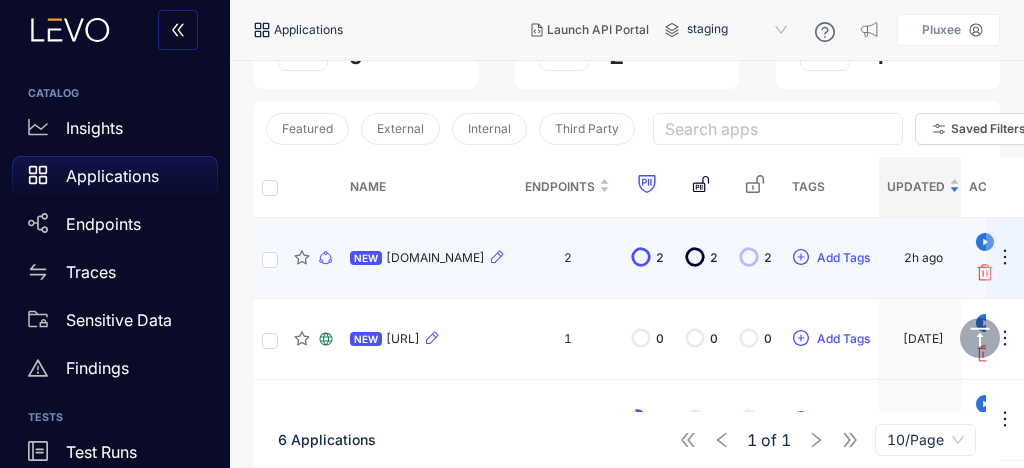 click on "[DOMAIN_NAME]" at bounding box center (435, 258) 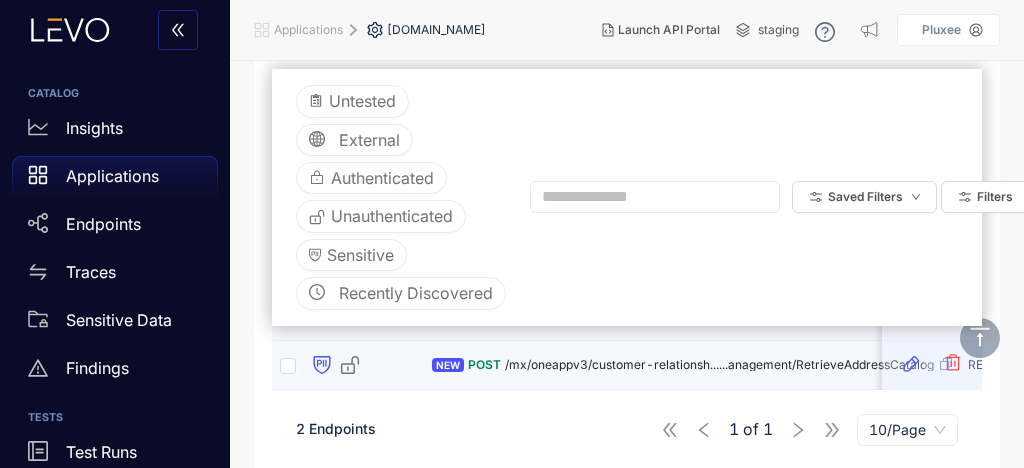 scroll, scrollTop: 320, scrollLeft: 0, axis: vertical 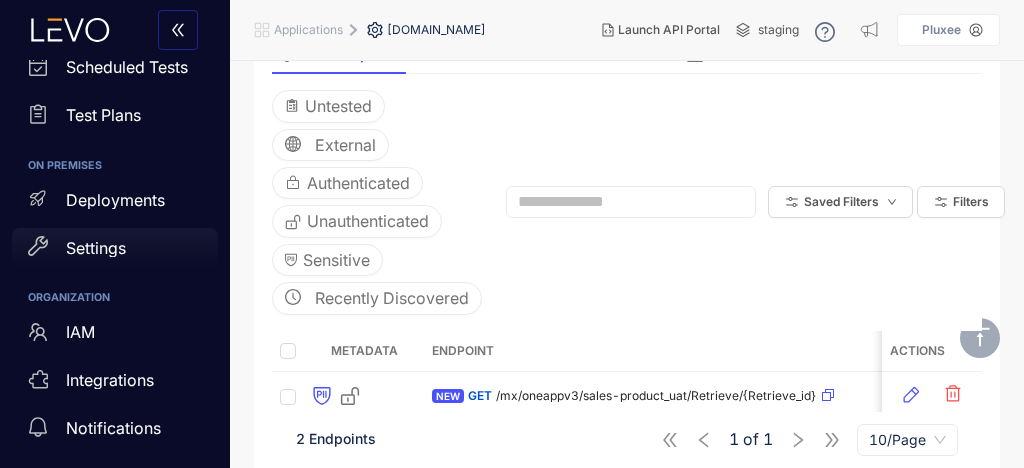 click on "Settings" at bounding box center (115, 248) 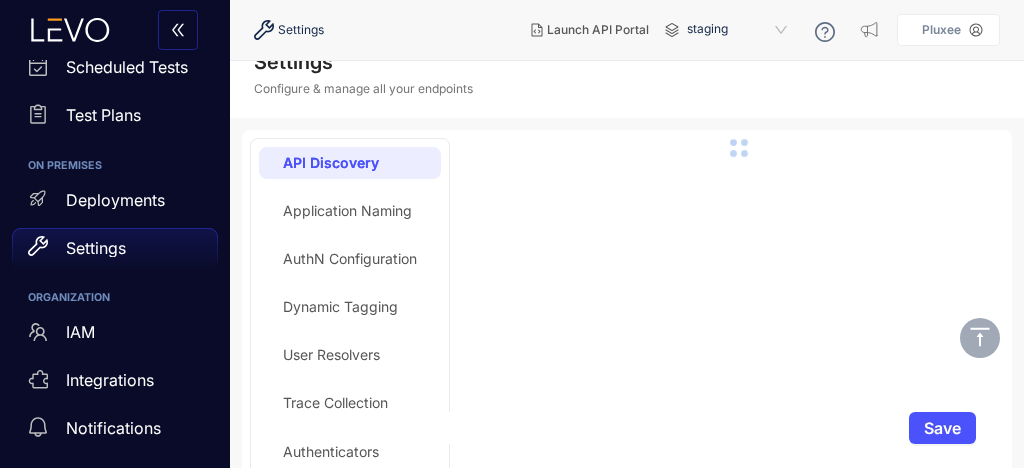 scroll, scrollTop: 0, scrollLeft: 0, axis: both 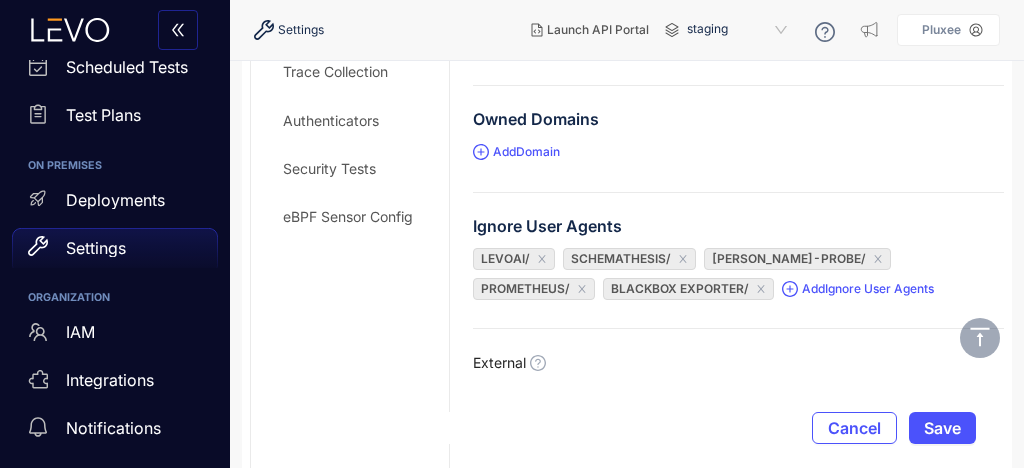 click on "Allowed Content Types application/json application/x-www-fo... text/json application/pdf text/plain application/grpc text/xml application/soap+xml application/xml application/x-ndjson  Add  Allowed Content Types Known API Path Segments  Add  Known API Path Segments Owned Domains  Add  Domain Ignore User Agents levoai/ schemathesis/ [PERSON_NAME]-probe/ Prometheus/ Blackbox Exporter/  Add  Ignore User Agents External Client IP Public URL Filter Exclusion Rules   Add Rule No rules configured. Advanced Settings  Settings applicable to all the environment" at bounding box center [738, 354] 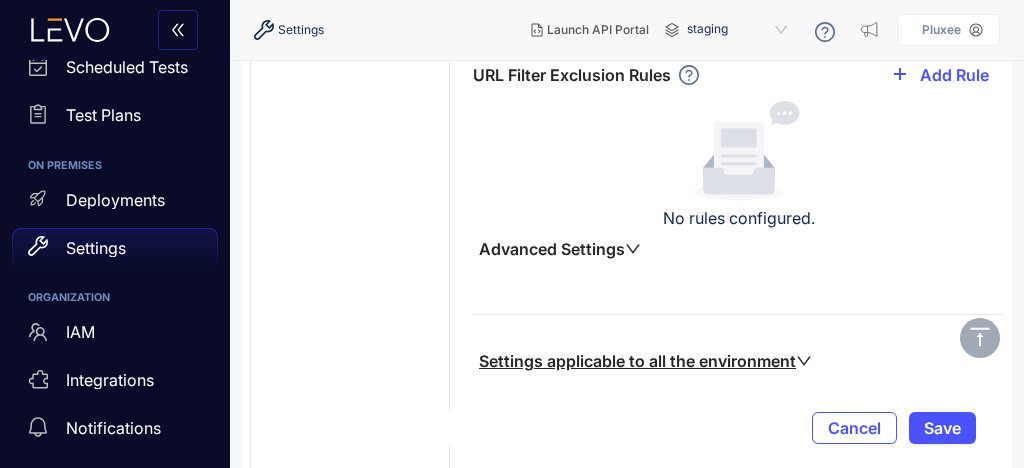 scroll, scrollTop: 876, scrollLeft: 0, axis: vertical 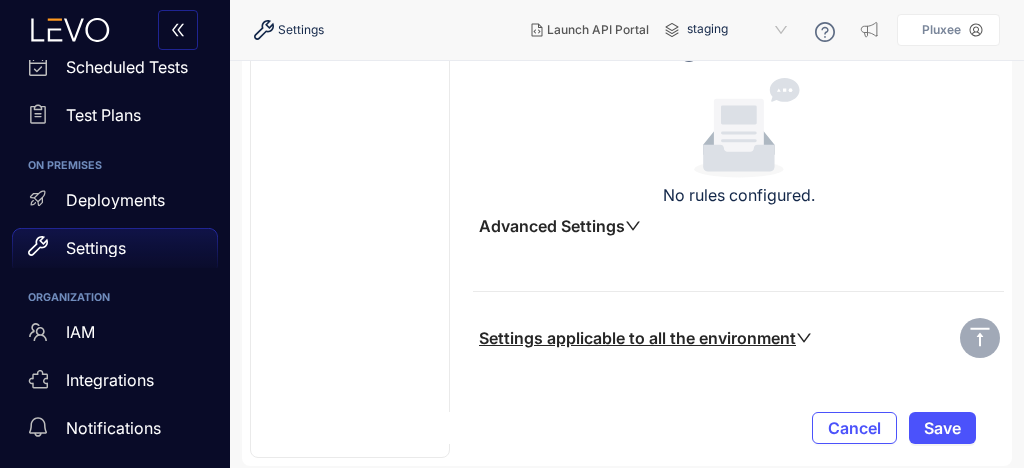 click on "Settings applicable to all the environment" at bounding box center (645, 338) 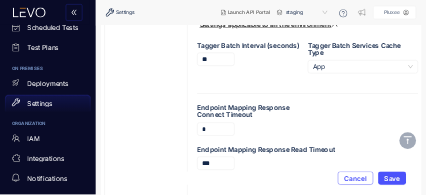 scroll, scrollTop: 1196, scrollLeft: 0, axis: vertical 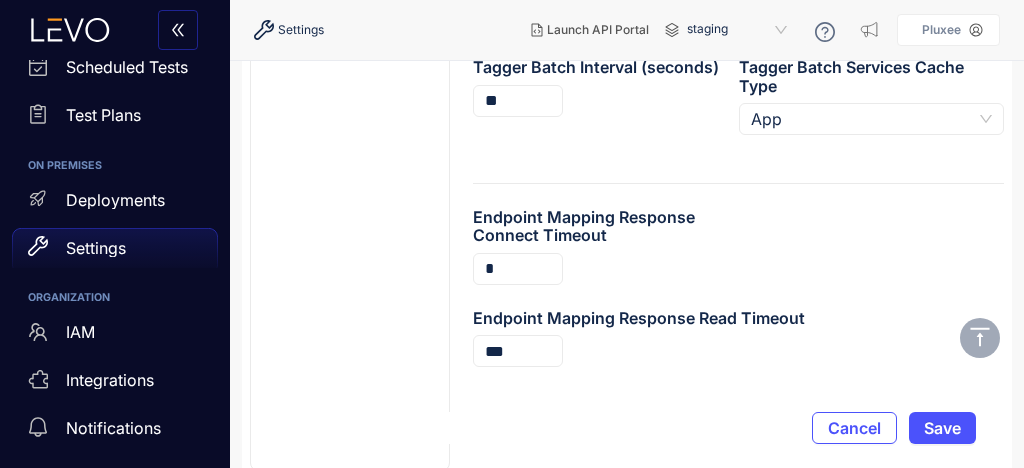 type 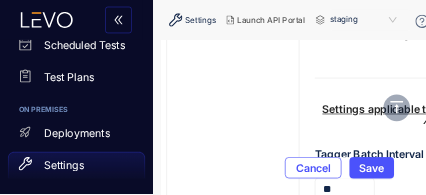 scroll, scrollTop: 480, scrollLeft: 0, axis: vertical 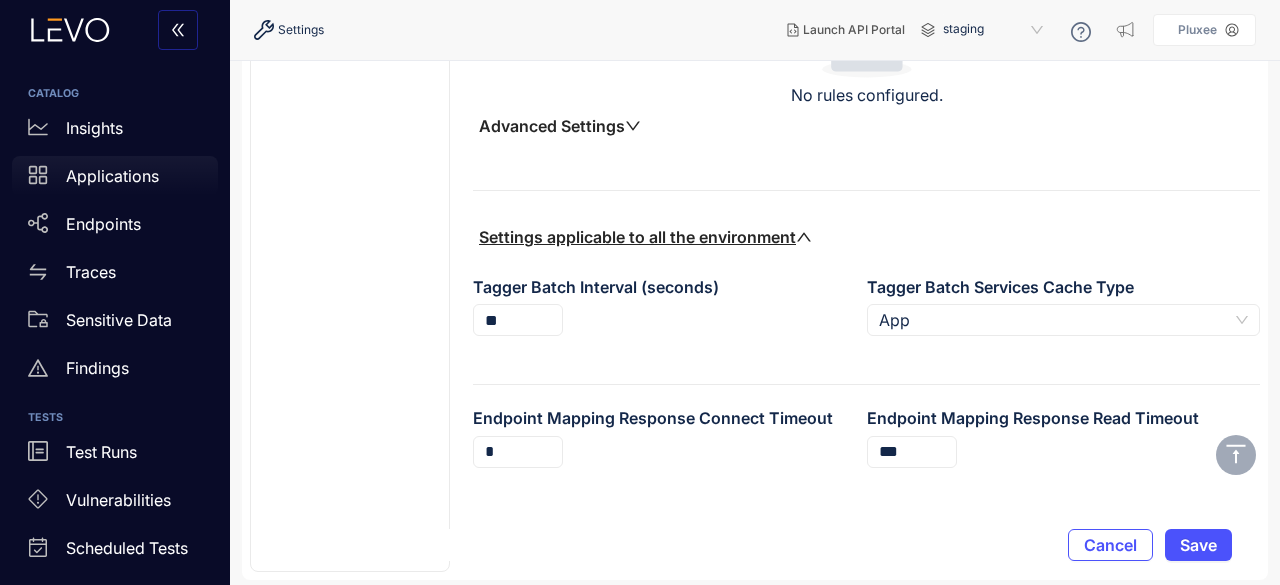click on "Applications" at bounding box center (112, 176) 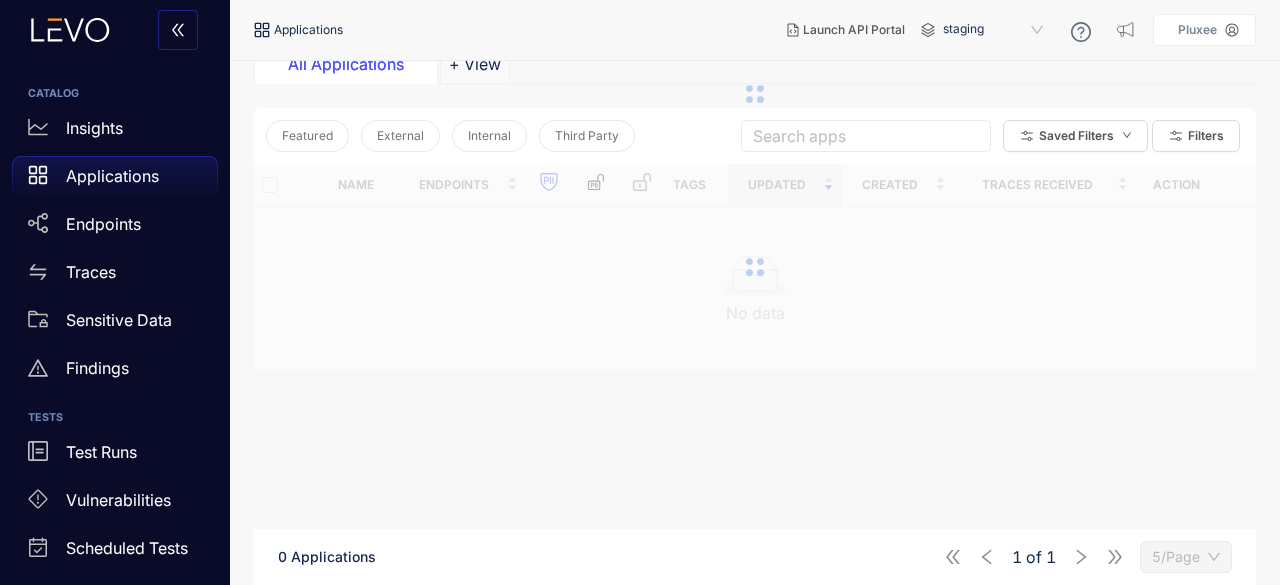 scroll, scrollTop: 9, scrollLeft: 0, axis: vertical 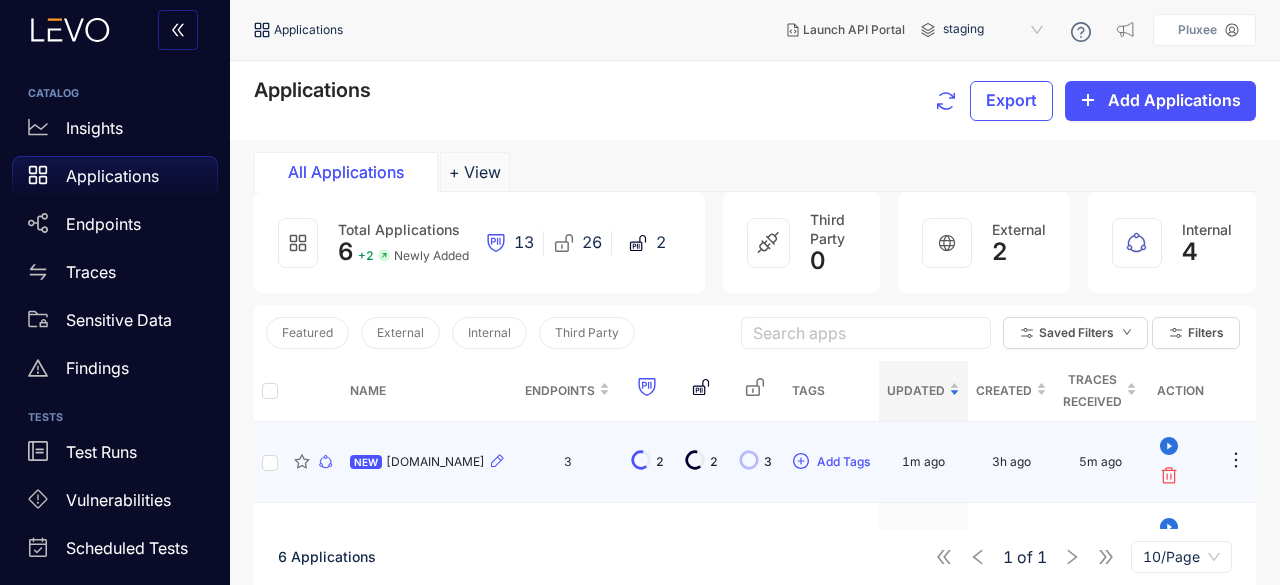 click on "NEW [DOMAIN_NAME]" at bounding box center [429, 462] 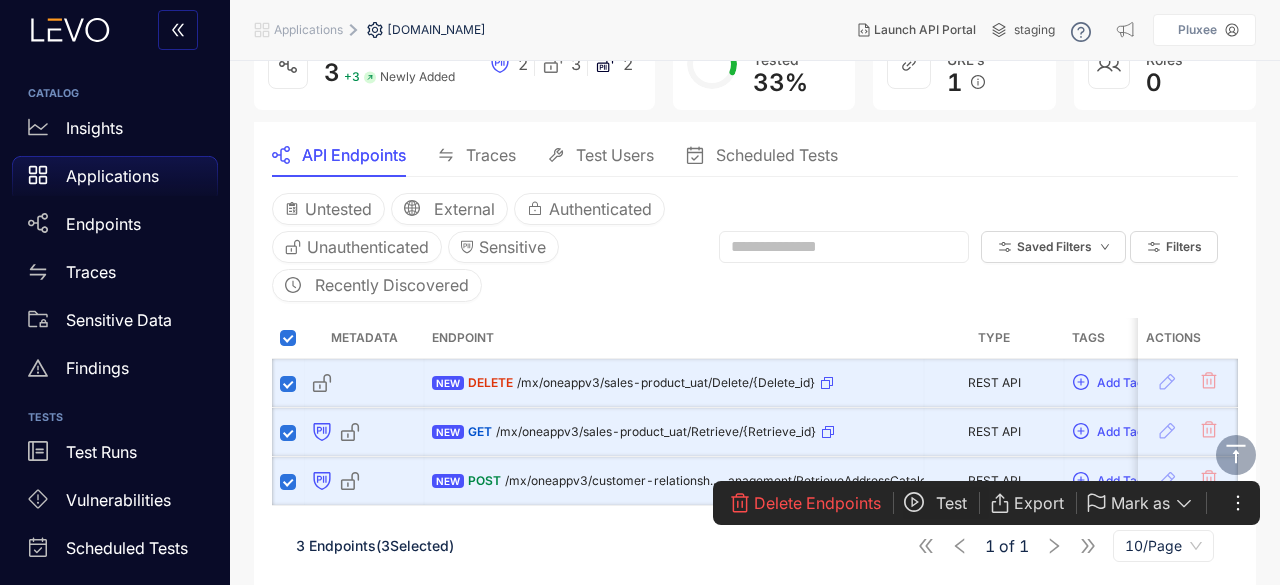 click on "Test" at bounding box center (951, 503) 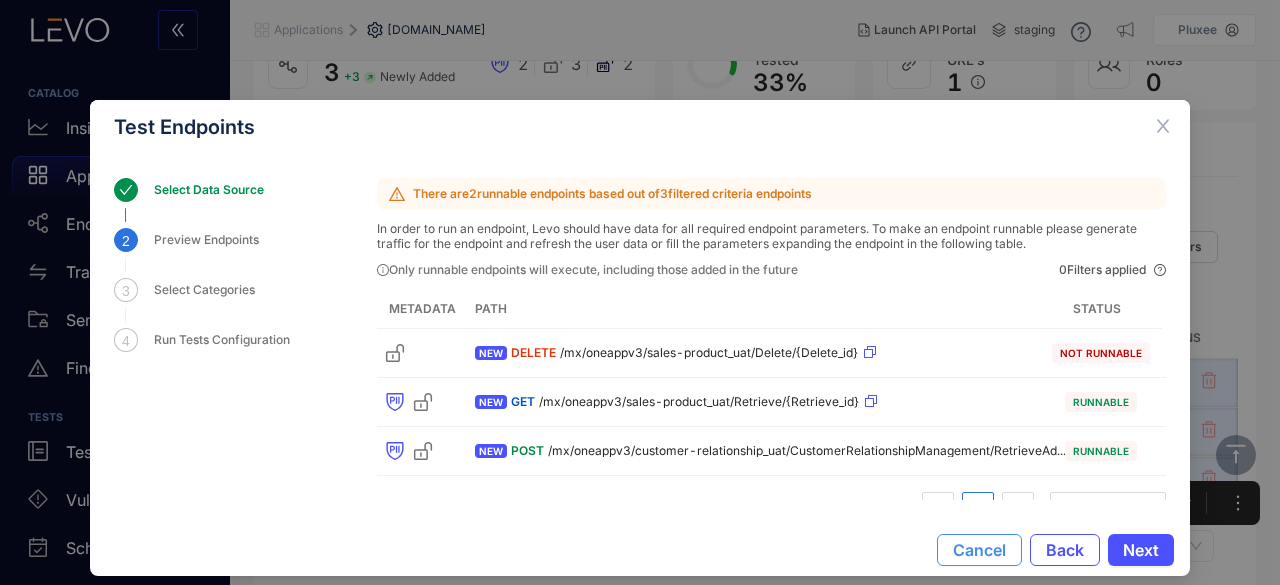 click on "Cancel" at bounding box center [979, 550] 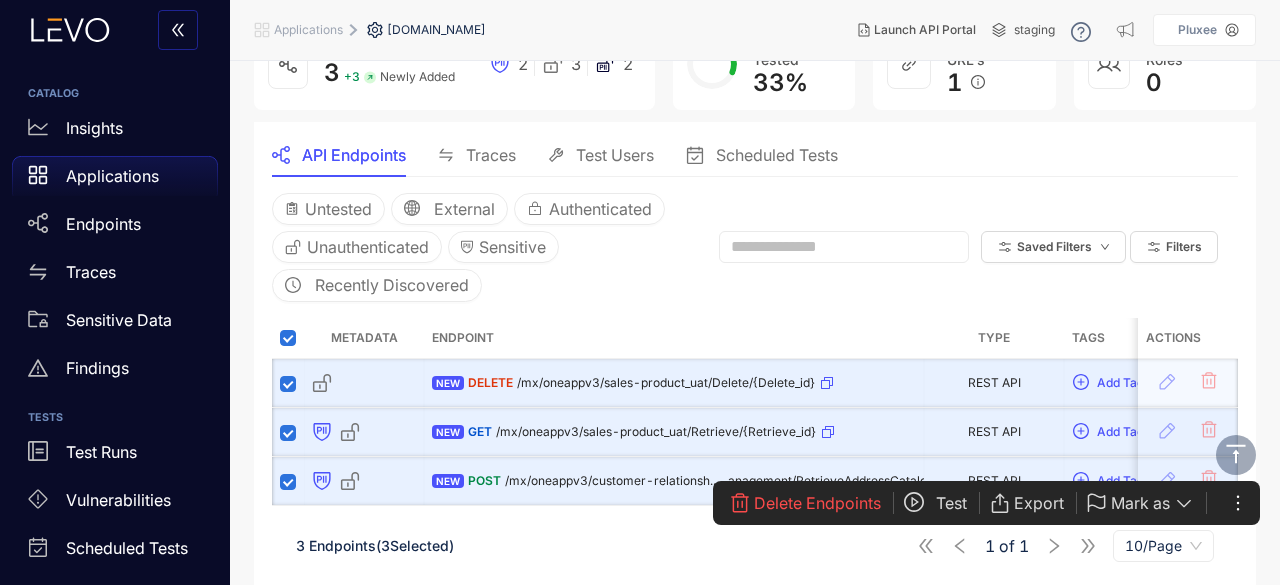 click on "NEW DELETE /mx/oneappv3/sales-product_uat/Delete/{Delete_id}" at bounding box center [674, 383] 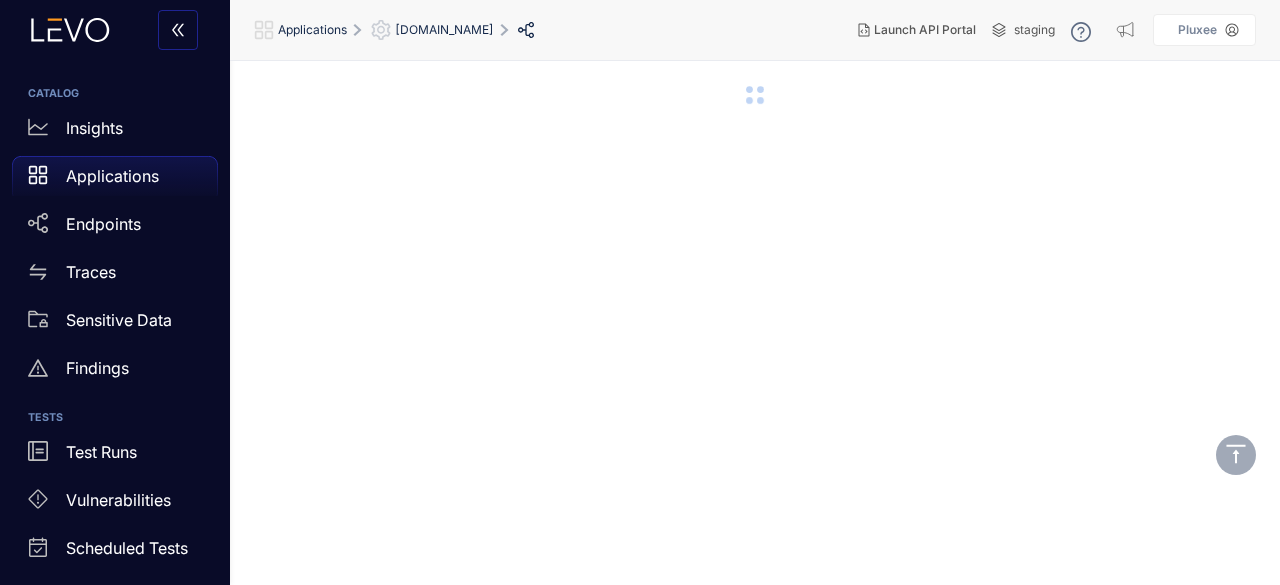 scroll, scrollTop: 0, scrollLeft: 0, axis: both 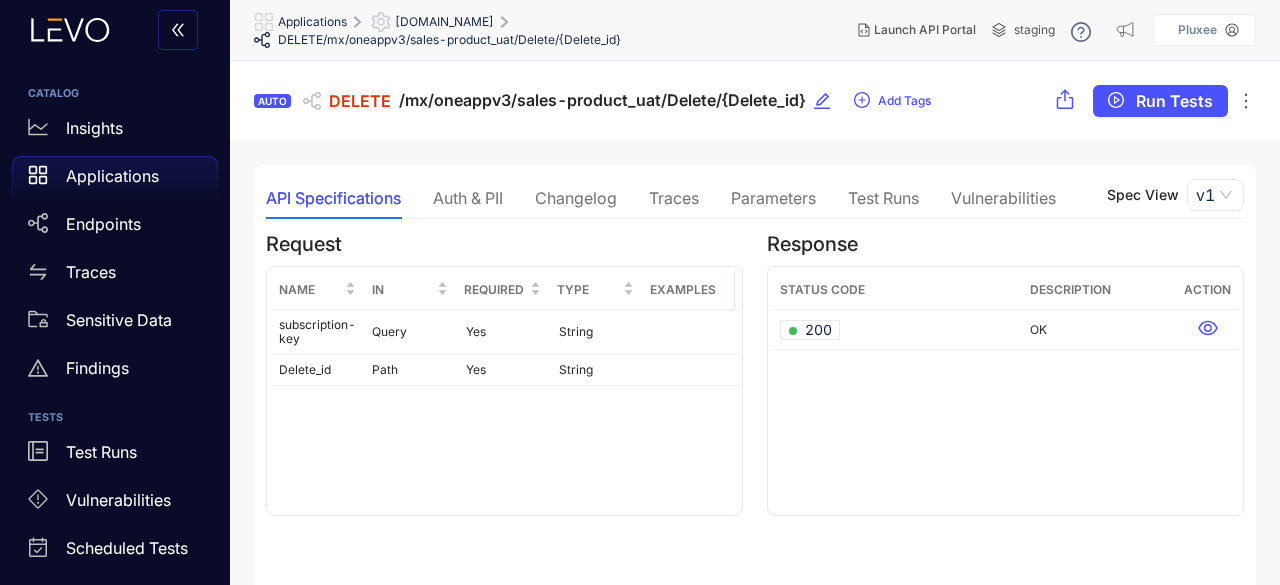 click on "Parameters" at bounding box center [773, 198] 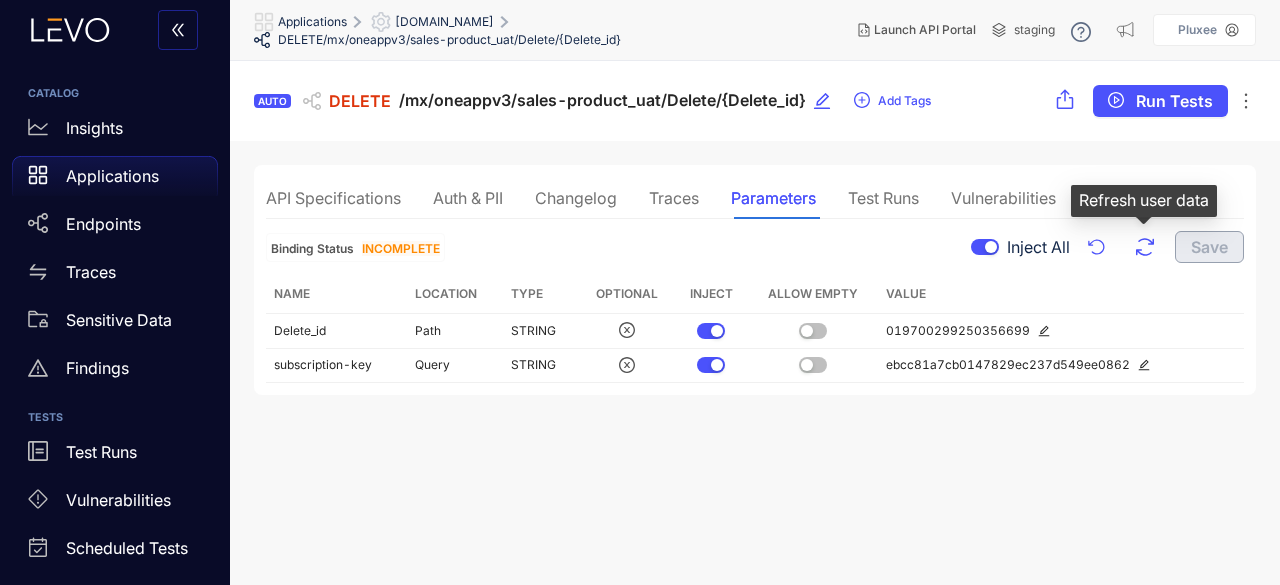 click 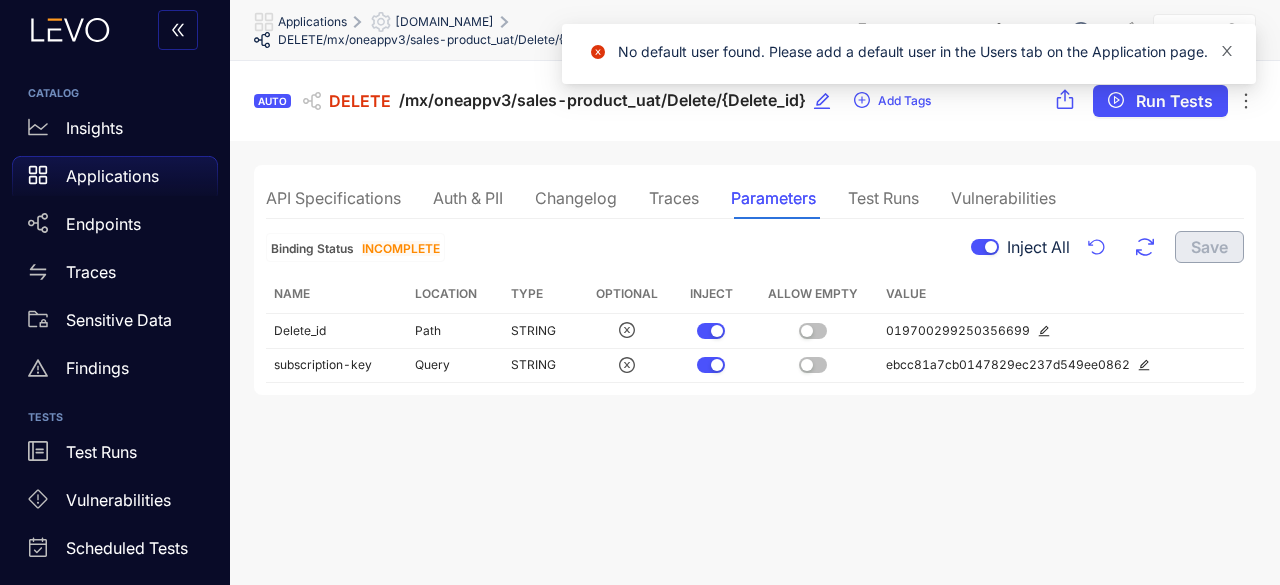 click 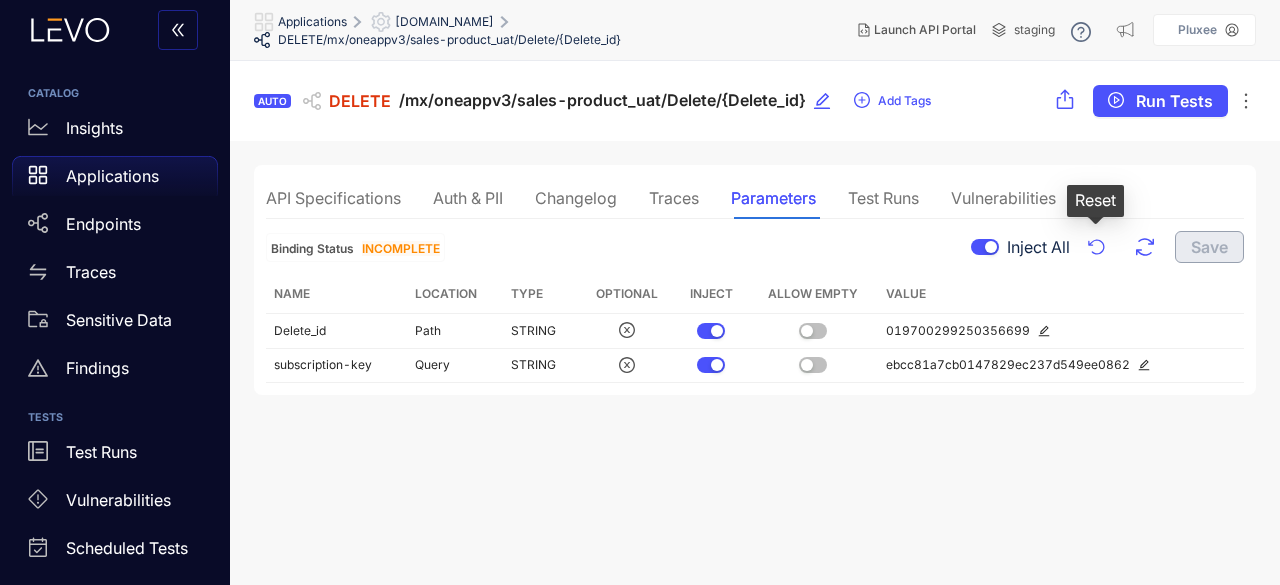 click 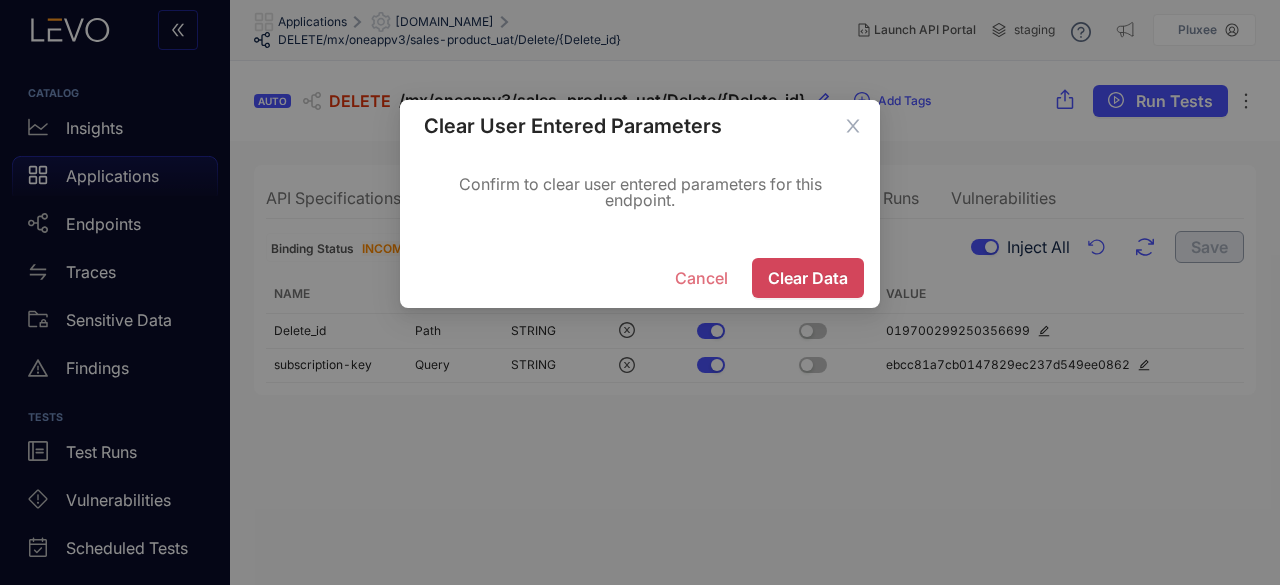 click on "Cancel" at bounding box center [701, 278] 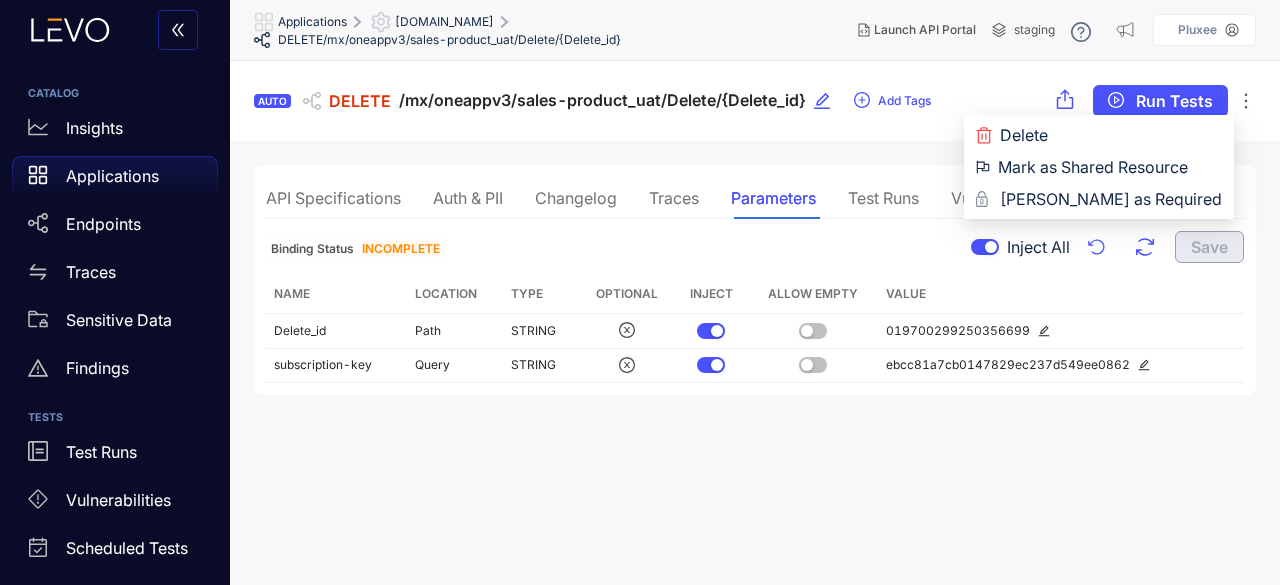 click 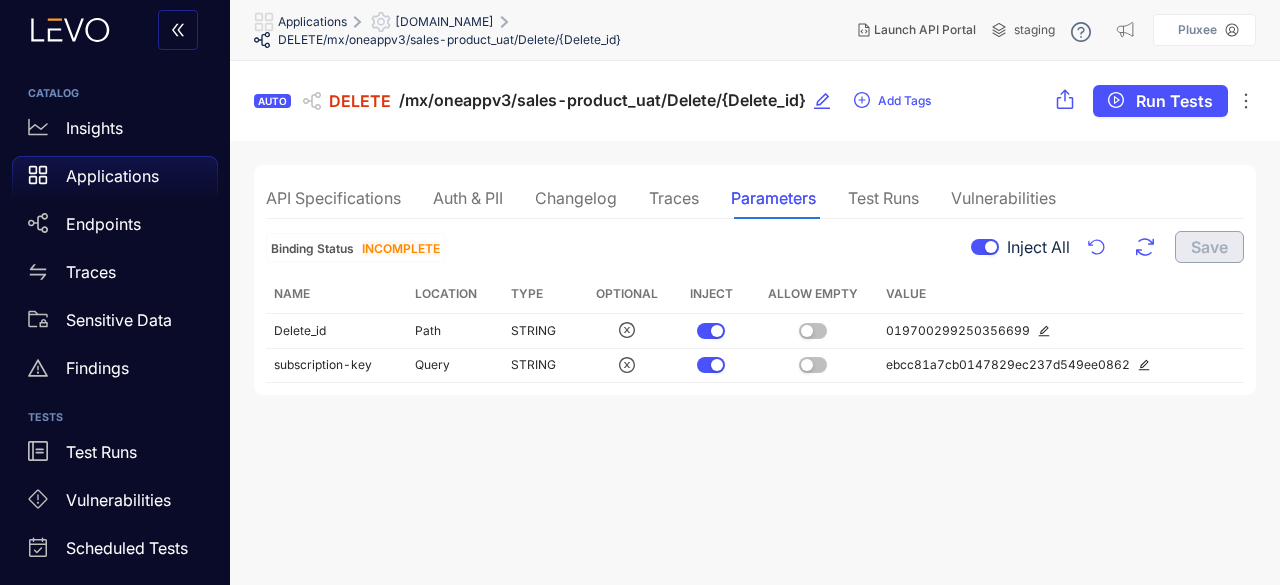 drag, startPoint x: 838, startPoint y: 449, endPoint x: 785, endPoint y: 405, distance: 68.88396 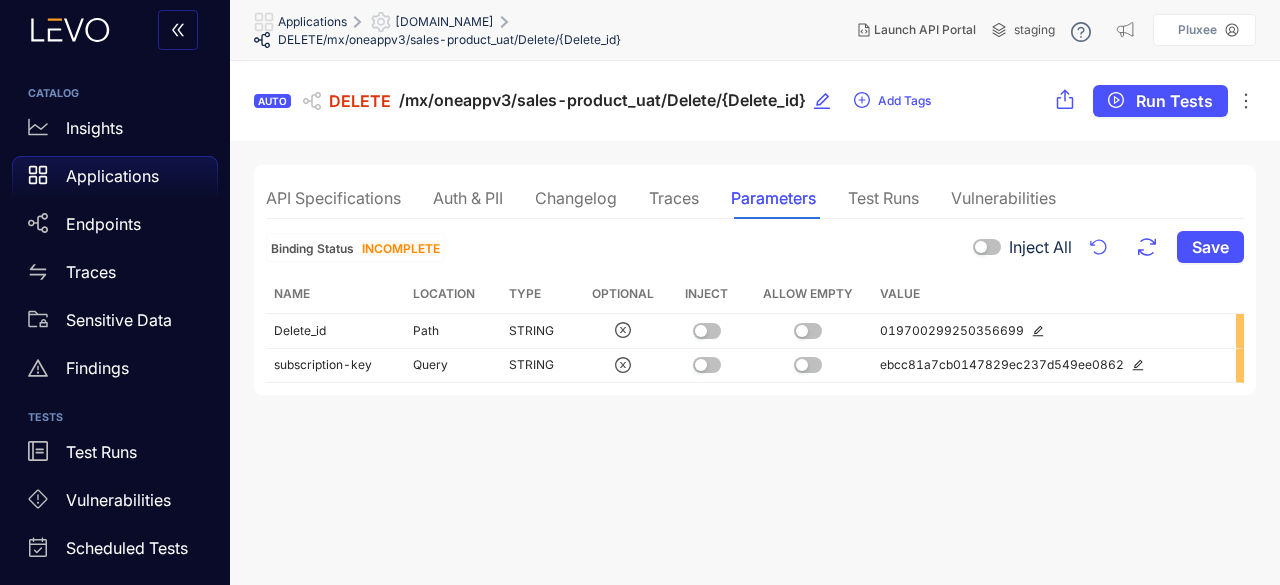 click at bounding box center (981, 247) 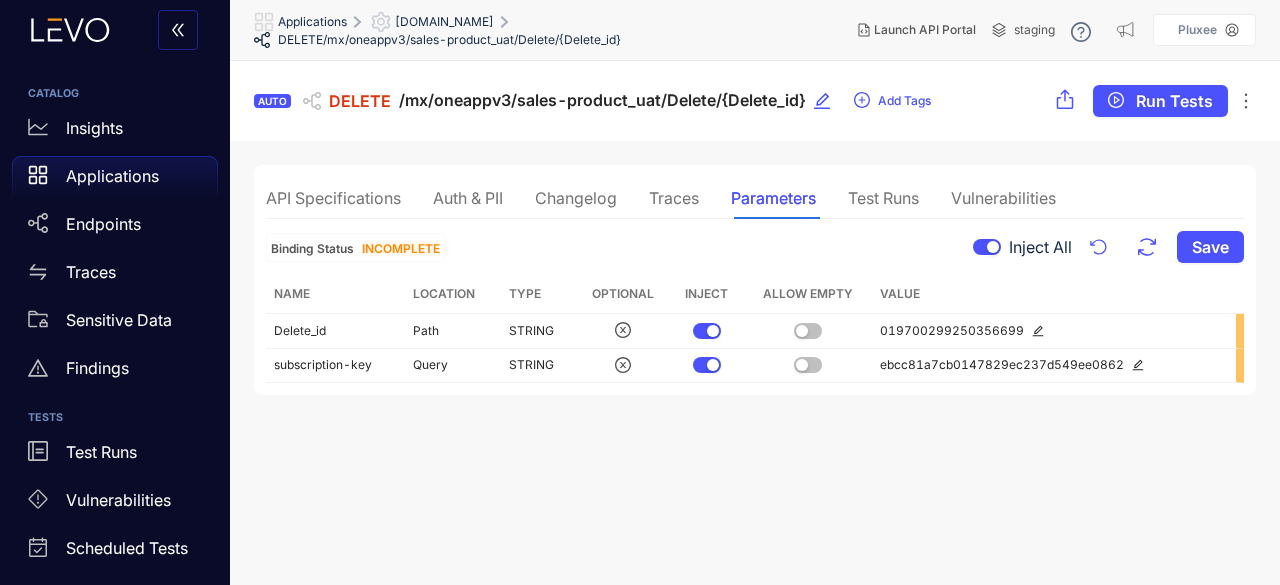 click at bounding box center [993, 247] 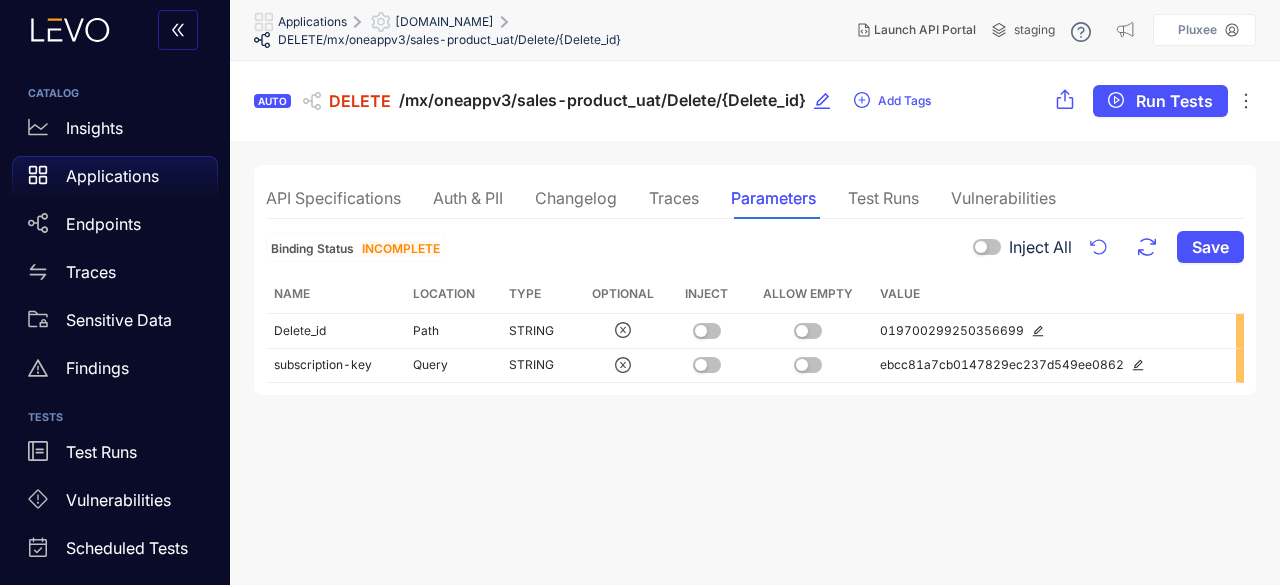 click at bounding box center (981, 247) 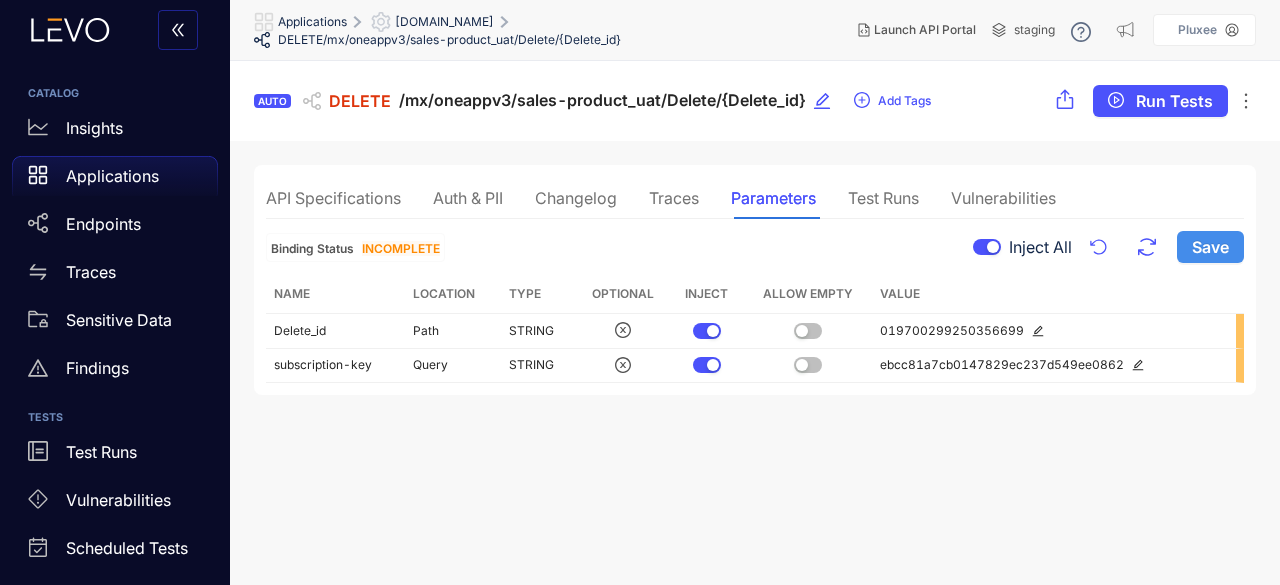 click on "Save" at bounding box center [1210, 247] 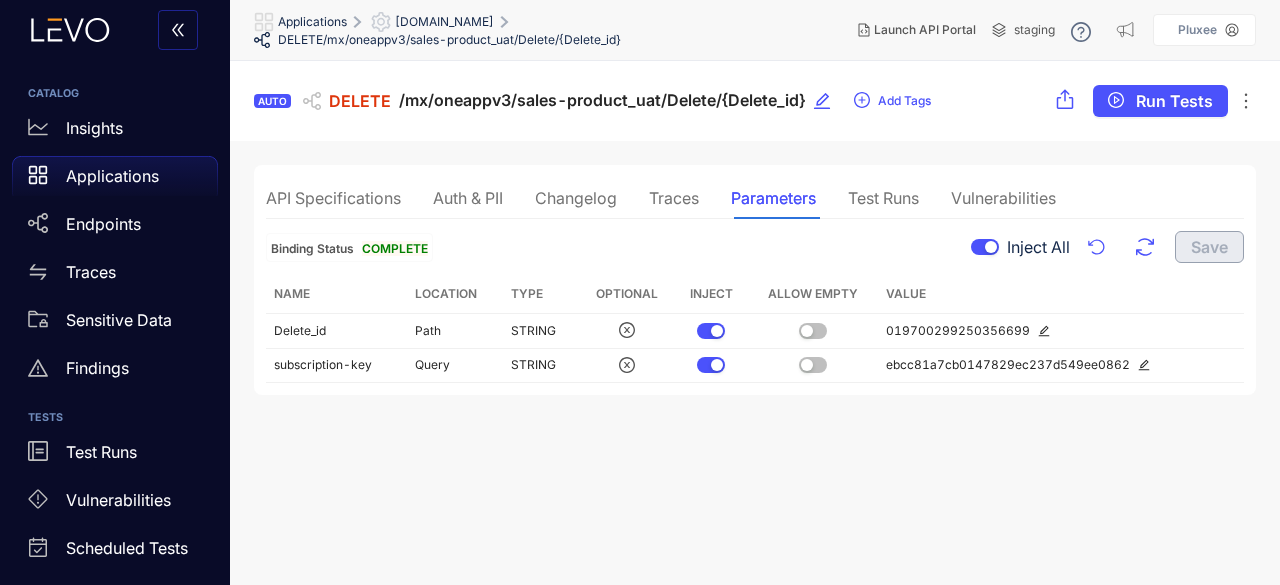 click on "Complete" at bounding box center (395, 248) 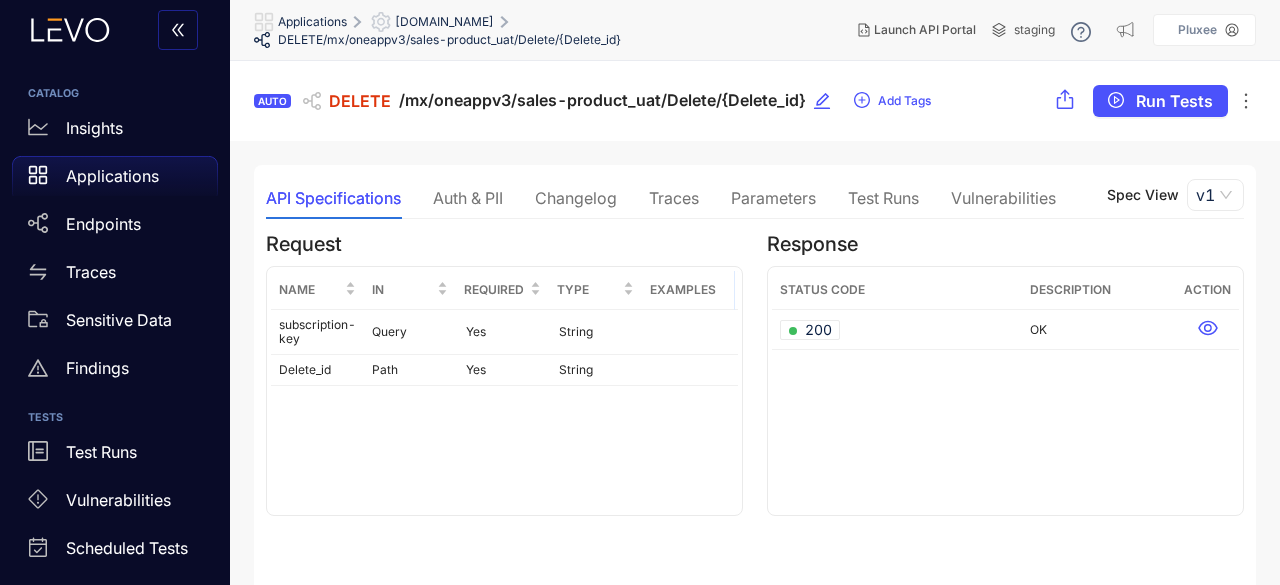 click on "[DOMAIN_NAME]" at bounding box center [444, 22] 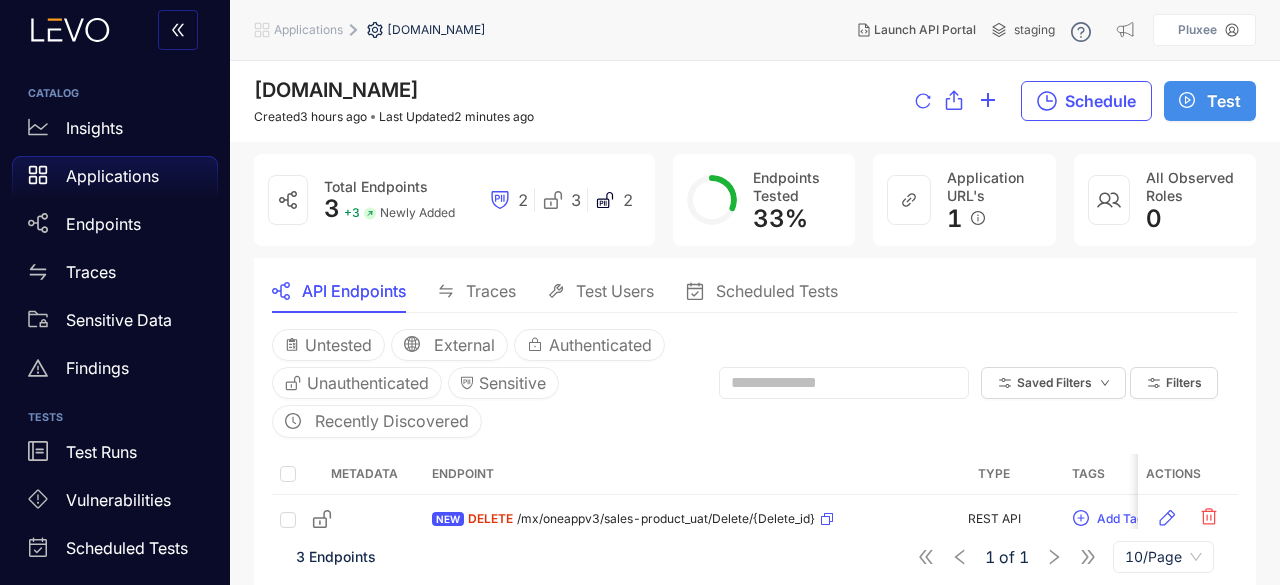 click 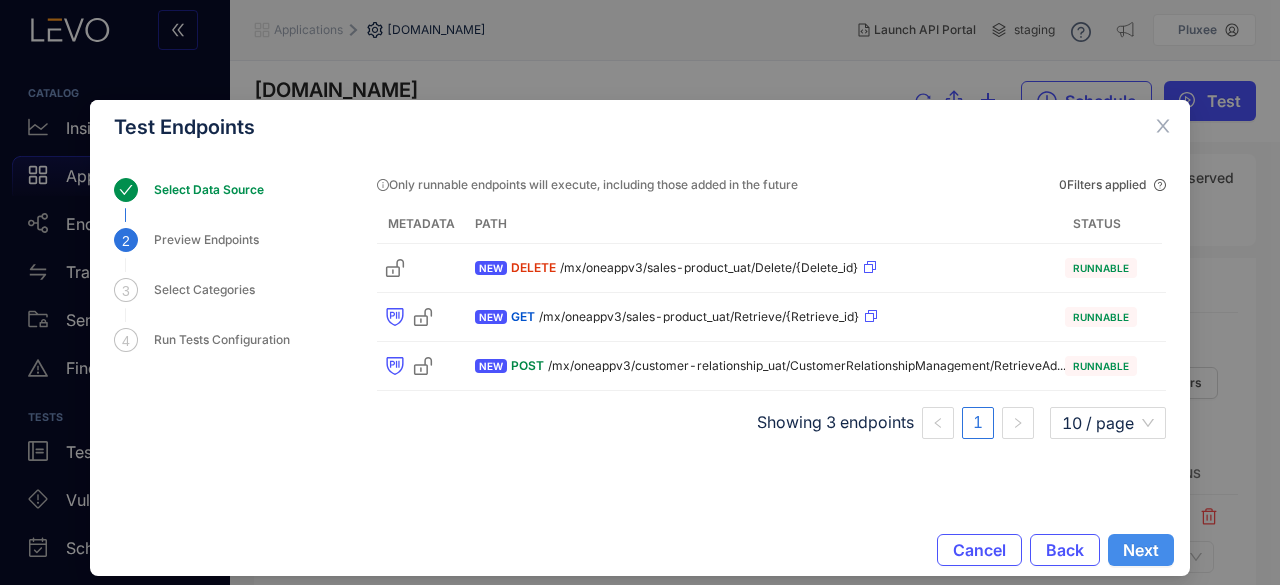 click on "Cancel Back Next" at bounding box center (640, 550) 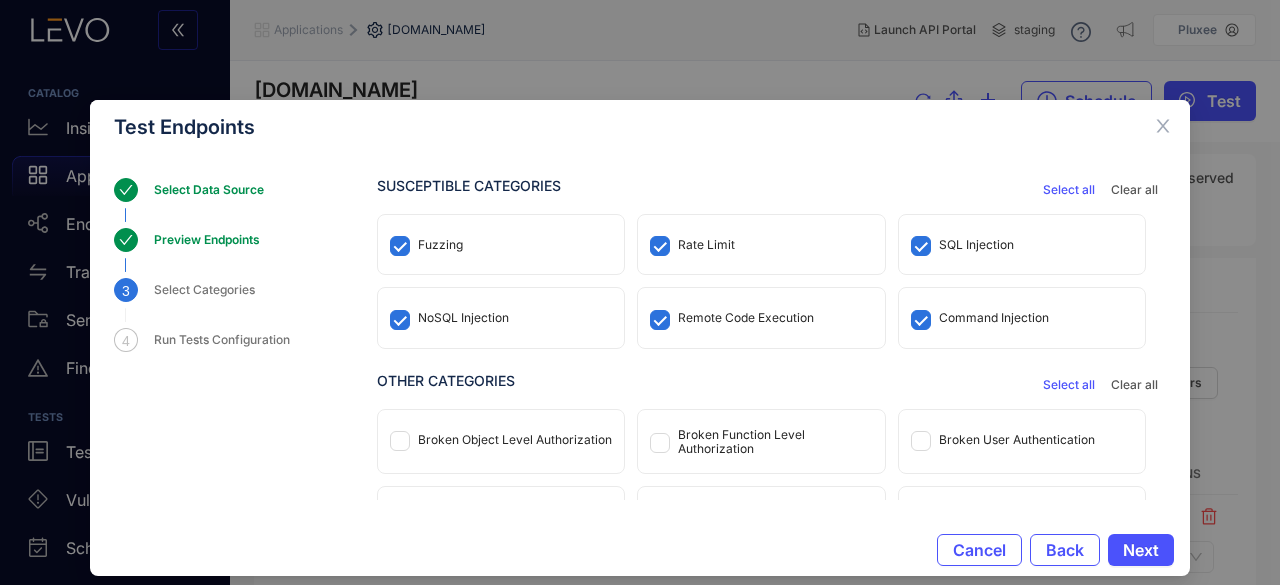 click on "Select all" at bounding box center (1069, 385) 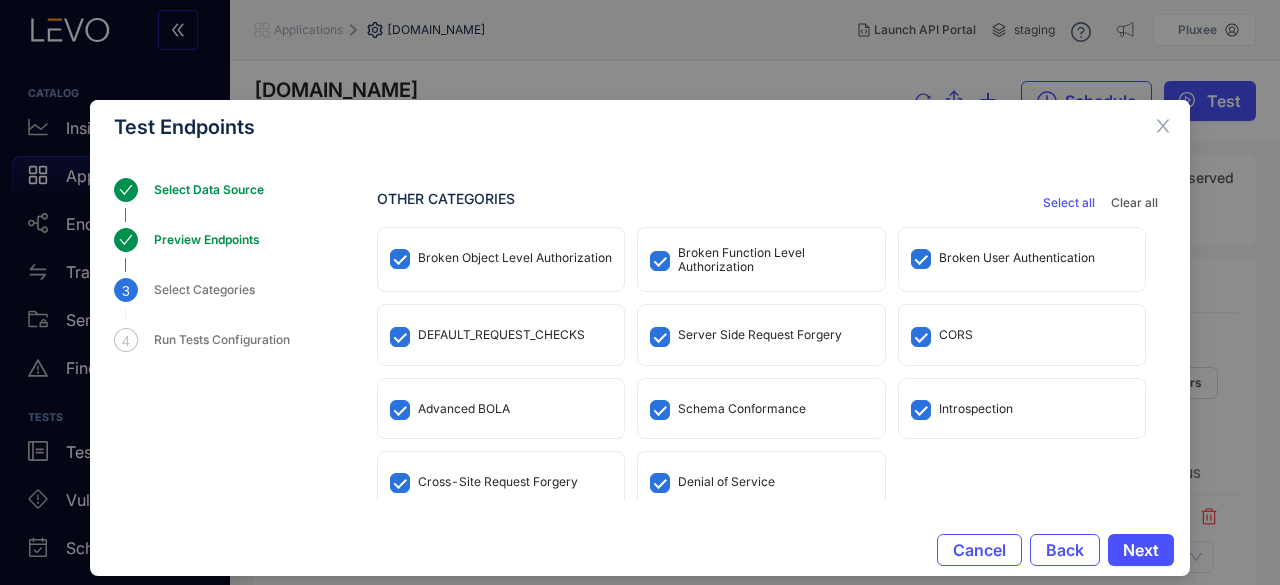 scroll, scrollTop: 192, scrollLeft: 0, axis: vertical 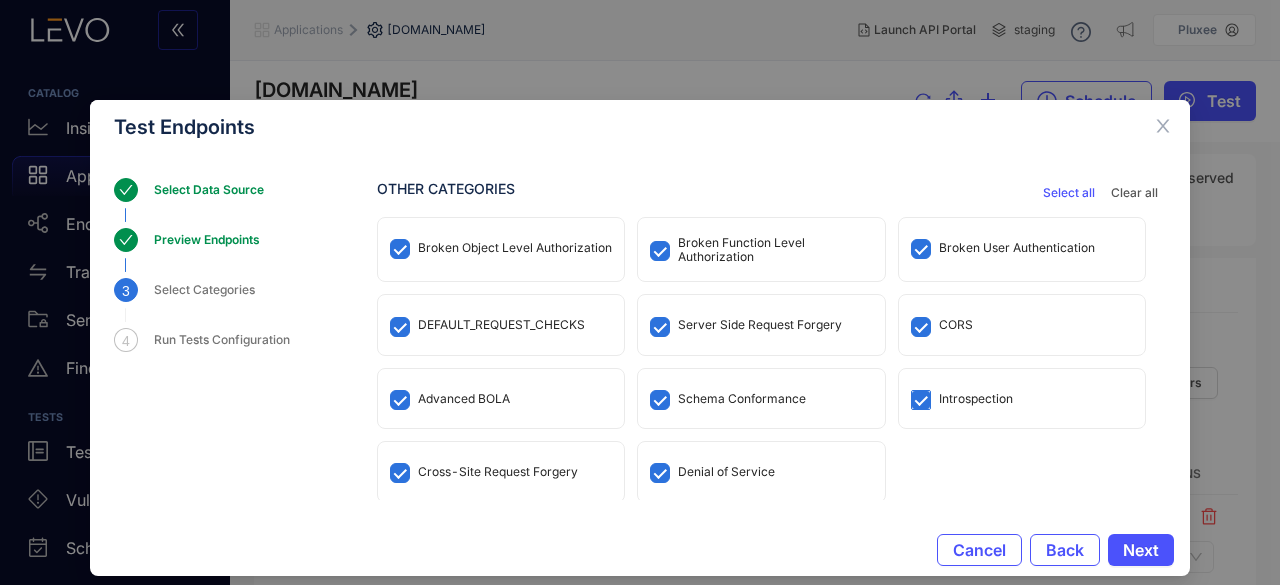 click at bounding box center [921, 400] 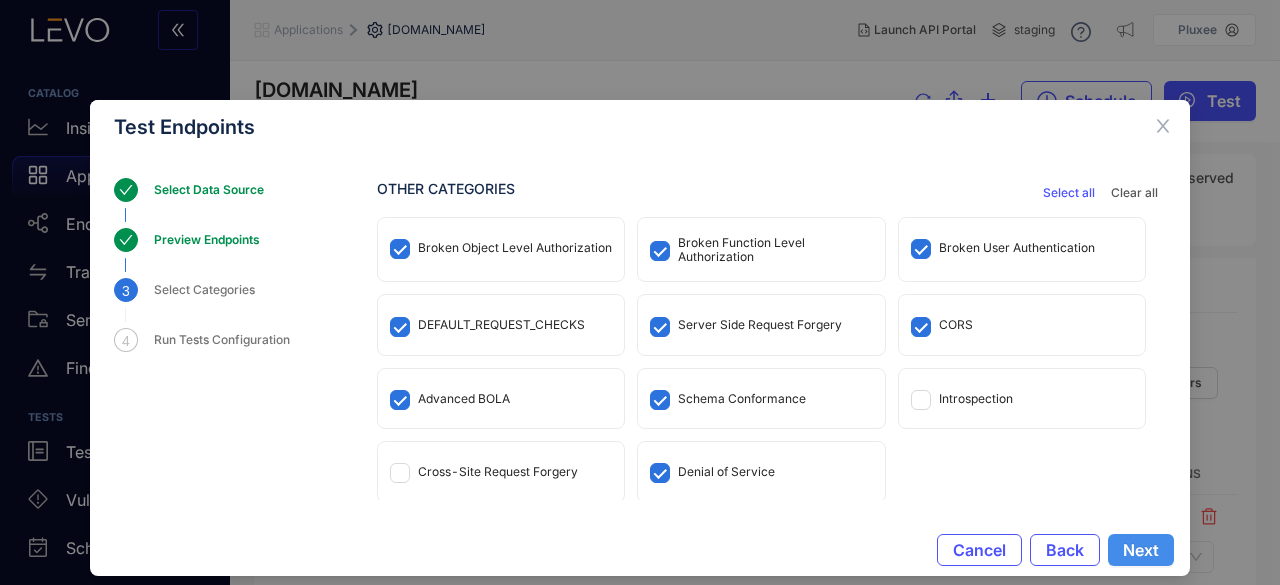click on "Next" at bounding box center (1141, 550) 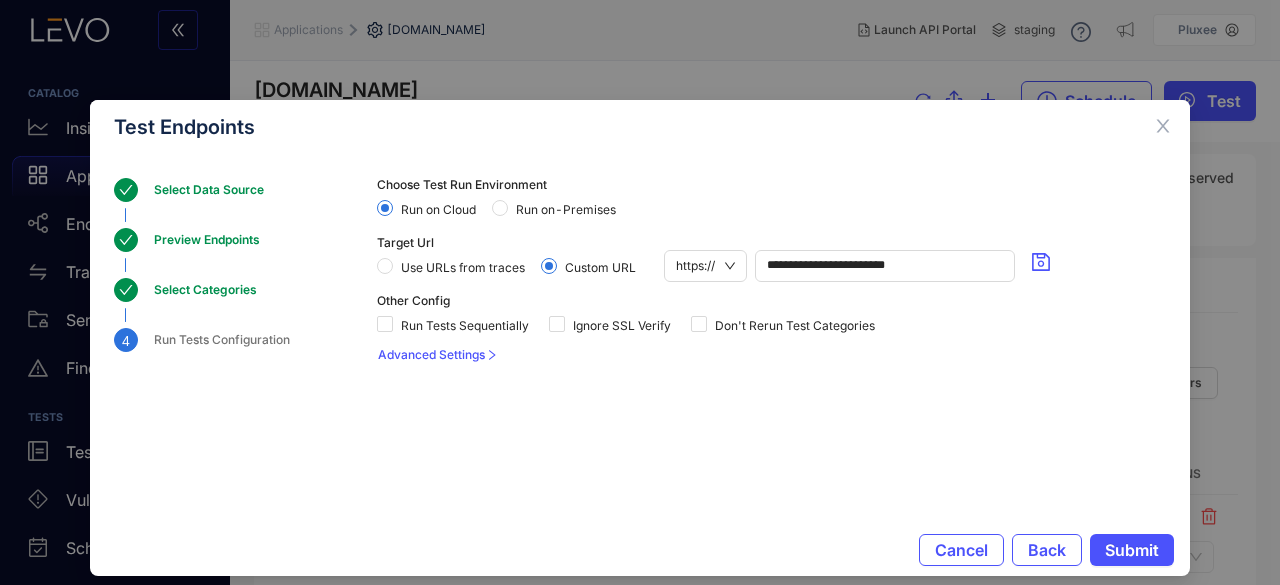 scroll, scrollTop: 0, scrollLeft: 0, axis: both 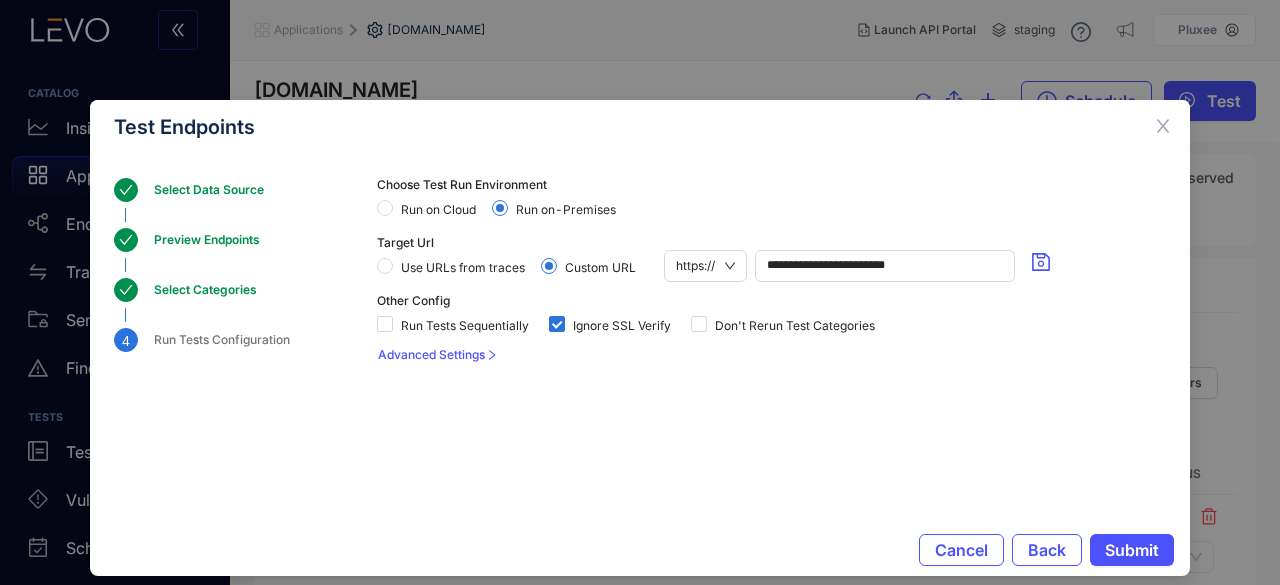 click on "Advanced Settings" at bounding box center [431, 355] 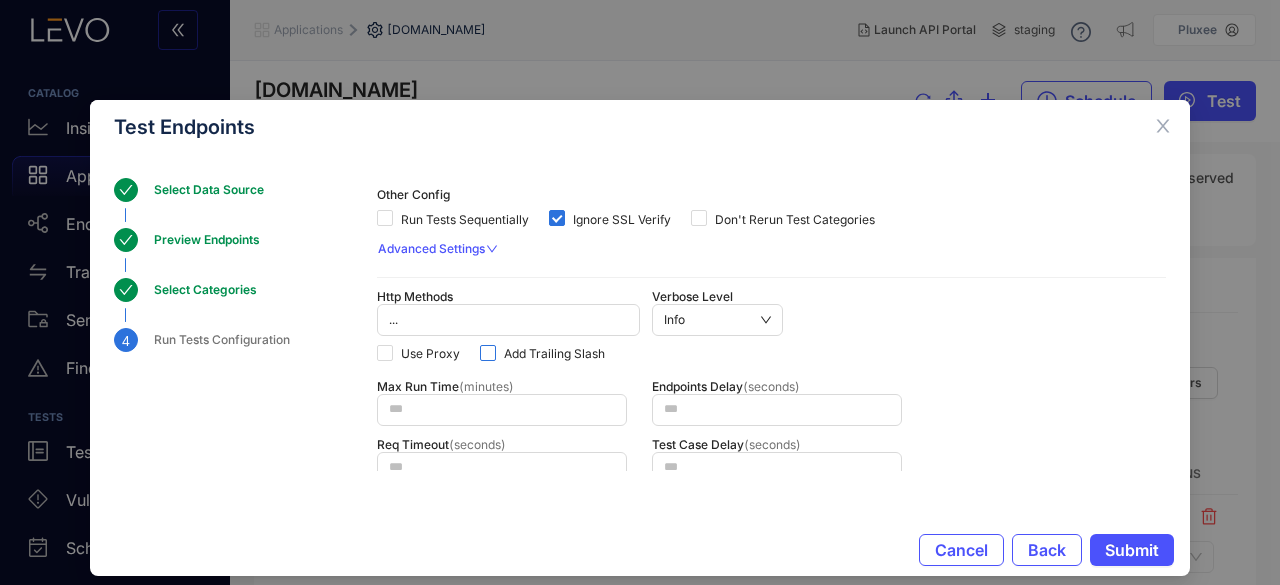 scroll, scrollTop: 446, scrollLeft: 0, axis: vertical 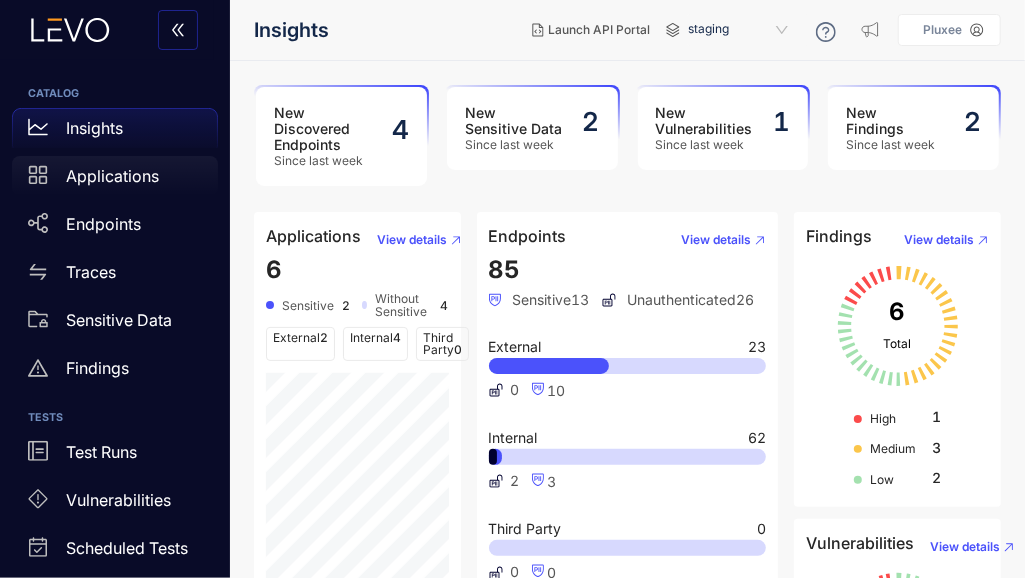 click on "Applications" at bounding box center [112, 176] 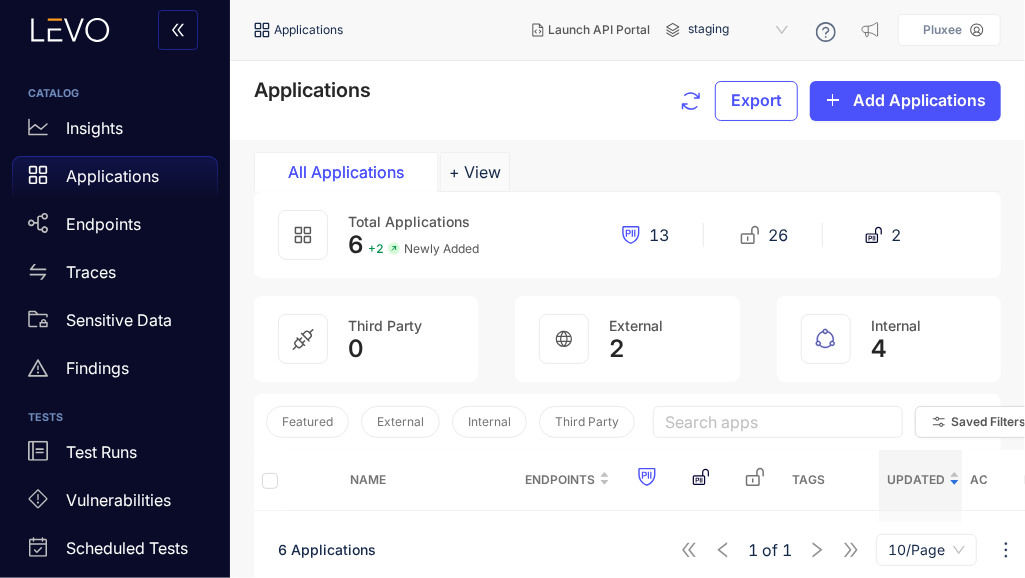 click on "Applications  Export  Add Applications All Applications + View Total Applications 6   + 2     Newly Added 13 26 2 Third Party 0 External 2 Internal 4 Featured External Internal Third Party Search apps Saved Filters Filters  Name Endpoints Tags Updated Created Traces Received Action NEW neu.api.tst.pluxee.tools 3 2 2 3   Add Tags 4m ago 3h ago 7m ago NEW api.levo.ai 1 0 0 0   Add Tags 3d ago 3d ago 3d ago ecommerce-api.sta.pluxee.mx 26 11 0 0   Add Tags 5d ago 1mo ago 3d ago LBO_UAT 12 0 0 12   Add Tags 15d ago 15d ago No Traces LBO 11 0 0 11   Add Tags 15d ago 15d ago No Traces Ecommerce API 32 0 0 0   Add Tags 1mo ago 1mo ago No Traces   6   Applications   1  of  1 10/Page" at bounding box center [627, 569] 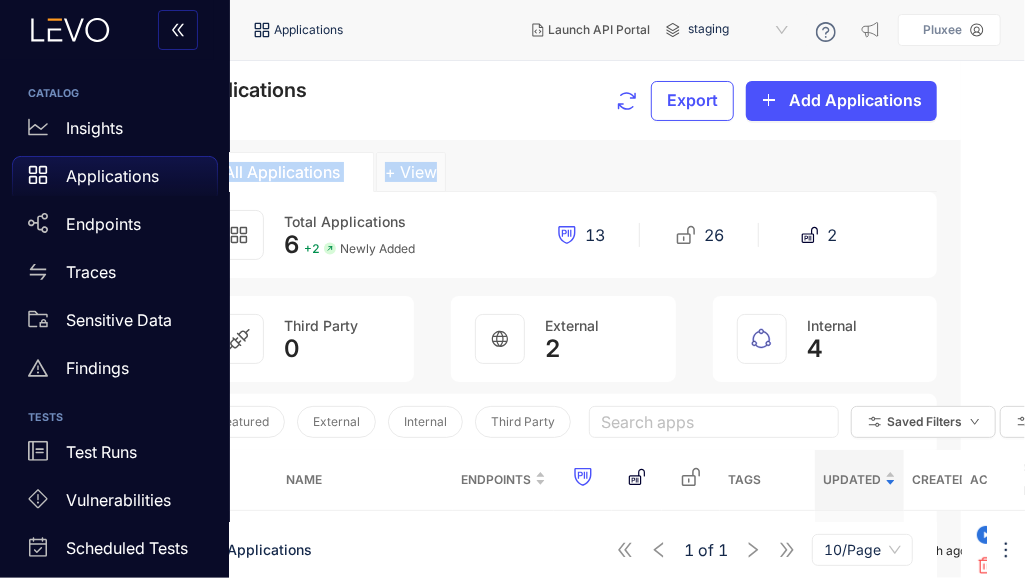 click on "Applications  Export  Add Applications All Applications + View Total Applications 6   + 2     Newly Added 13 26 2 Third Party 0 External 2 Internal 4 Featured External Internal Third Party Search apps Saved Filters Filters  Name Endpoints Tags Updated Created Traces Received Action NEW neu.api.tst.pluxee.tools 3 2 2 3   Add Tags 4m ago 3h ago 7m ago NEW api.levo.ai 1 0 0 0   Add Tags 3d ago 3d ago 3d ago ecommerce-api.sta.pluxee.mx 26 11 0 0   Add Tags 5d ago 1mo ago 3d ago LBO_UAT 12 0 0 12   Add Tags 15d ago 15d ago No Traces LBO 11 0 0 11   Add Tags 15d ago 15d ago No Traces Ecommerce API 32 0 0 0   Add Tags 1mo ago 1mo ago No Traces   6   Applications   1  of  1 10/Page" at bounding box center [627, 319] 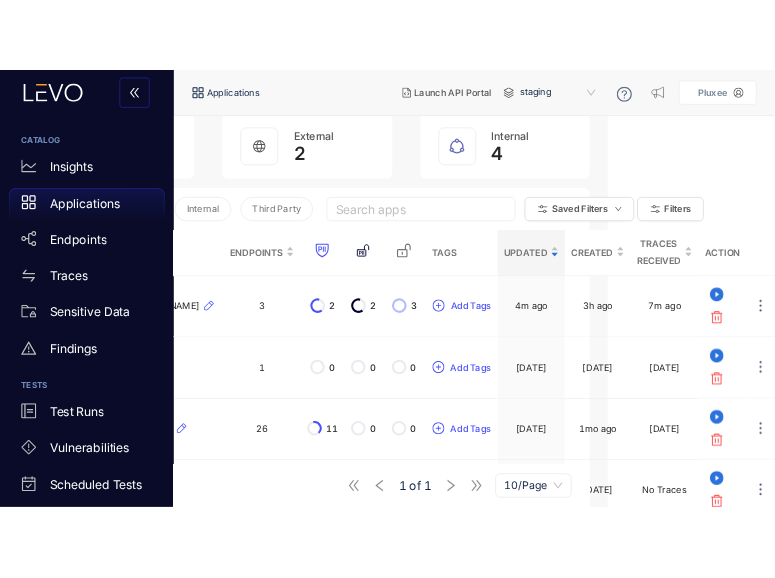 scroll, scrollTop: 0, scrollLeft: 248, axis: horizontal 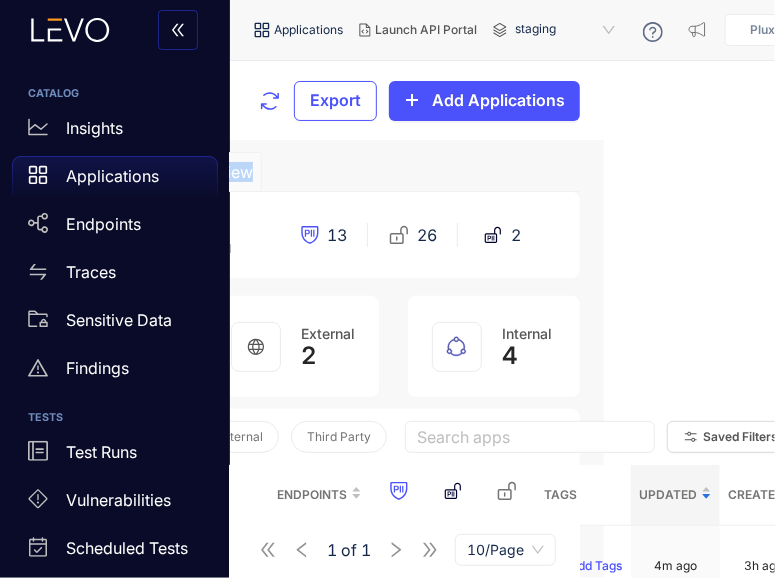 click at bounding box center (178, 31) 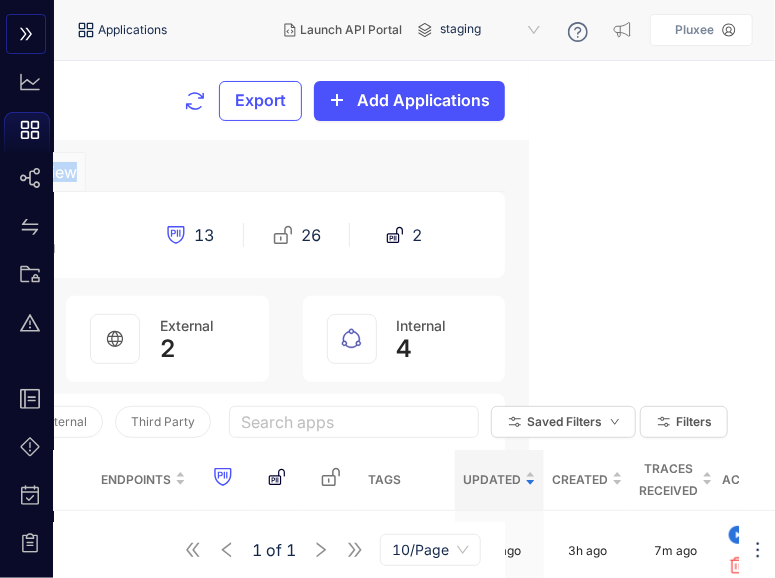 type 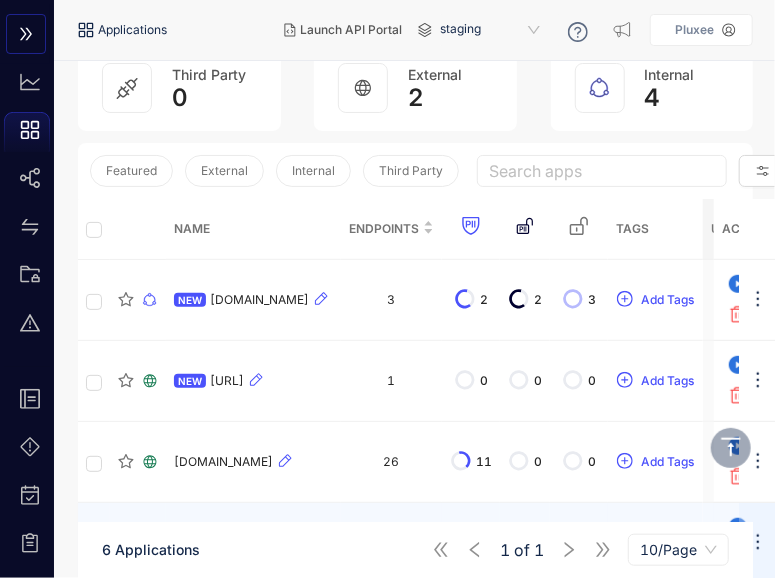 scroll, scrollTop: 100, scrollLeft: 0, axis: vertical 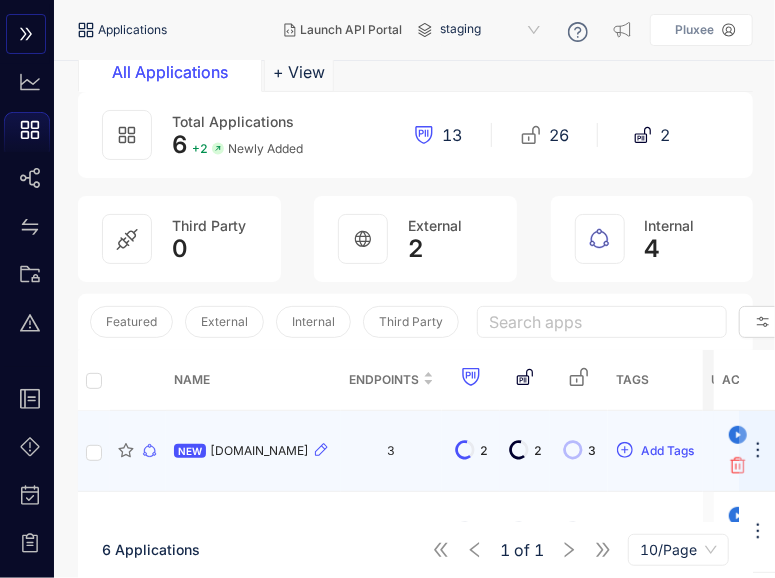 click on "[DOMAIN_NAME]" at bounding box center [259, 451] 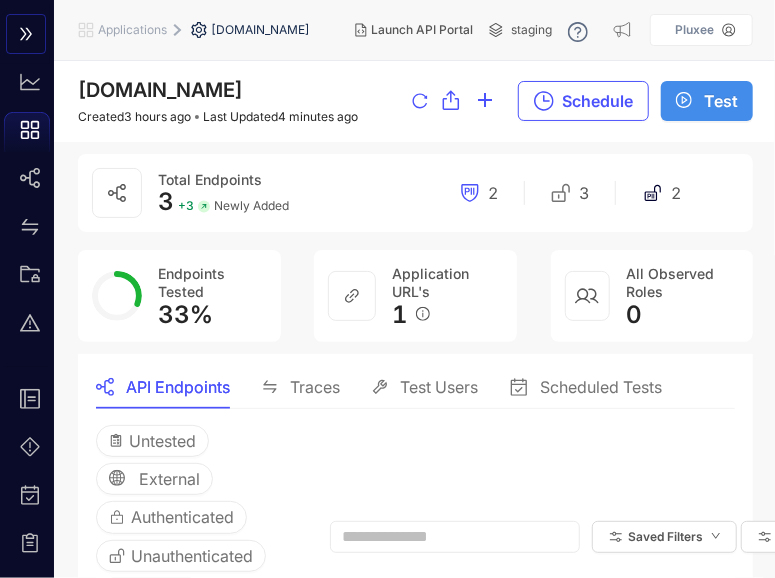 click on "Test" at bounding box center (707, 101) 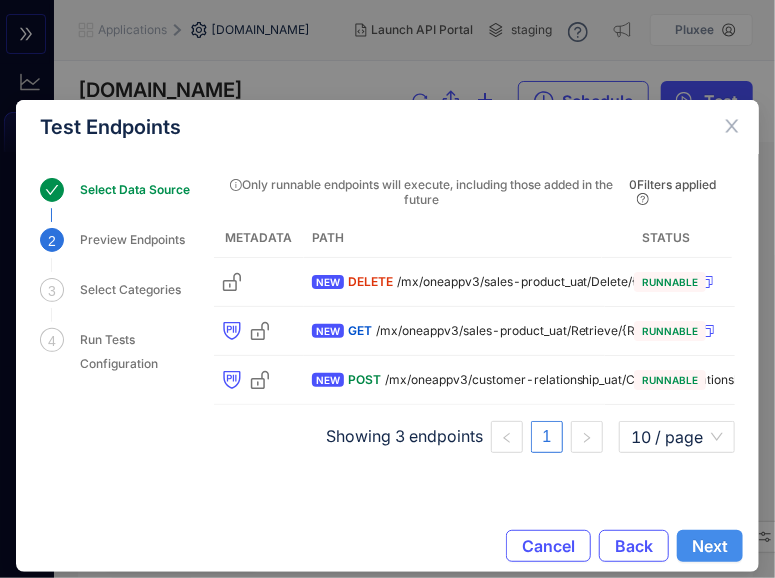click on "Next" at bounding box center (710, 546) 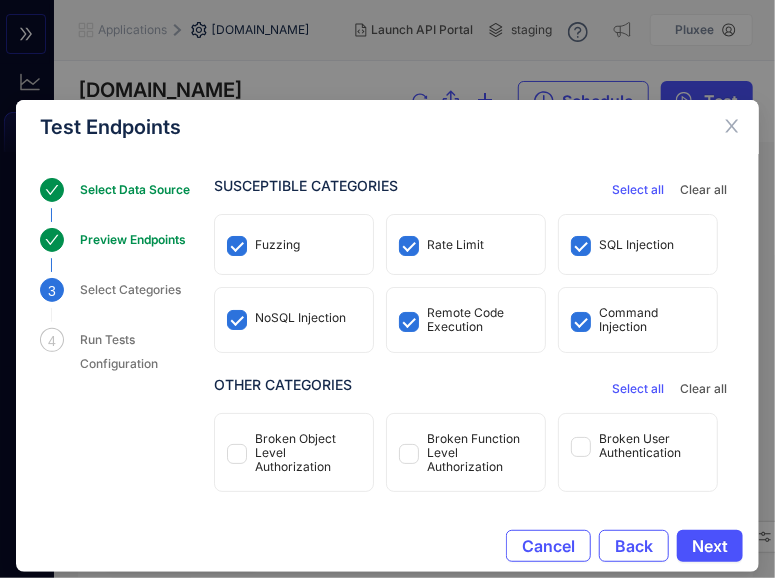 click on "Select all" at bounding box center [638, 389] 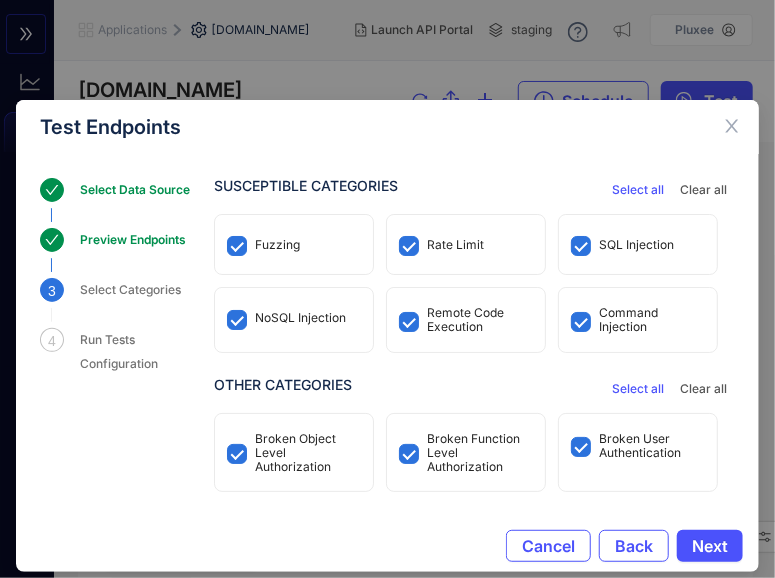 scroll, scrollTop: 225, scrollLeft: 0, axis: vertical 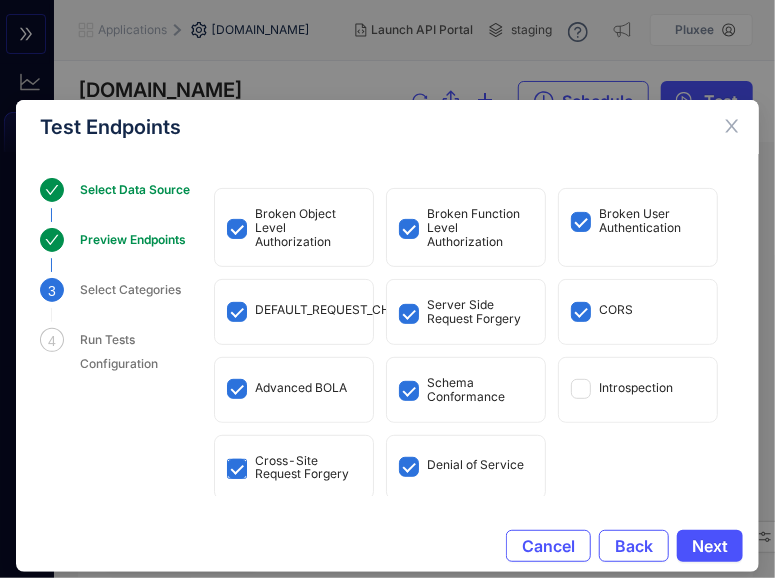 click at bounding box center [237, 469] 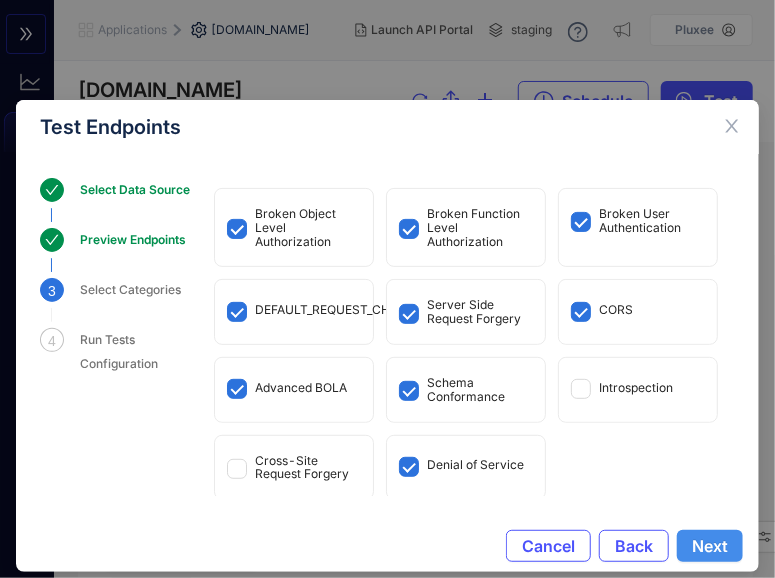 click on "Next" at bounding box center (710, 546) 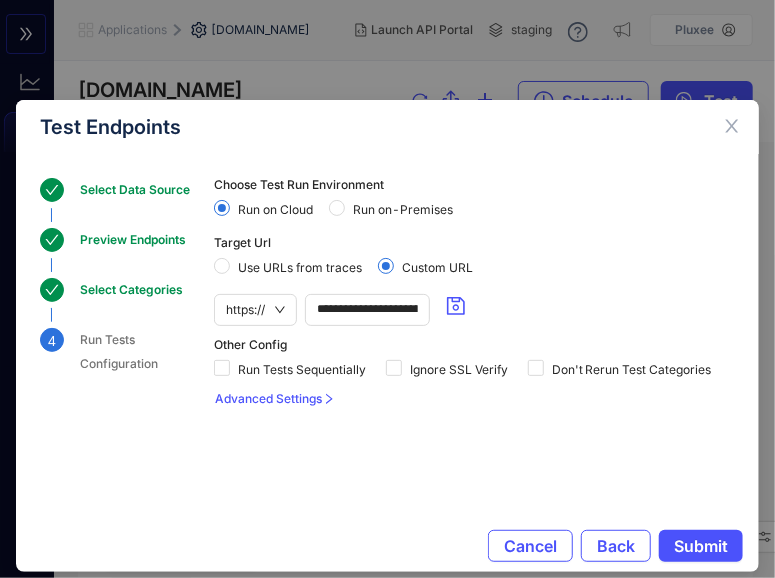 scroll, scrollTop: 0, scrollLeft: 0, axis: both 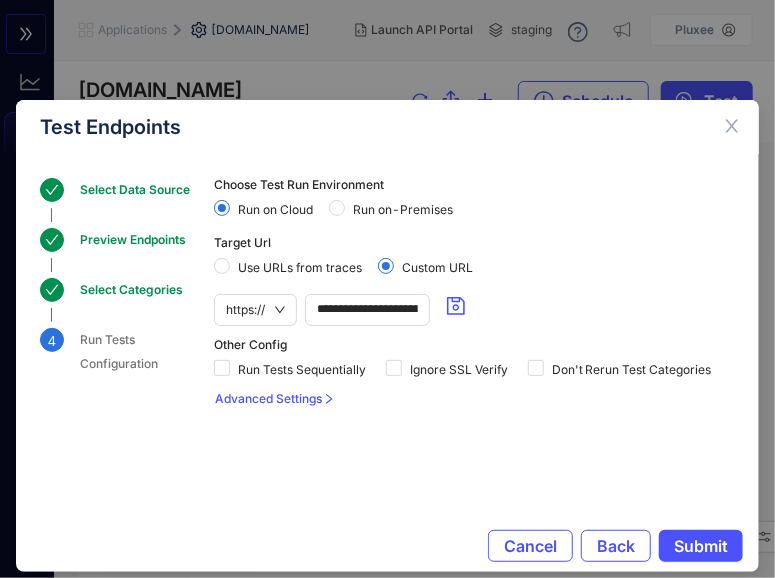 click on "Run on-Premises" at bounding box center (403, 210) 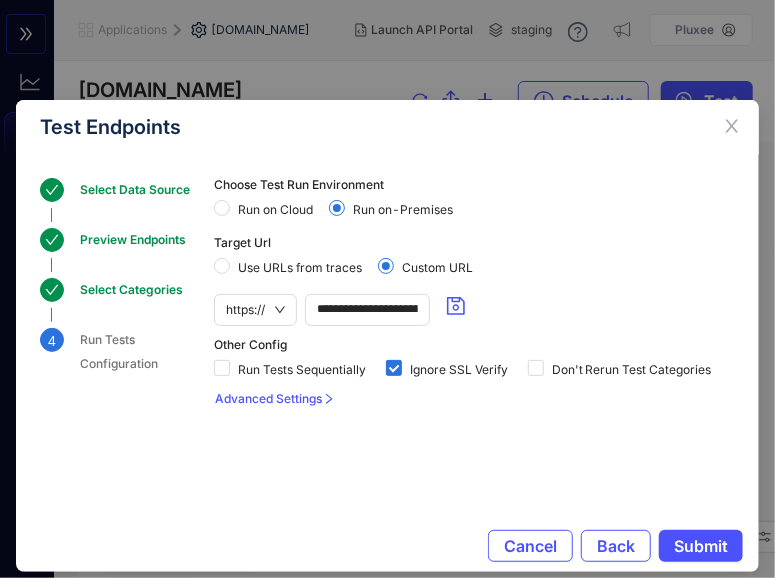 click on "Advanced Settings" at bounding box center (268, 399) 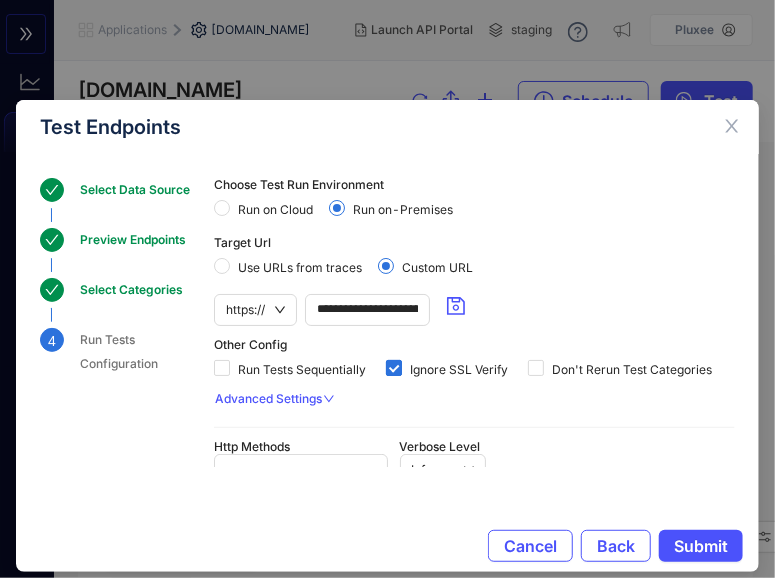 scroll, scrollTop: 608, scrollLeft: 0, axis: vertical 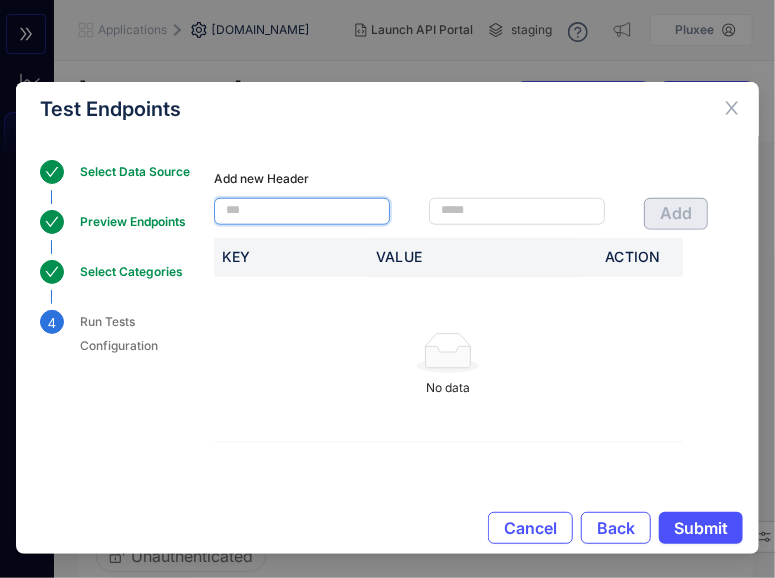 click at bounding box center (302, 211) 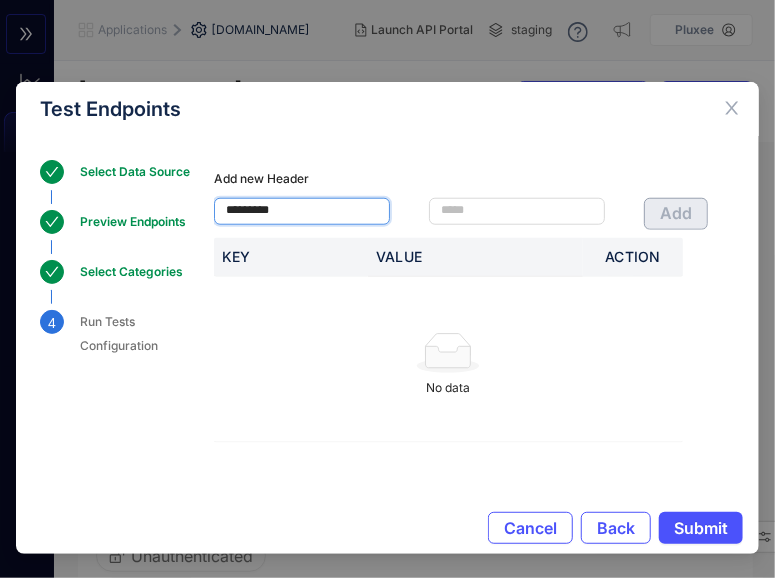 type on "*********" 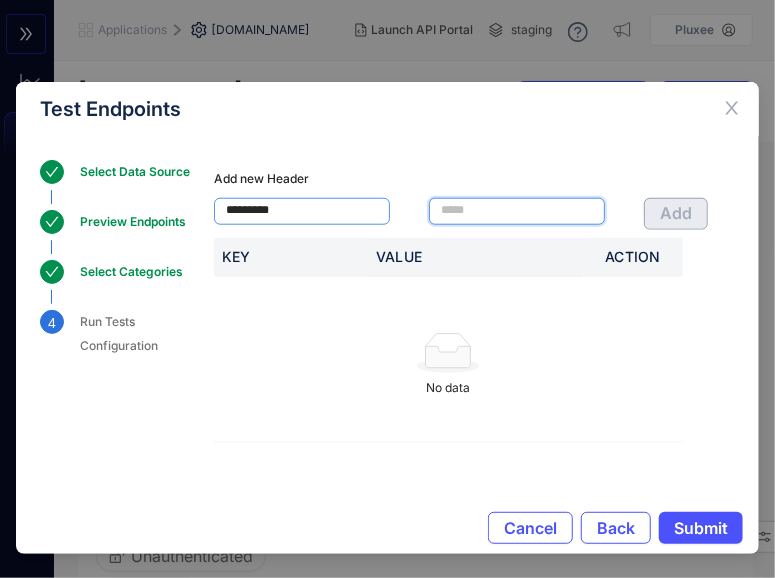paste on "**********" 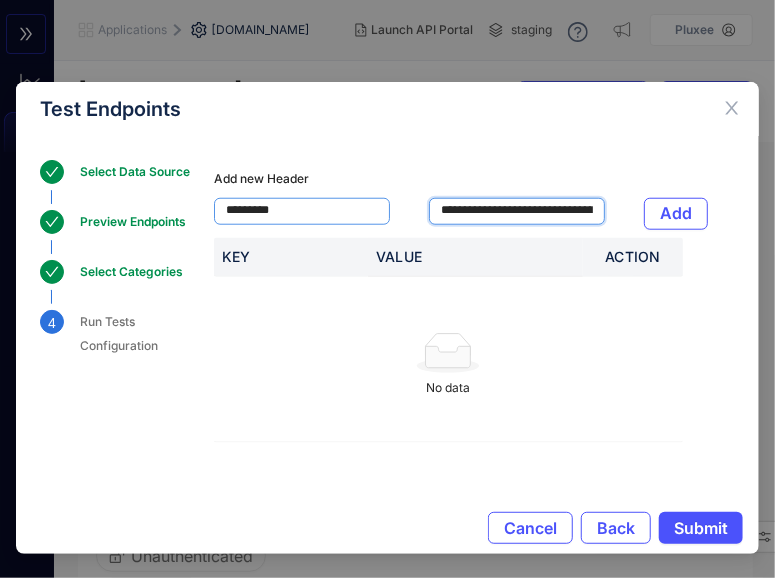 scroll, scrollTop: 0, scrollLeft: 125, axis: horizontal 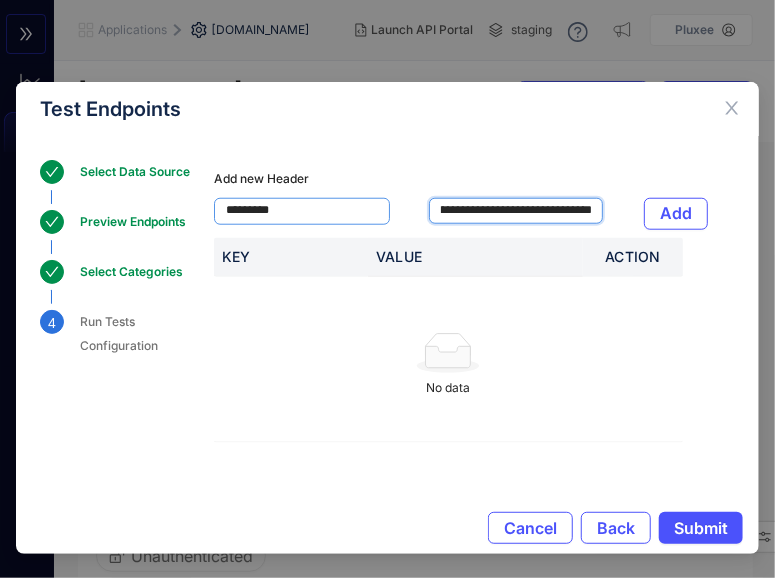 type on "**********" 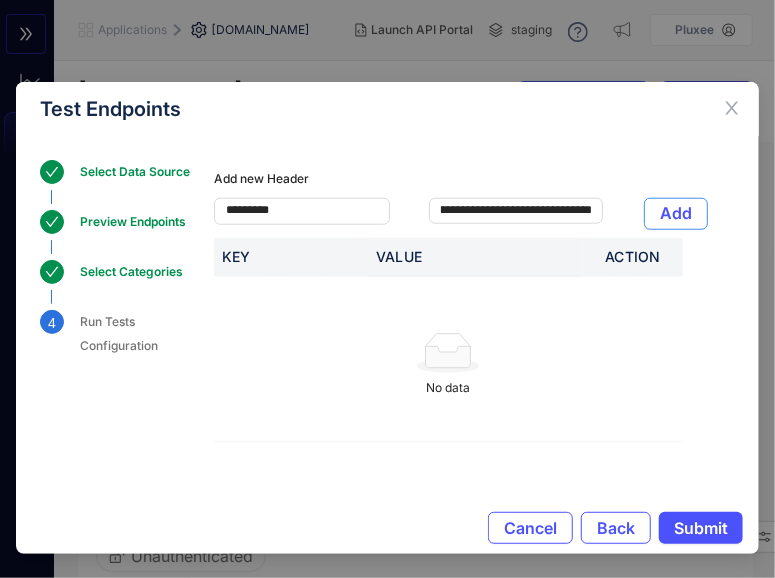 click on "Add" at bounding box center [676, 214] 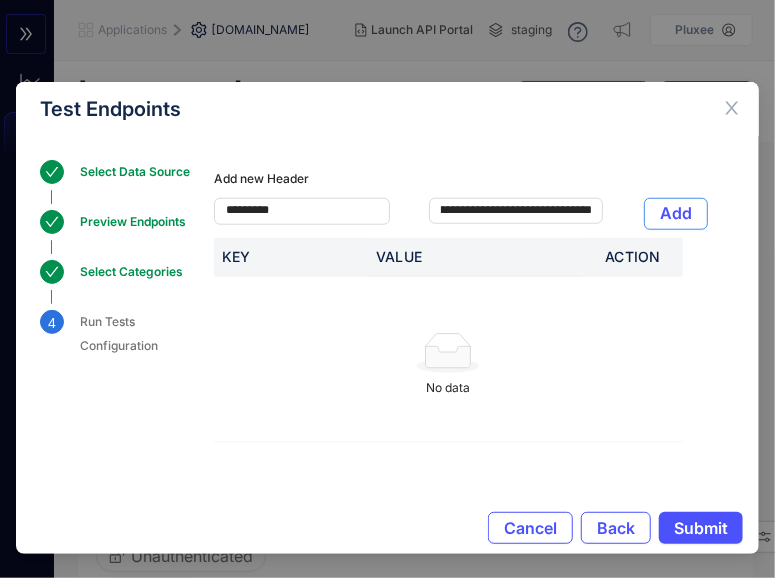 type 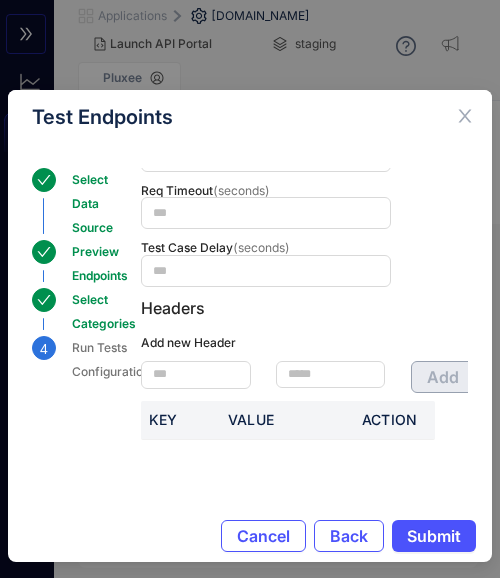 scroll, scrollTop: 616, scrollLeft: 0, axis: vertical 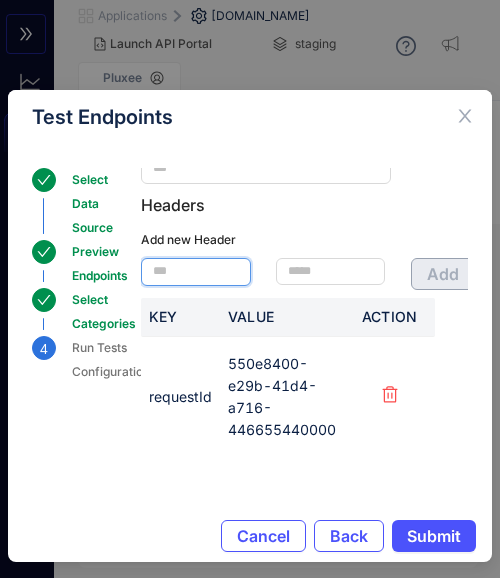 click at bounding box center (196, 271) 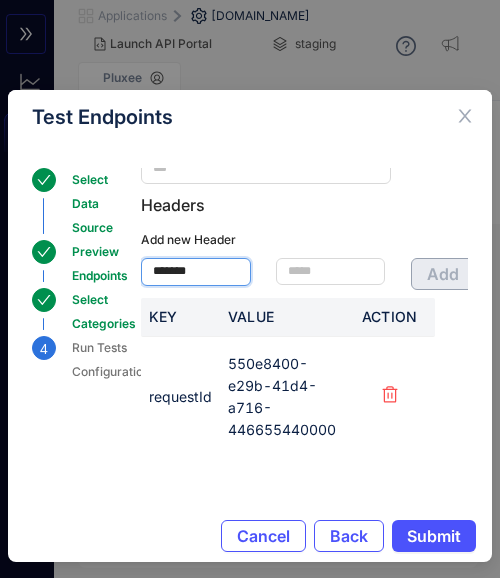 type on "*******" 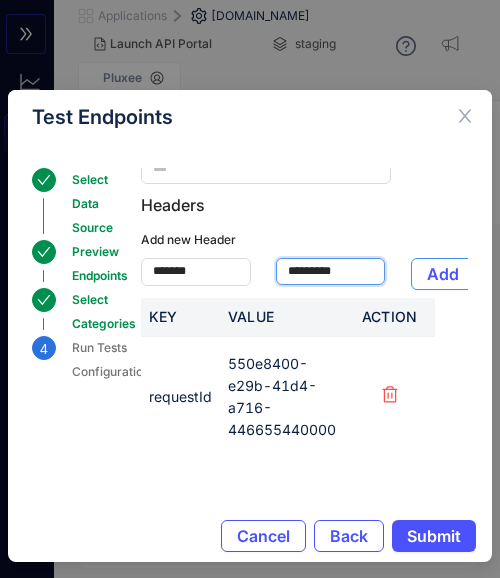 type on "*********" 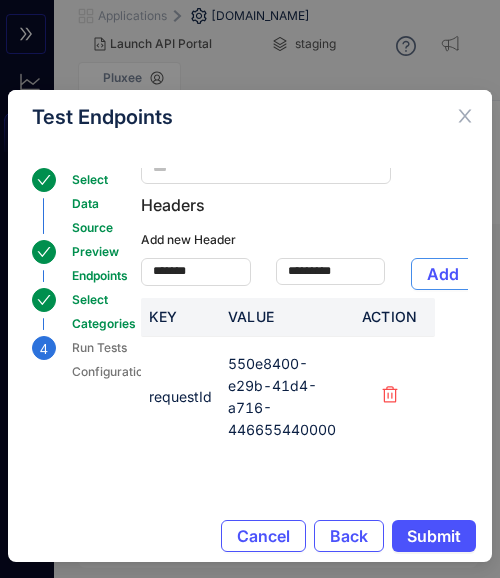 click on "Add" at bounding box center (443, 274) 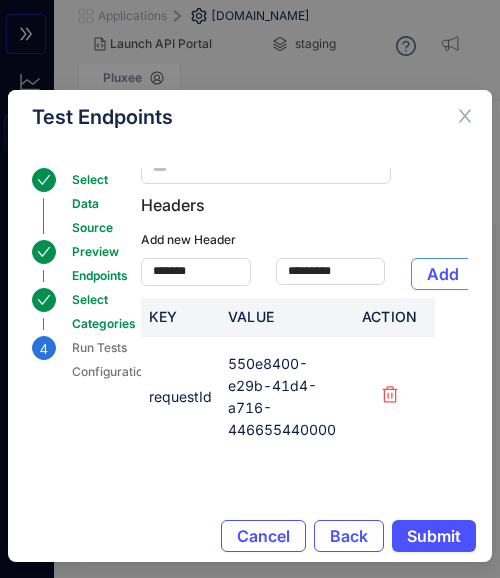type 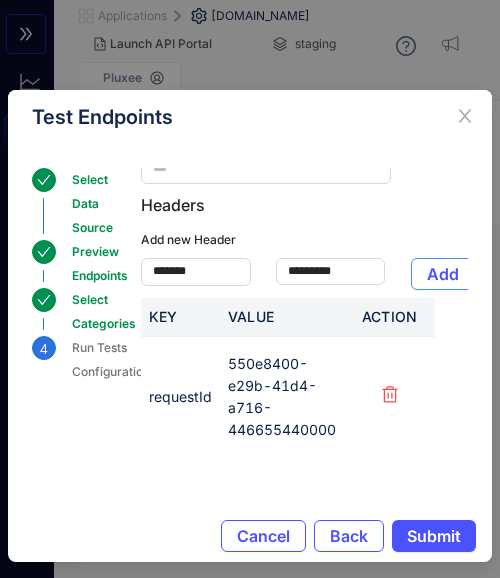 type 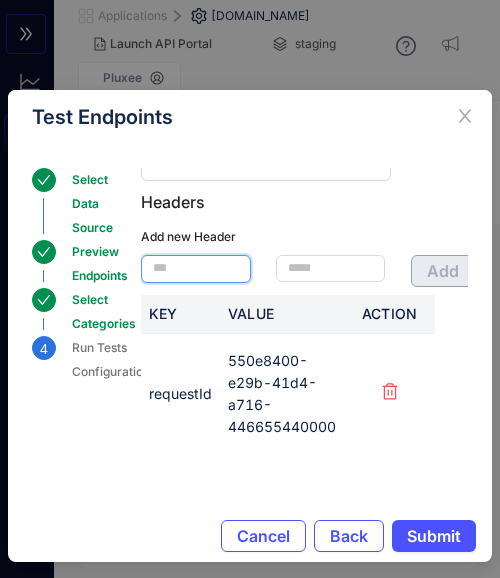 click at bounding box center [196, 268] 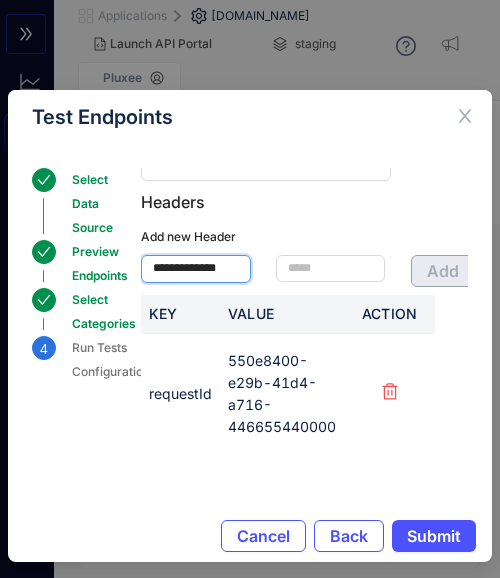 type on "**********" 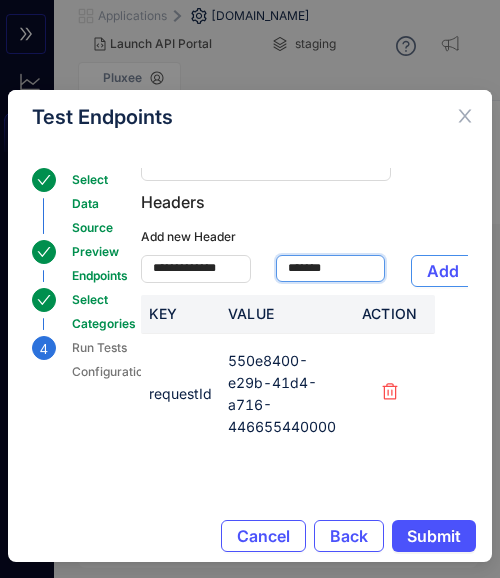 type on "*******" 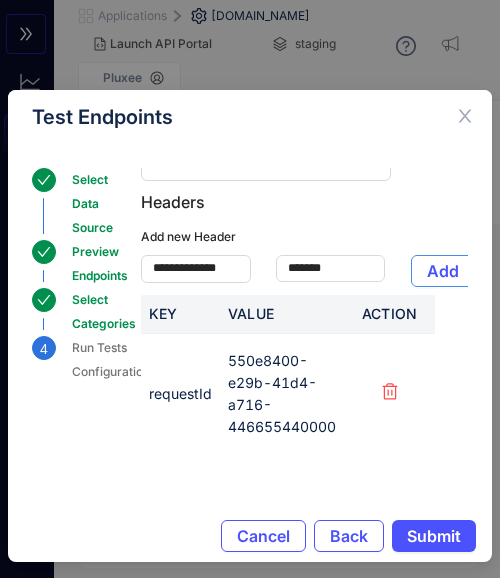 click on "Add" at bounding box center [443, 271] 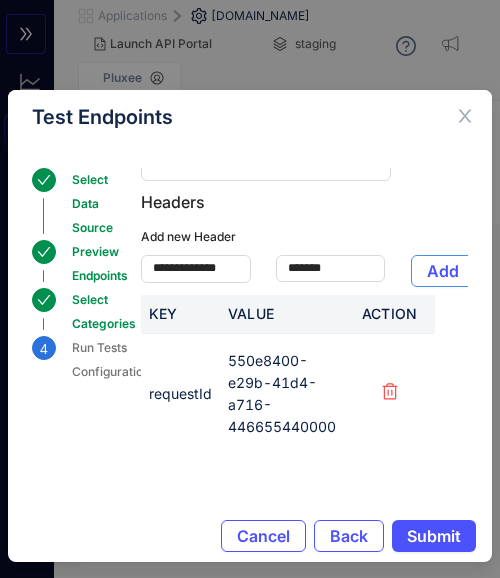 type 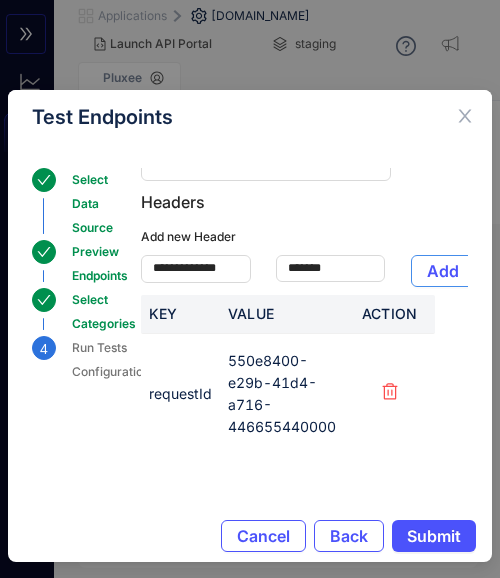 type 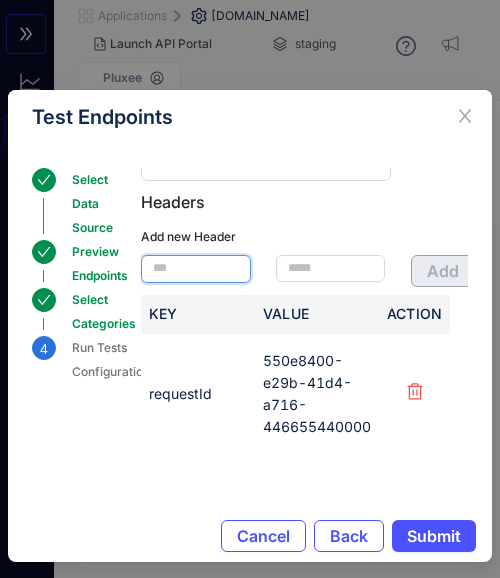 click at bounding box center (196, 268) 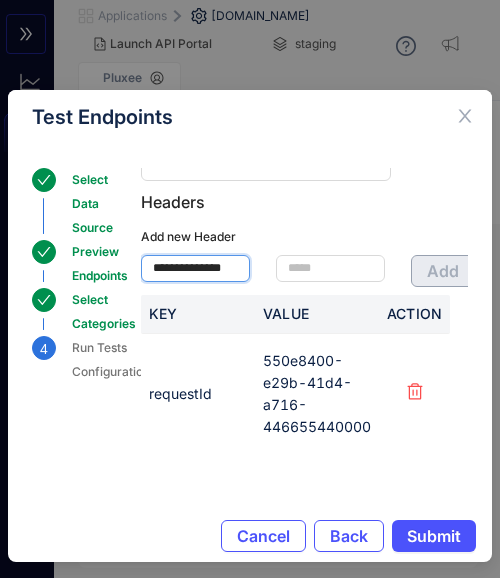 scroll, scrollTop: 0, scrollLeft: 8, axis: horizontal 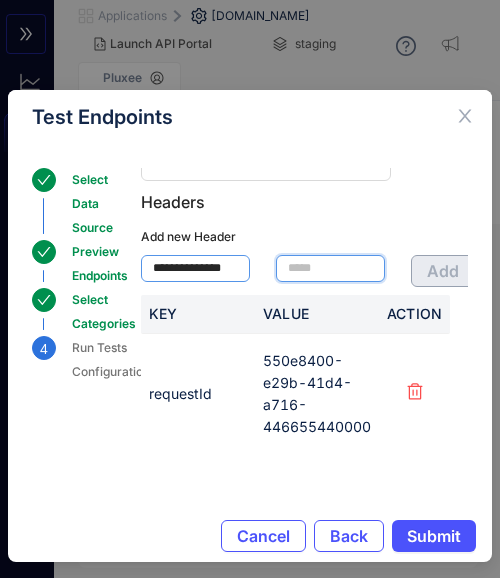 paste on "**********" 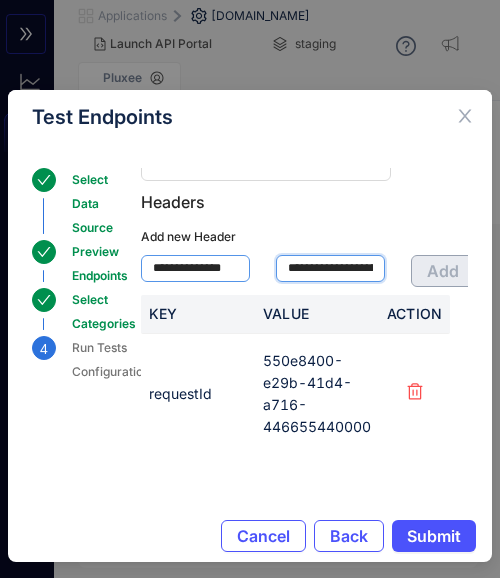 scroll, scrollTop: 0, scrollLeft: 190, axis: horizontal 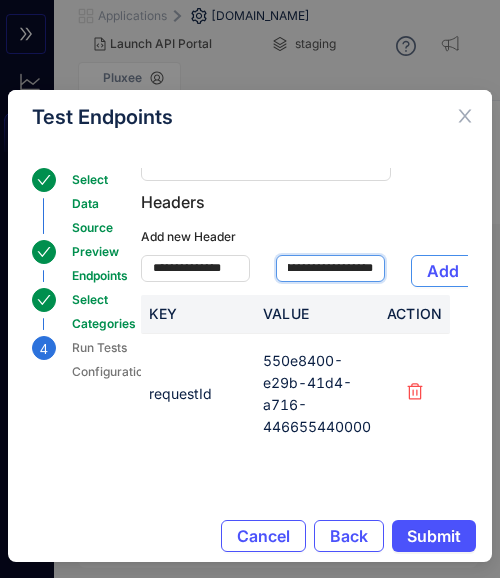 type on "**********" 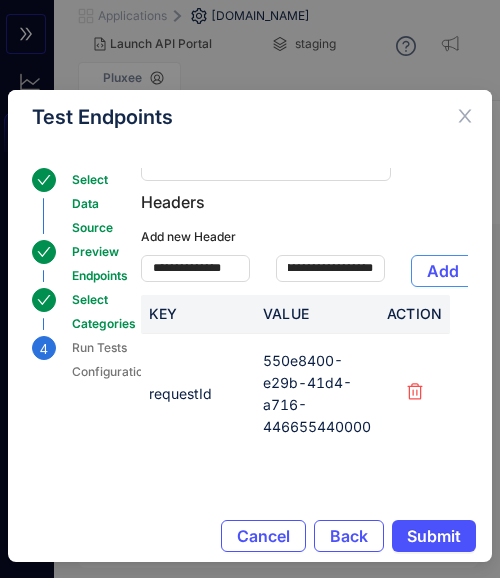 scroll, scrollTop: 0, scrollLeft: 0, axis: both 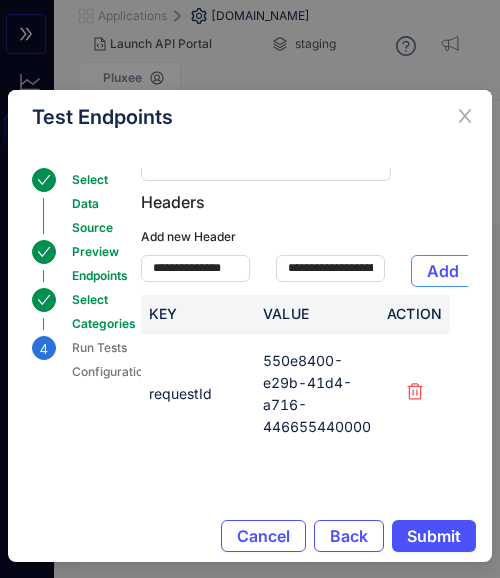 click on "Add" at bounding box center [443, 271] 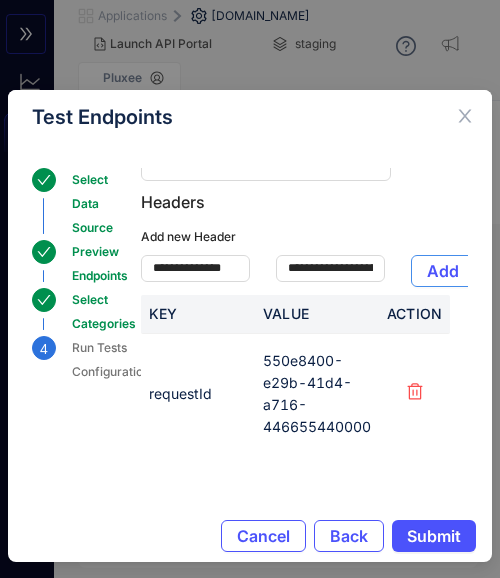 type 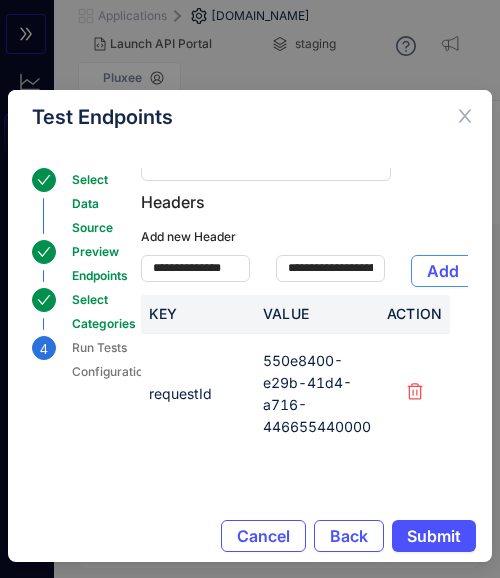 type 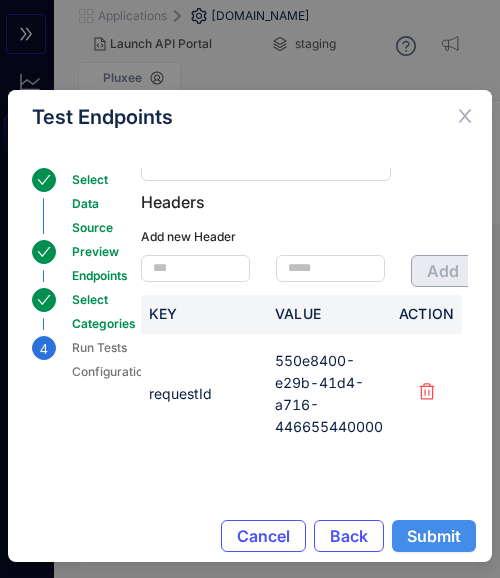 click on "Submit" at bounding box center (434, 536) 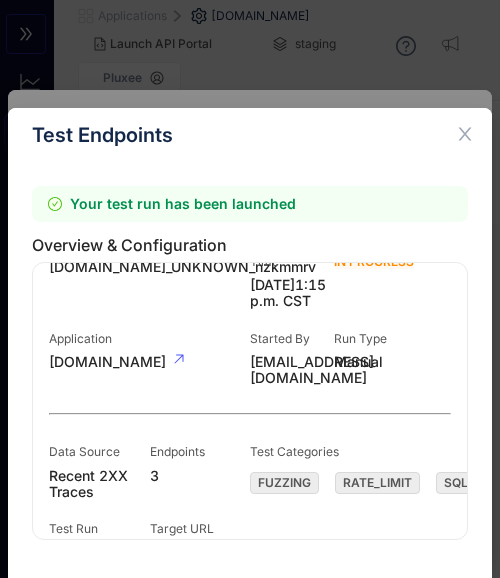 scroll, scrollTop: 89, scrollLeft: 0, axis: vertical 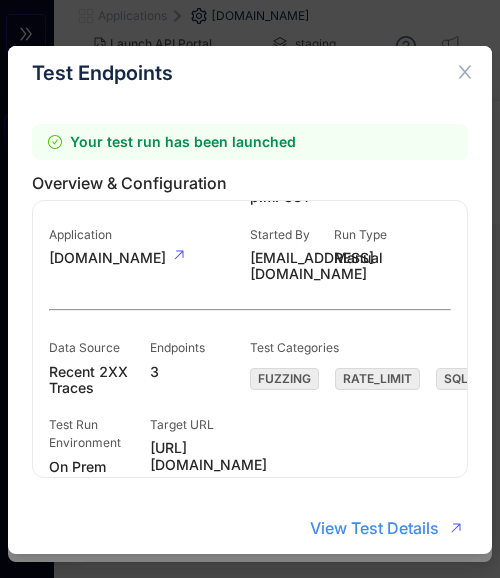 click on "View Test Details" at bounding box center [374, 528] 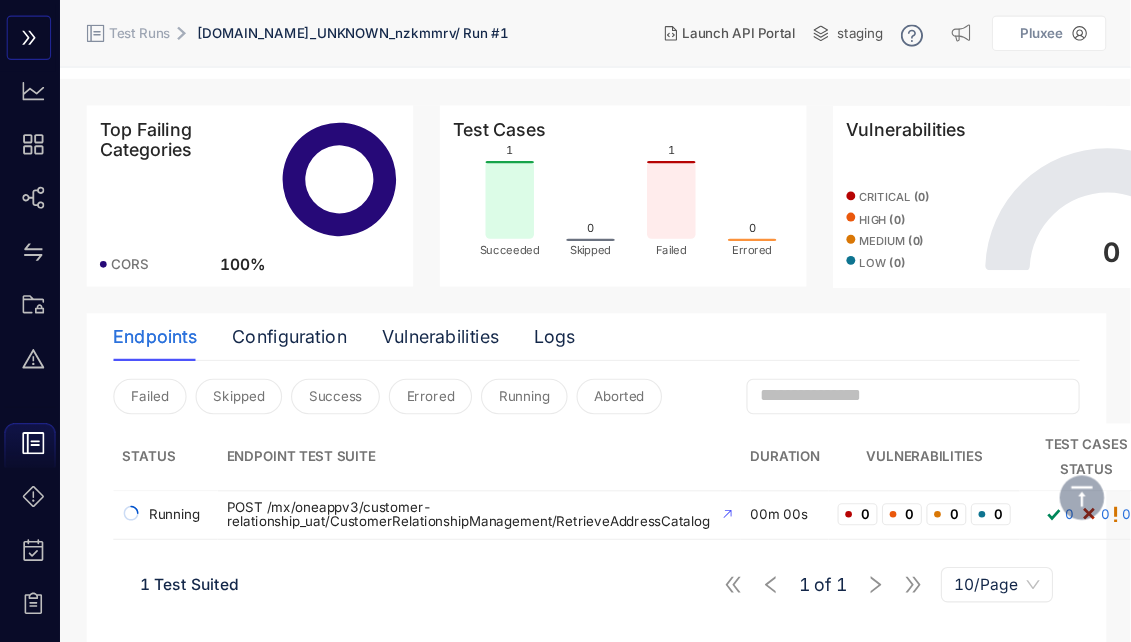 scroll, scrollTop: 104, scrollLeft: 0, axis: vertical 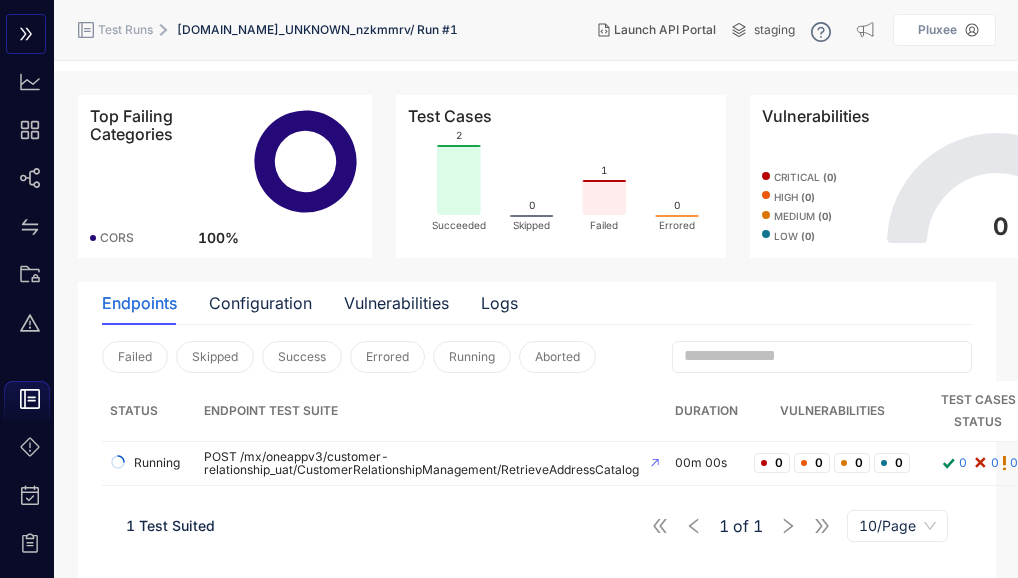 click on "Endpoints Configuration Vulnerabilities Logs Failed Skipped Success Errored Running Aborted Status Endpoint Test Suite Duration Vulnerabilities Test Cases Status   Running POST /mx/oneappv3/customer-relationship_uat/CustomerRelationshipManagement/RetrieveAddressCatalog 00m 00s 0 0 0 0    0    0   0   1   Test Suited   1  of  1 10/Page" at bounding box center [537, 430] 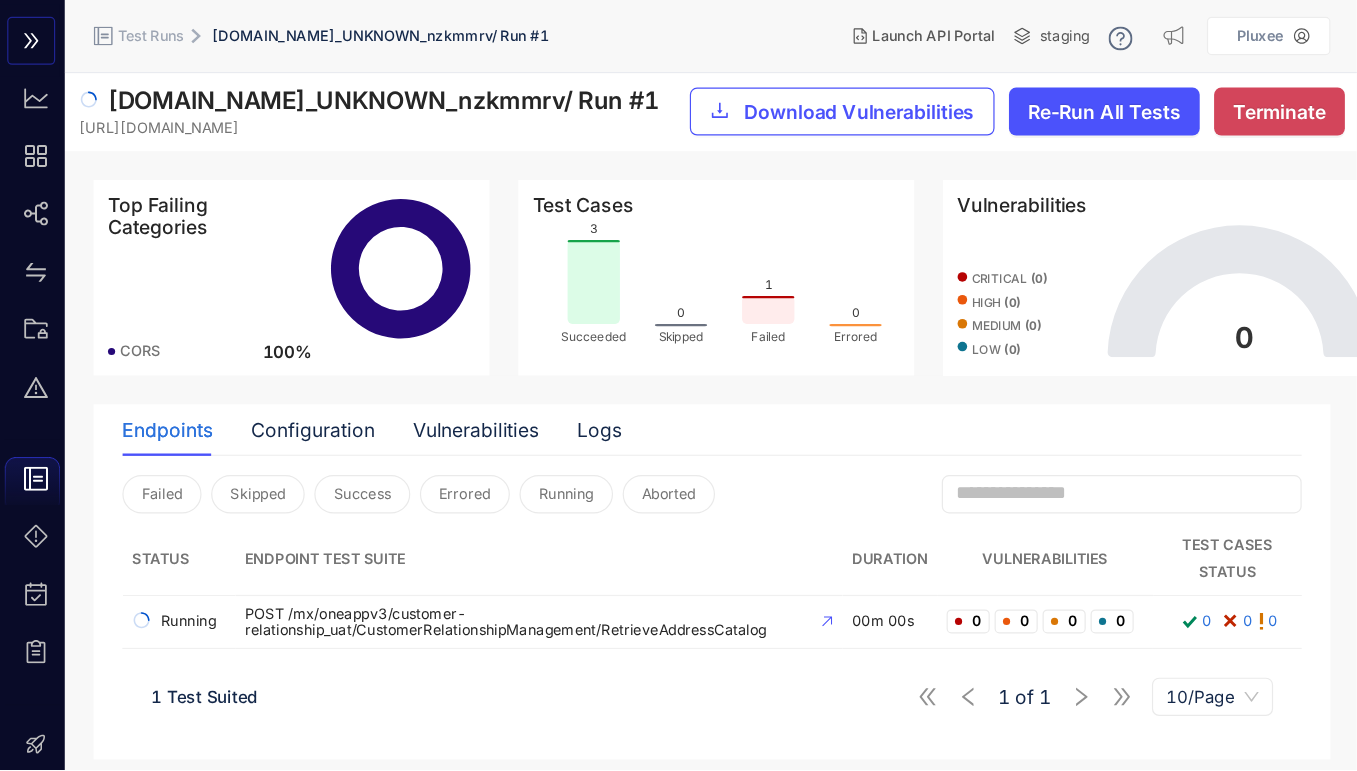 scroll, scrollTop: 0, scrollLeft: 0, axis: both 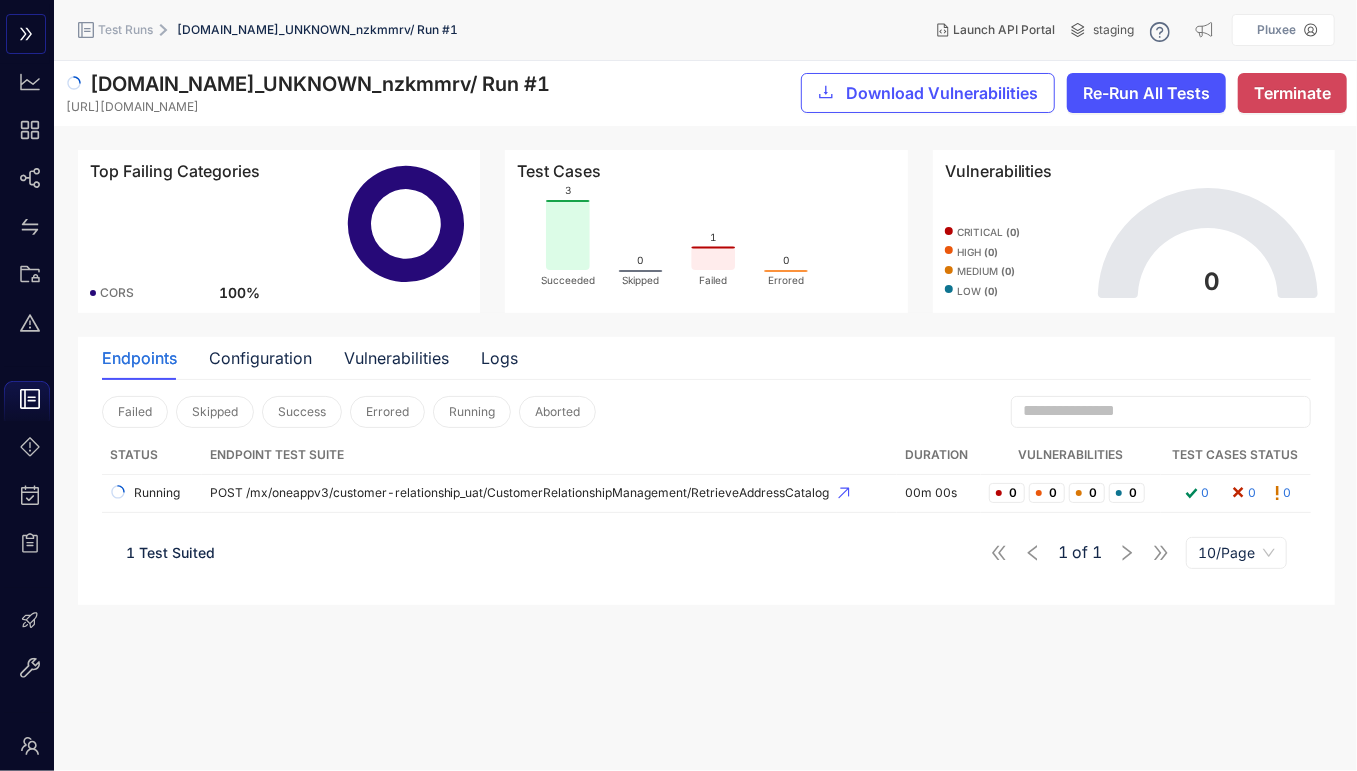 drag, startPoint x: 911, startPoint y: 9, endPoint x: 730, endPoint y: 597, distance: 615.2276 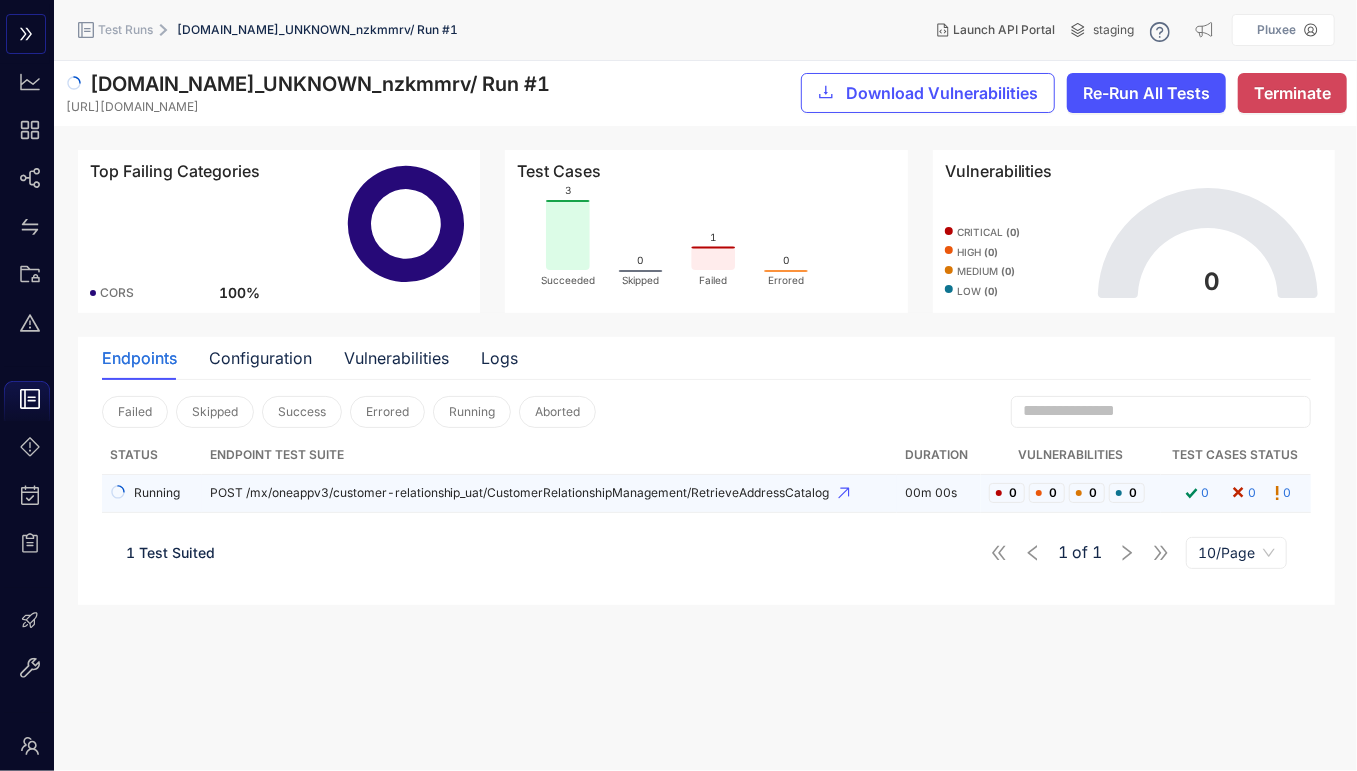 click on "POST /mx/oneappv3/customer-relationship_uat/CustomerRelationshipManagement/RetrieveAddressCatalog" at bounding box center (549, 493) 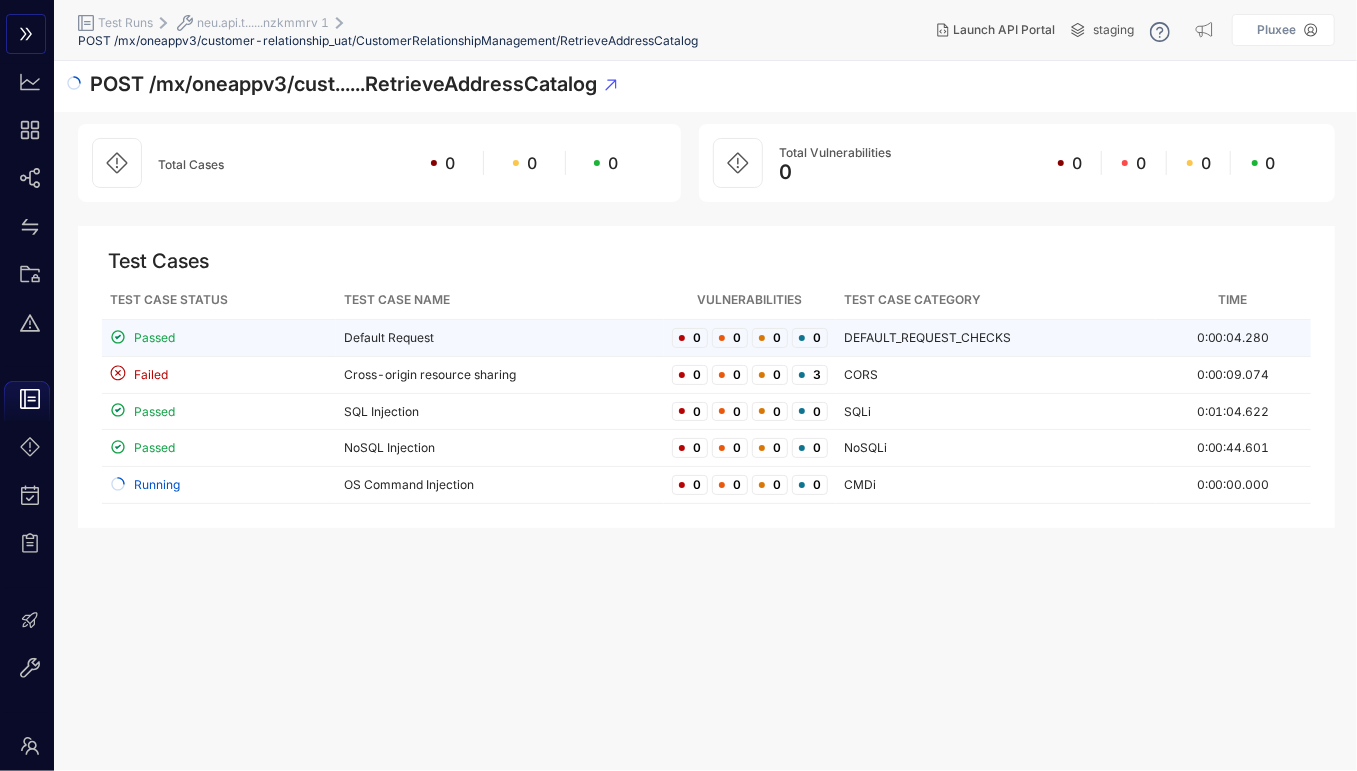 click on "Default Request" at bounding box center [500, 338] 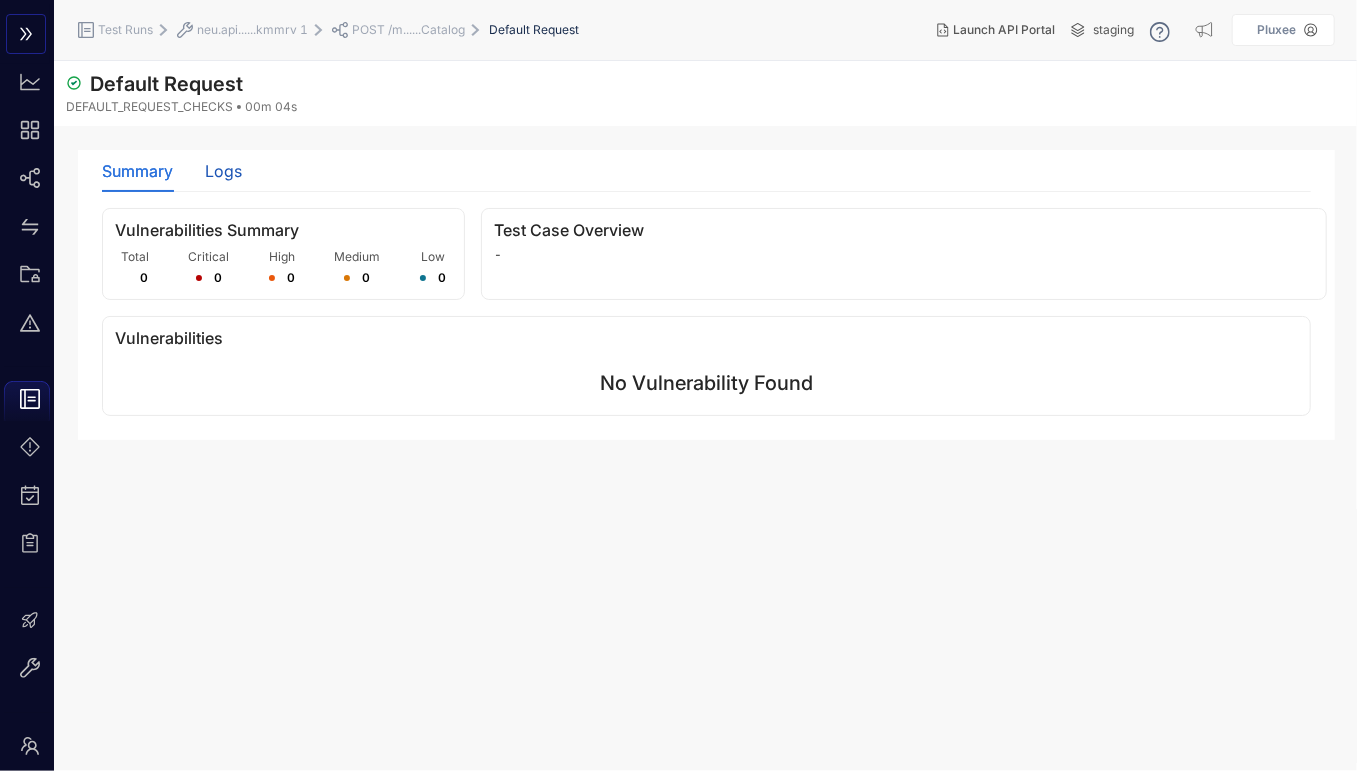 click on "Logs" at bounding box center (223, 171) 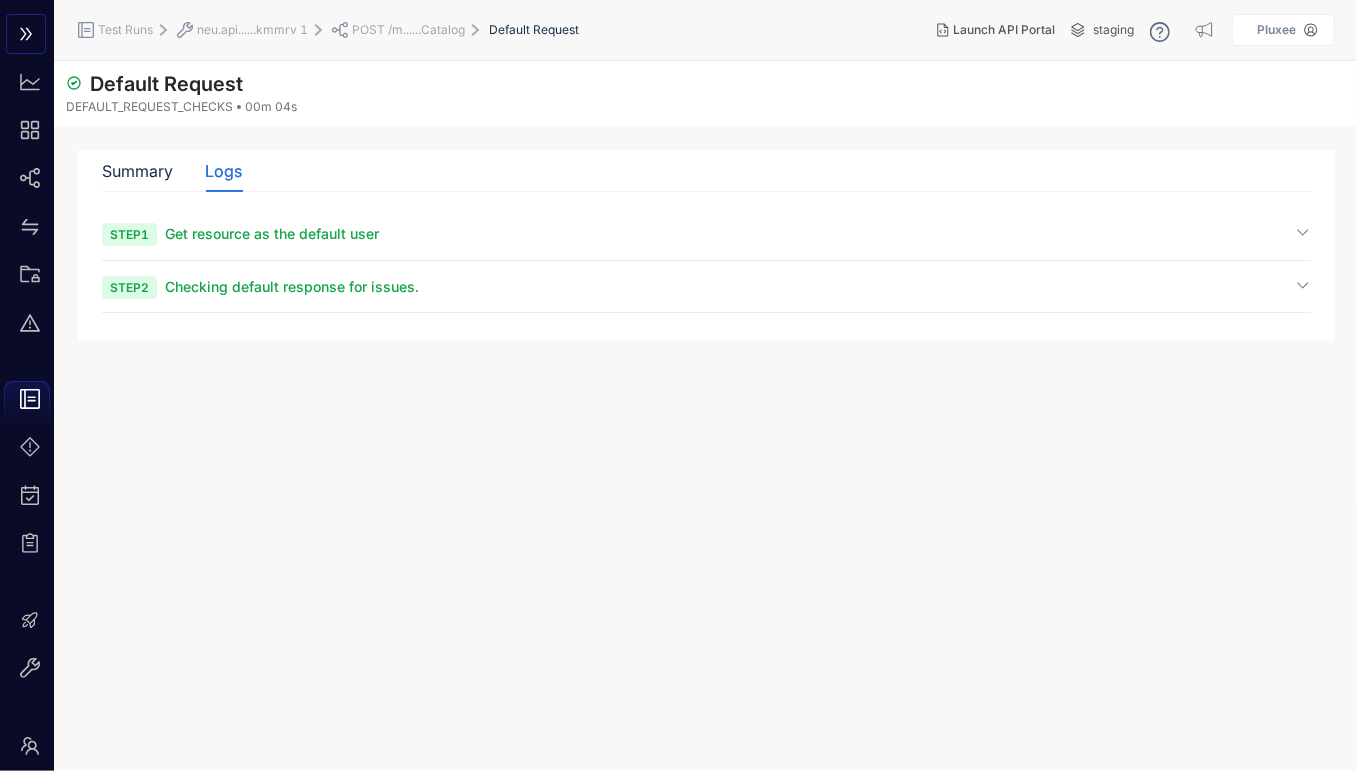 click on "Get resource as the default user" at bounding box center [272, 233] 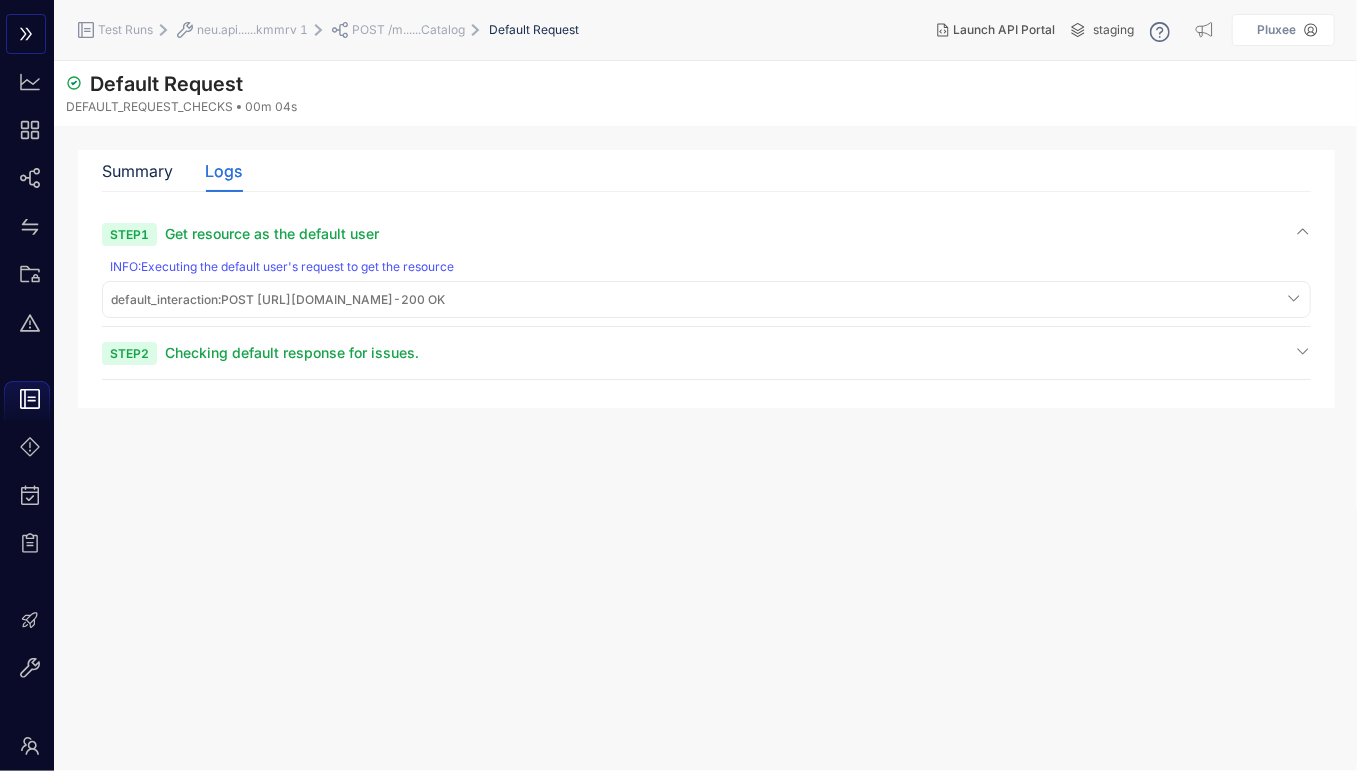 click on "default_interaction :  POST   https://neu.api.tst.pluxee.tools/mx/oneappv3/customer-relationship_uat/CustomerRelationshipManagement/RetrieveAddressCatalog?subscription-key=76fca3a7585d45c7b8989d4e6de39cac  -  200   OK" at bounding box center [278, 300] 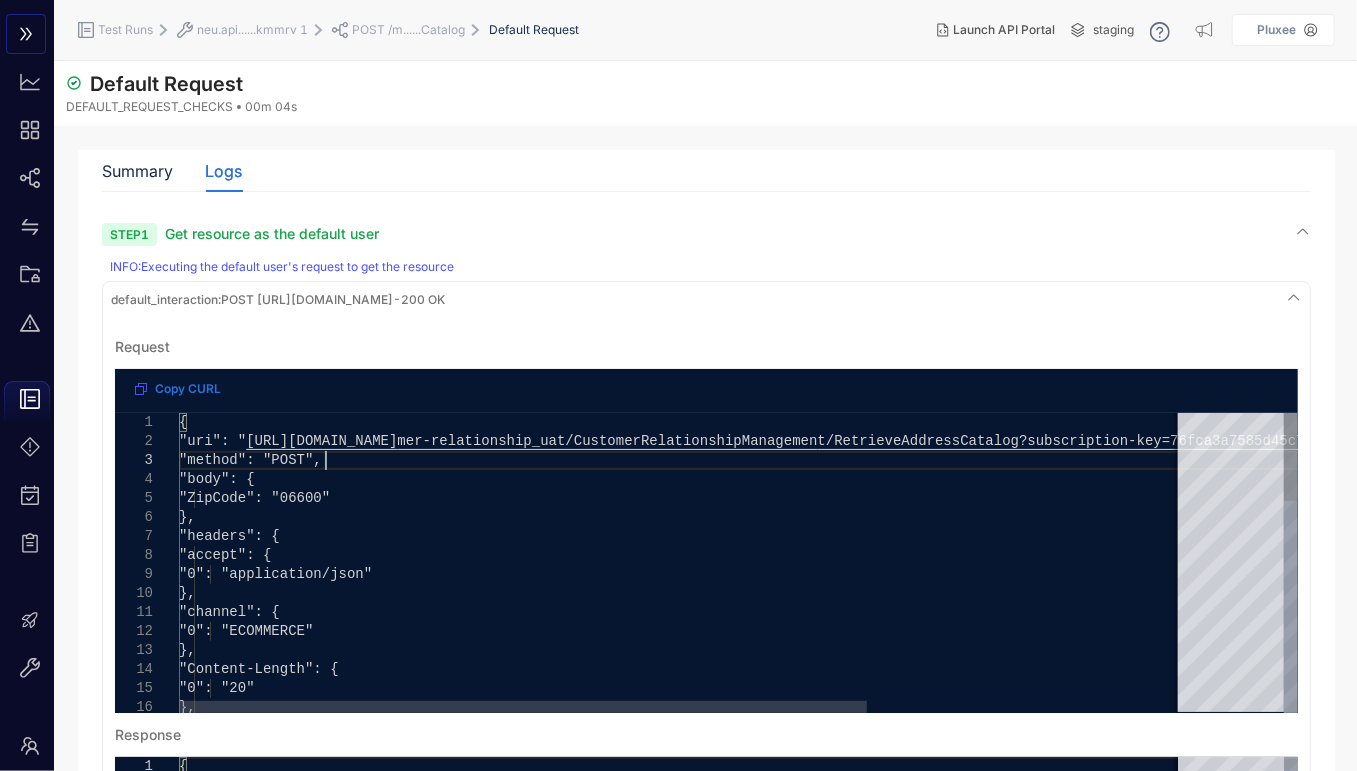 click on ""method": "POST"," at bounding box center [914, 460] 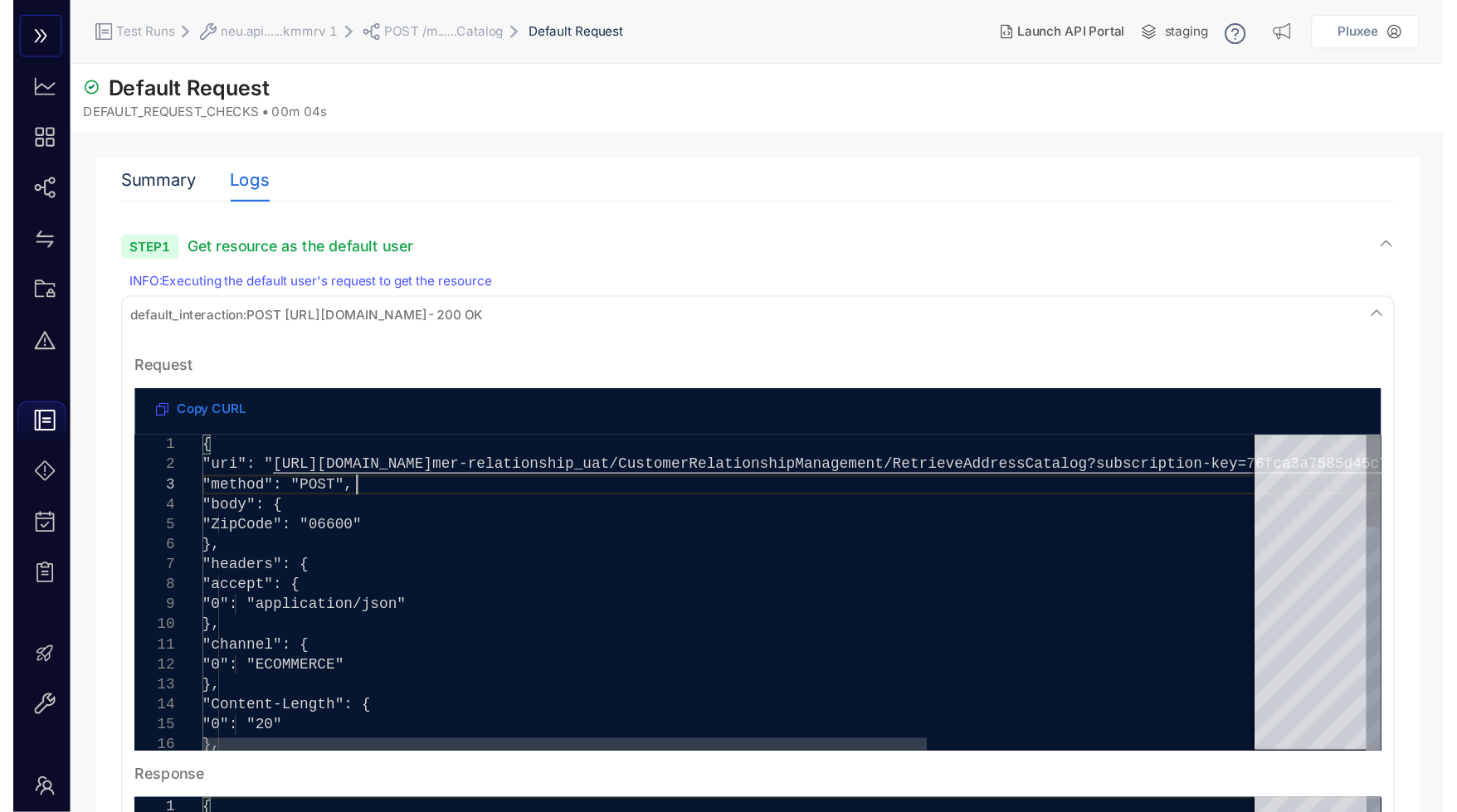 scroll, scrollTop: 0, scrollLeft: 0, axis: both 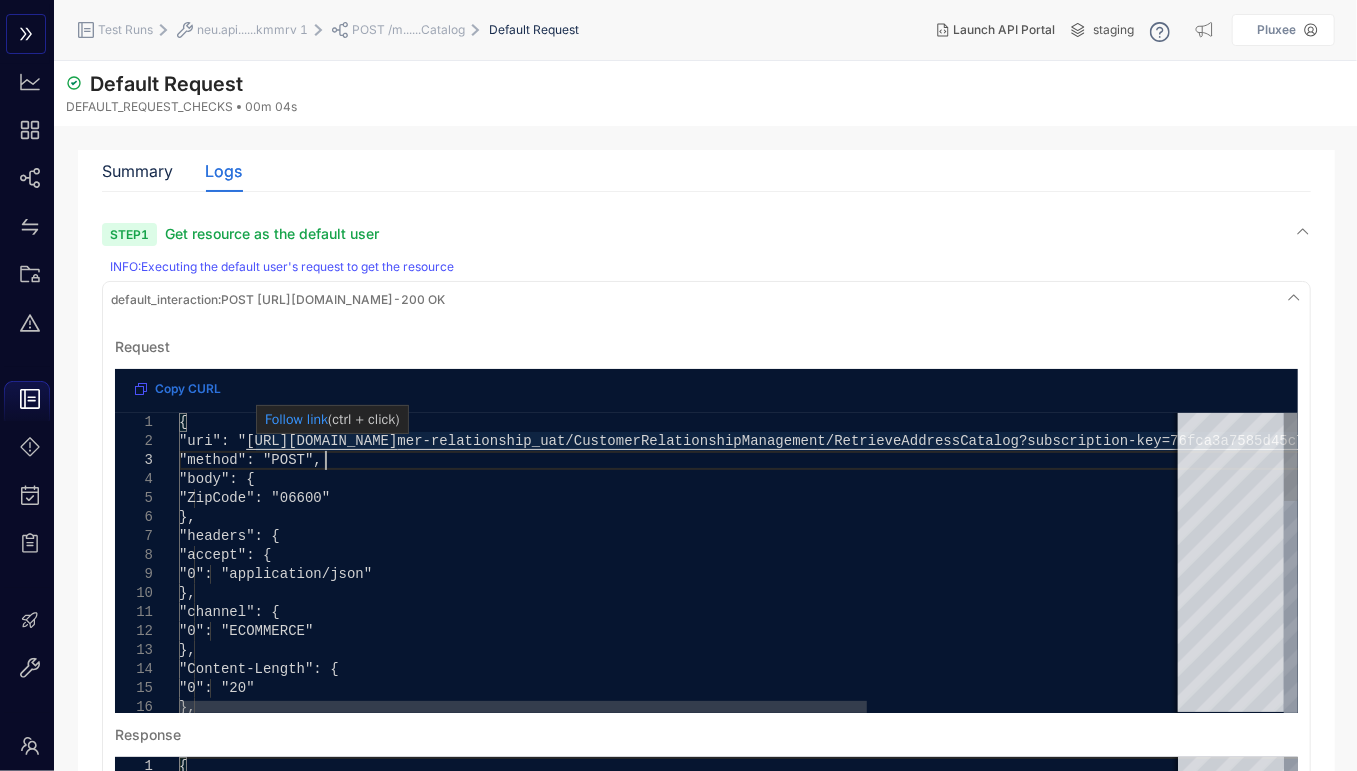 click on "mer-relationship_uat/CustomerRelationshipManagemen" at bounding box center [607, 441] 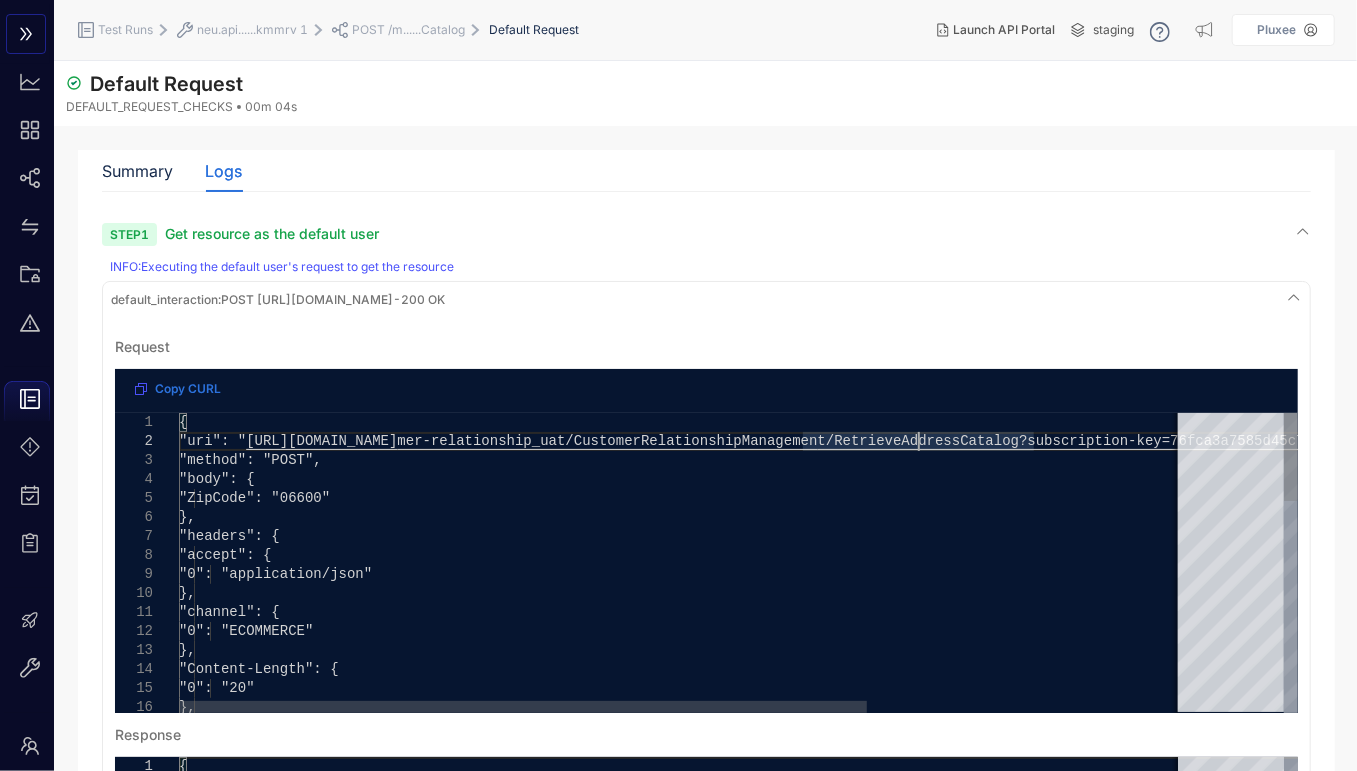 click on "mer-relationship_uat/CustomerRelationshipManagemen" at bounding box center (607, 441) 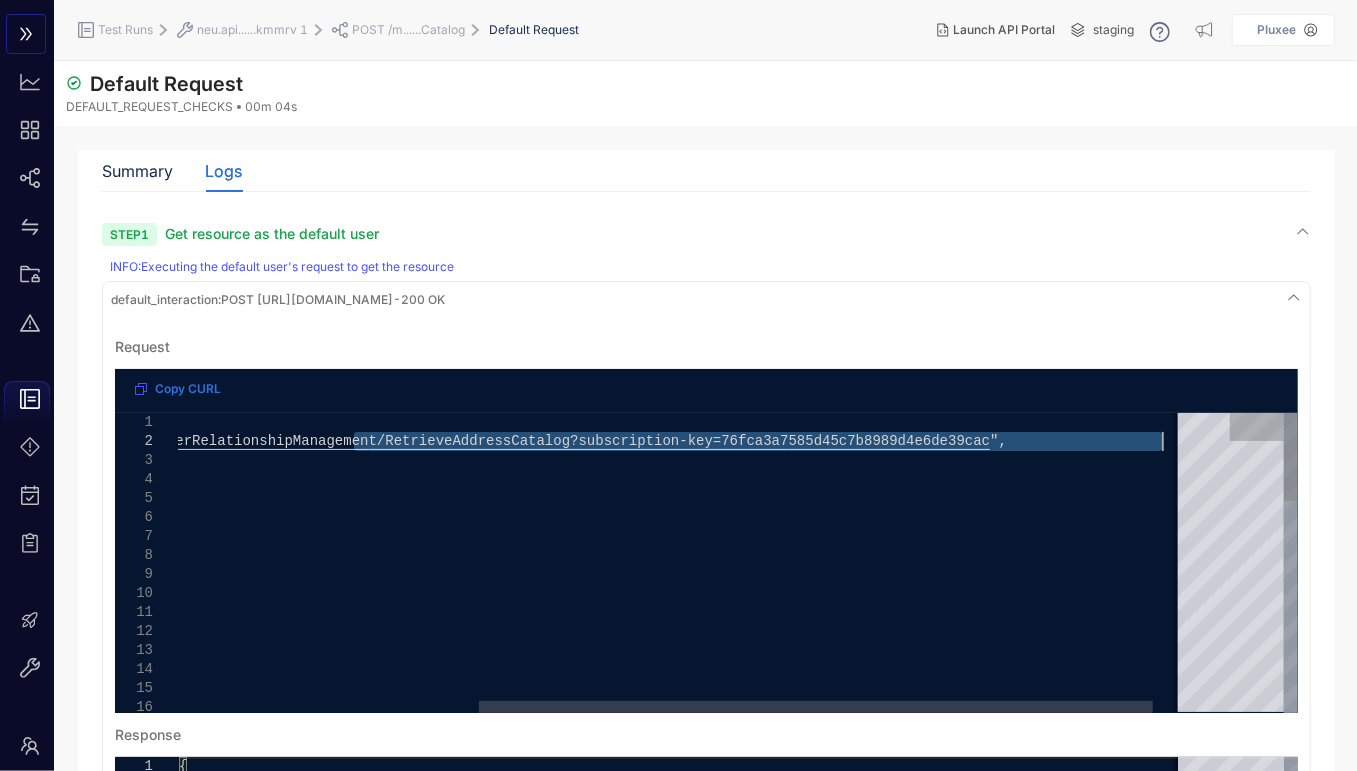 drag, startPoint x: 916, startPoint y: 450, endPoint x: 1242, endPoint y: 449, distance: 326.00153 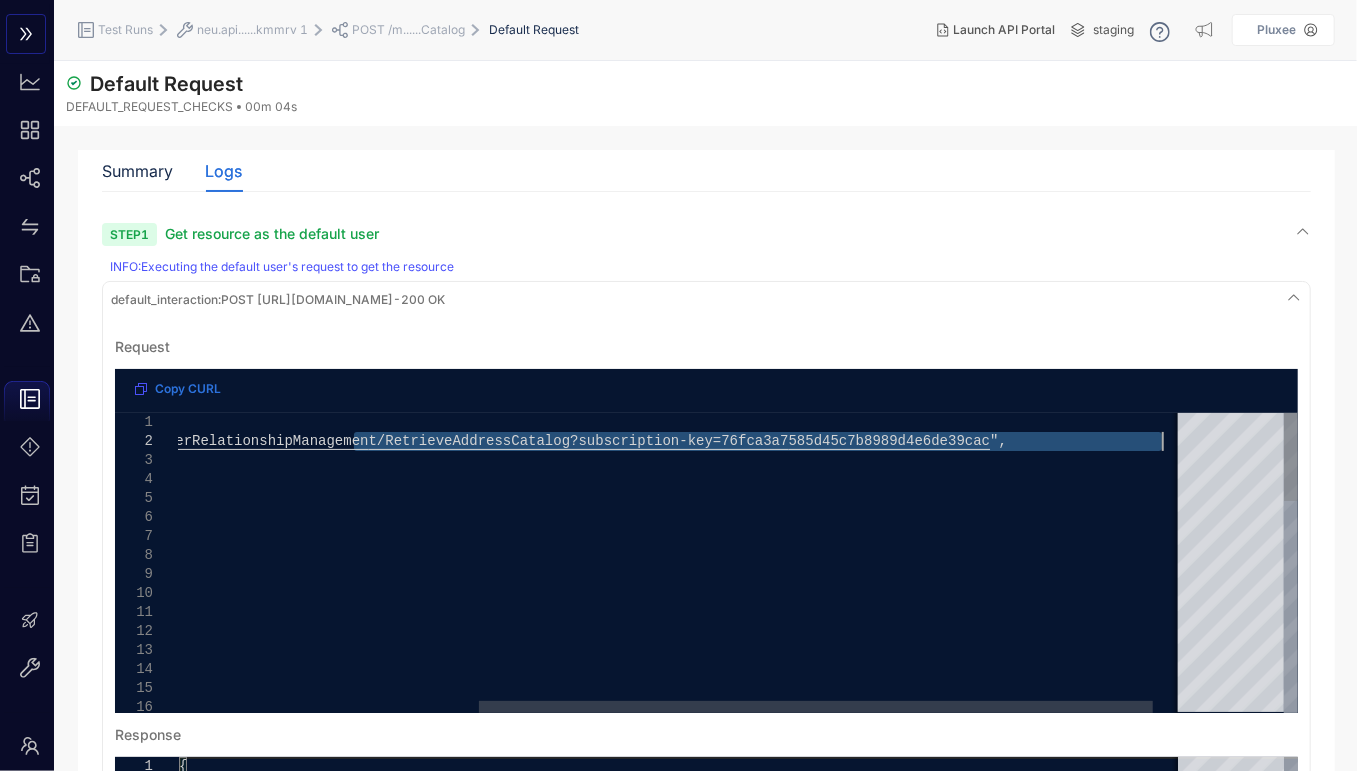 click on ""ZipCode": "06600"" at bounding box center (480, 498) 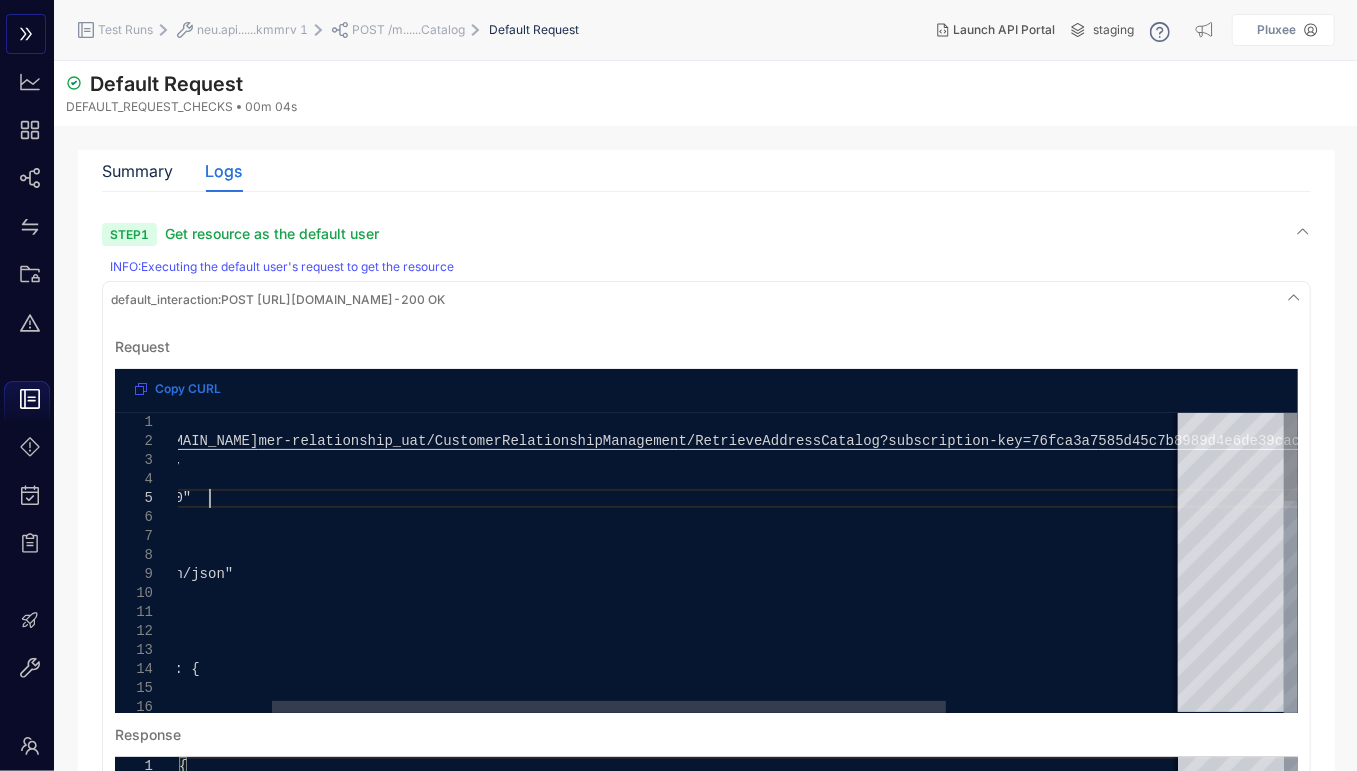 click on "t/RetrieveAddressCatalog?subscription-key=76fca3a7" at bounding box center (889, 441) 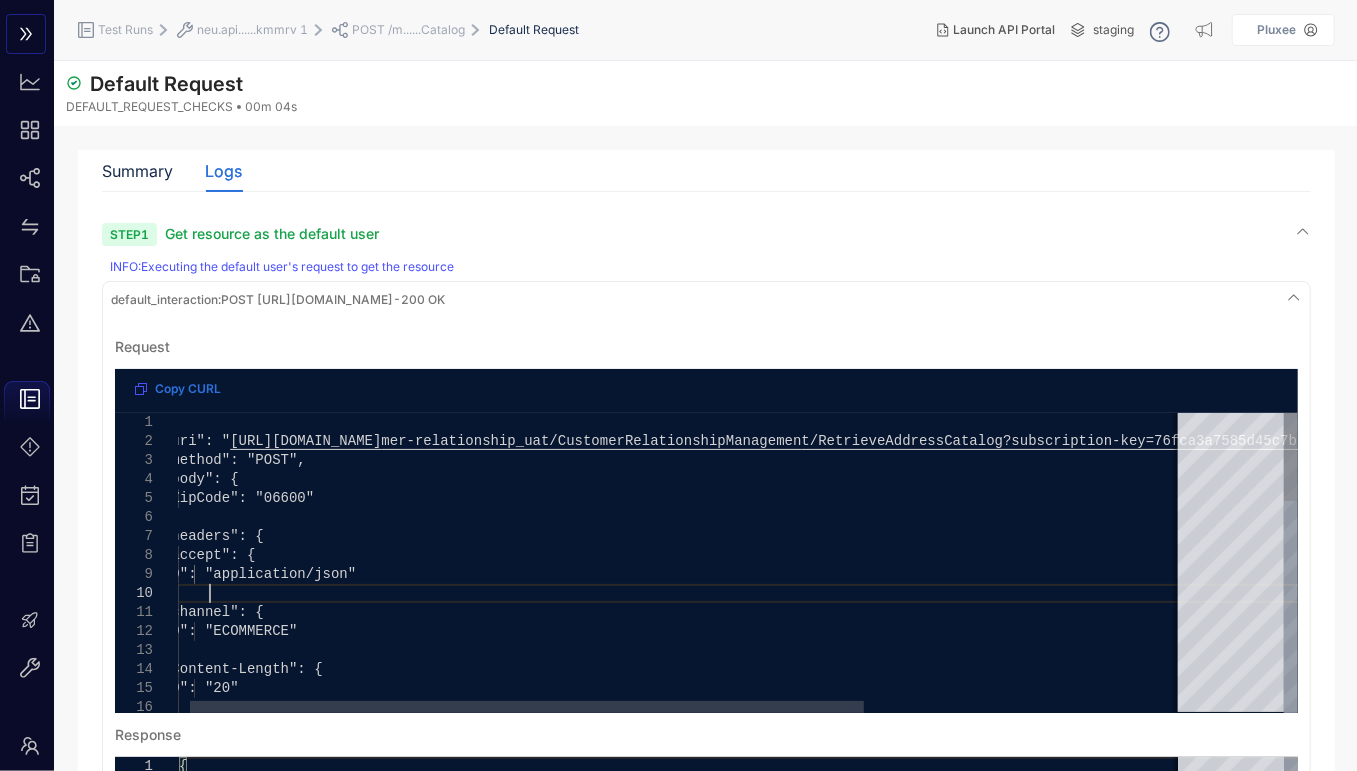 click on ""channel": {" at bounding box center [913, 612] 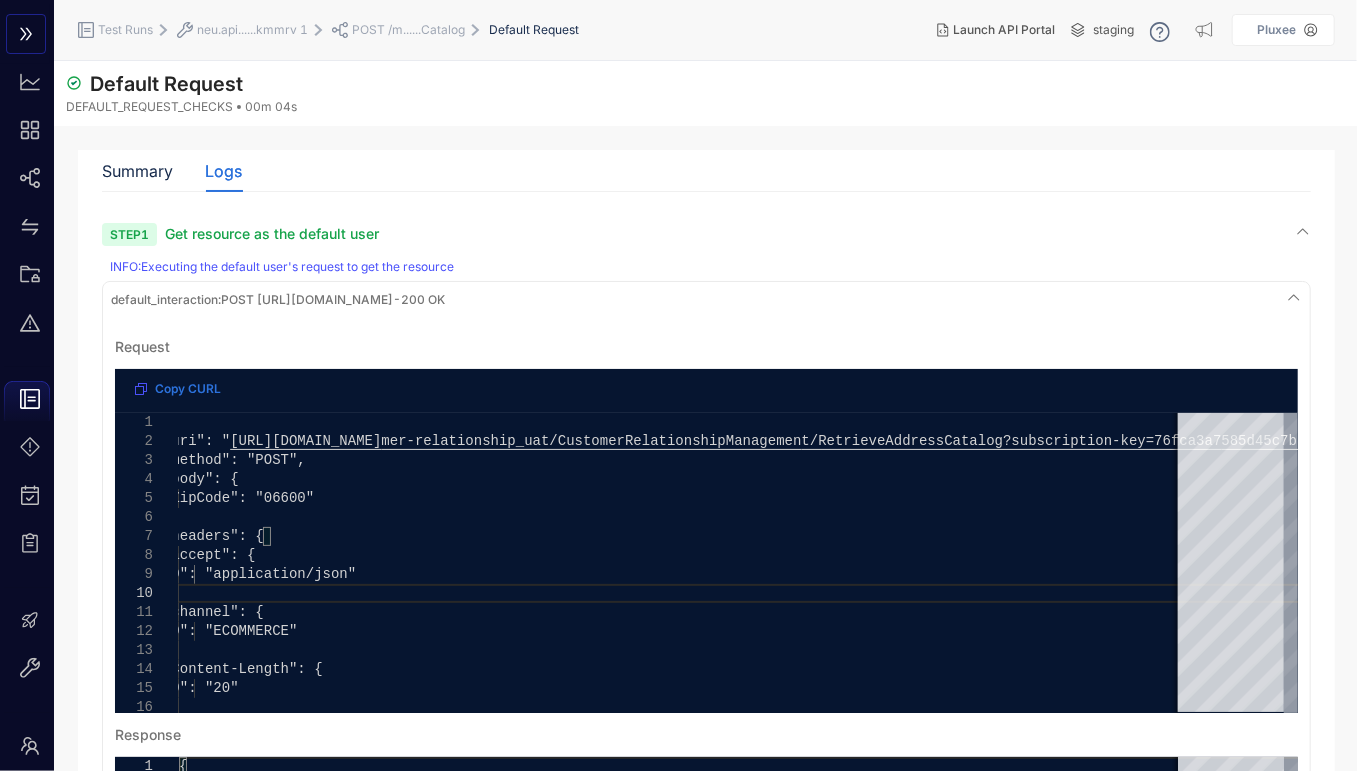 click on "Default Request DEFAULT_REQUEST_CHECKS 00m 04s" at bounding box center [706, 93] 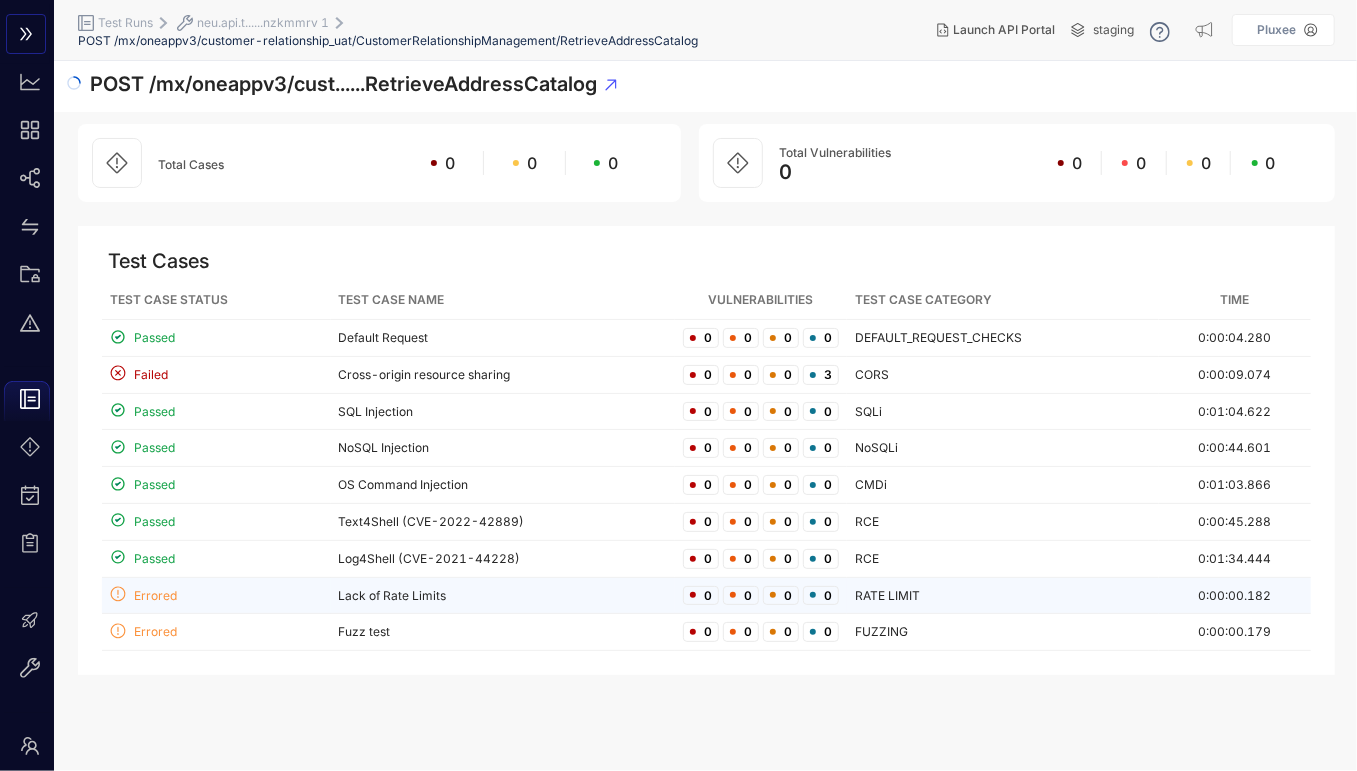 click on "Errored" at bounding box center [216, 596] 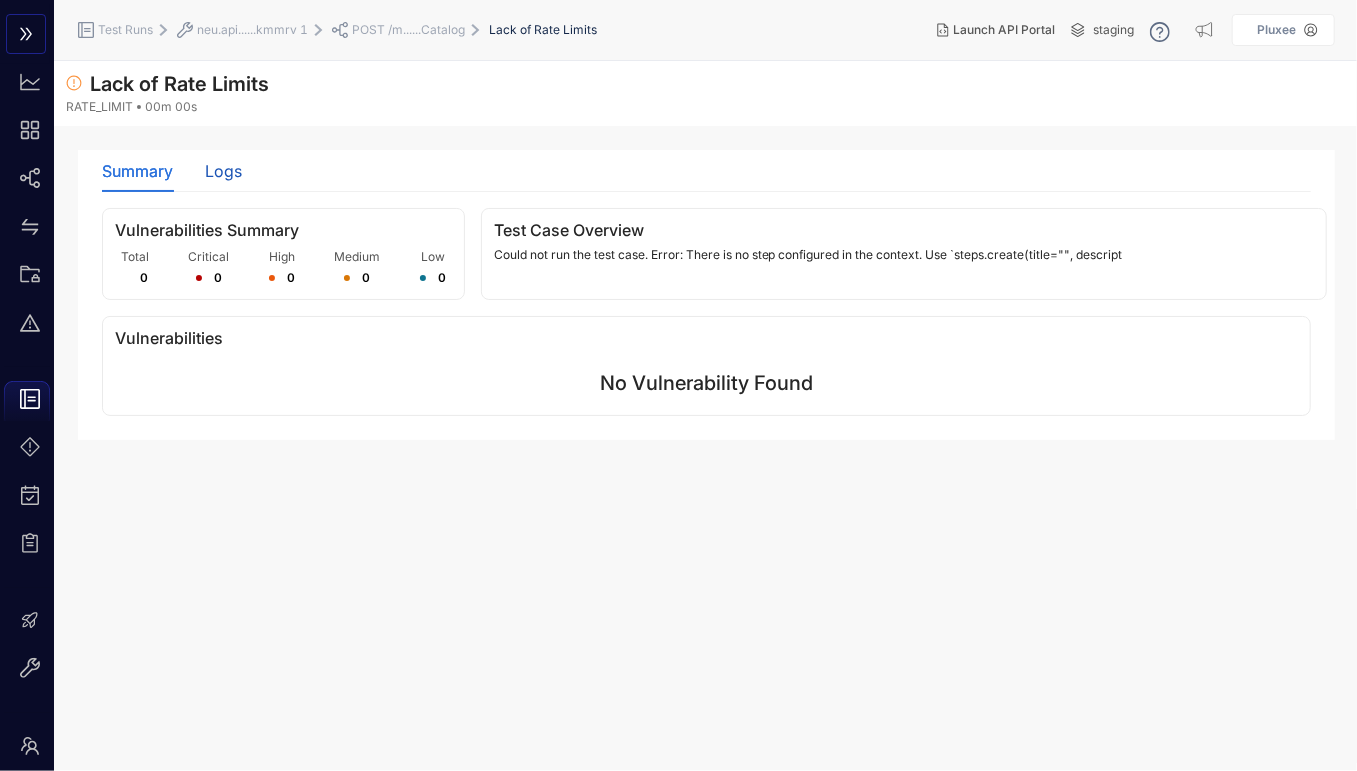 click on "Logs" at bounding box center [223, 171] 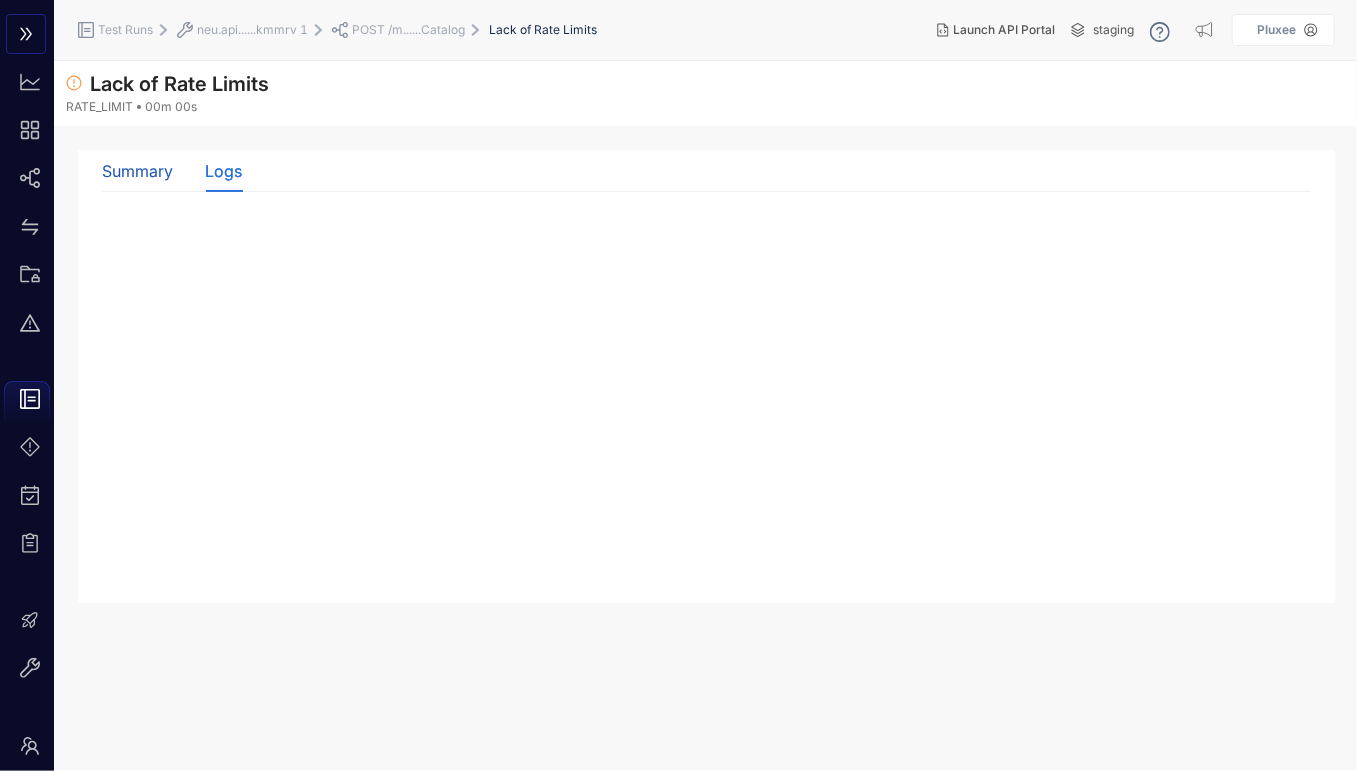 click on "Summary" at bounding box center (137, 171) 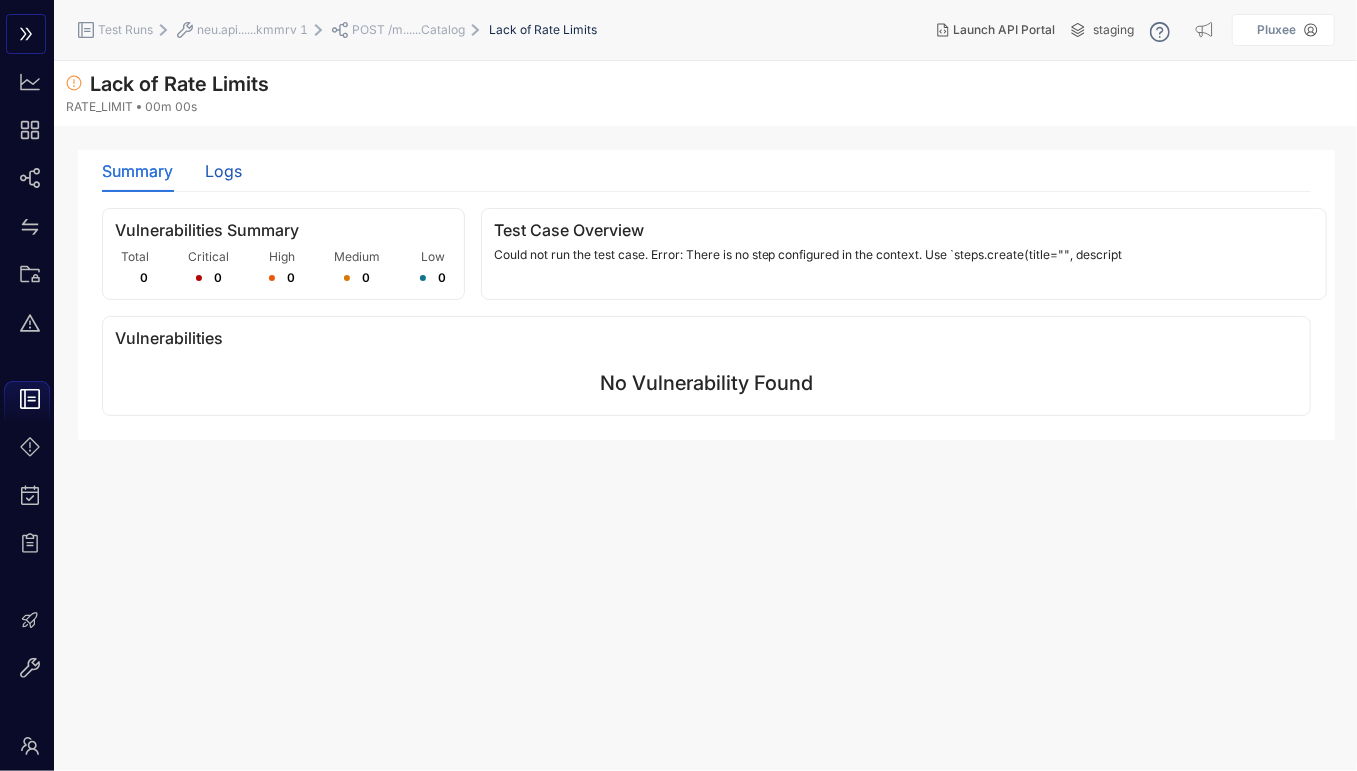 click on "Logs" at bounding box center (223, 171) 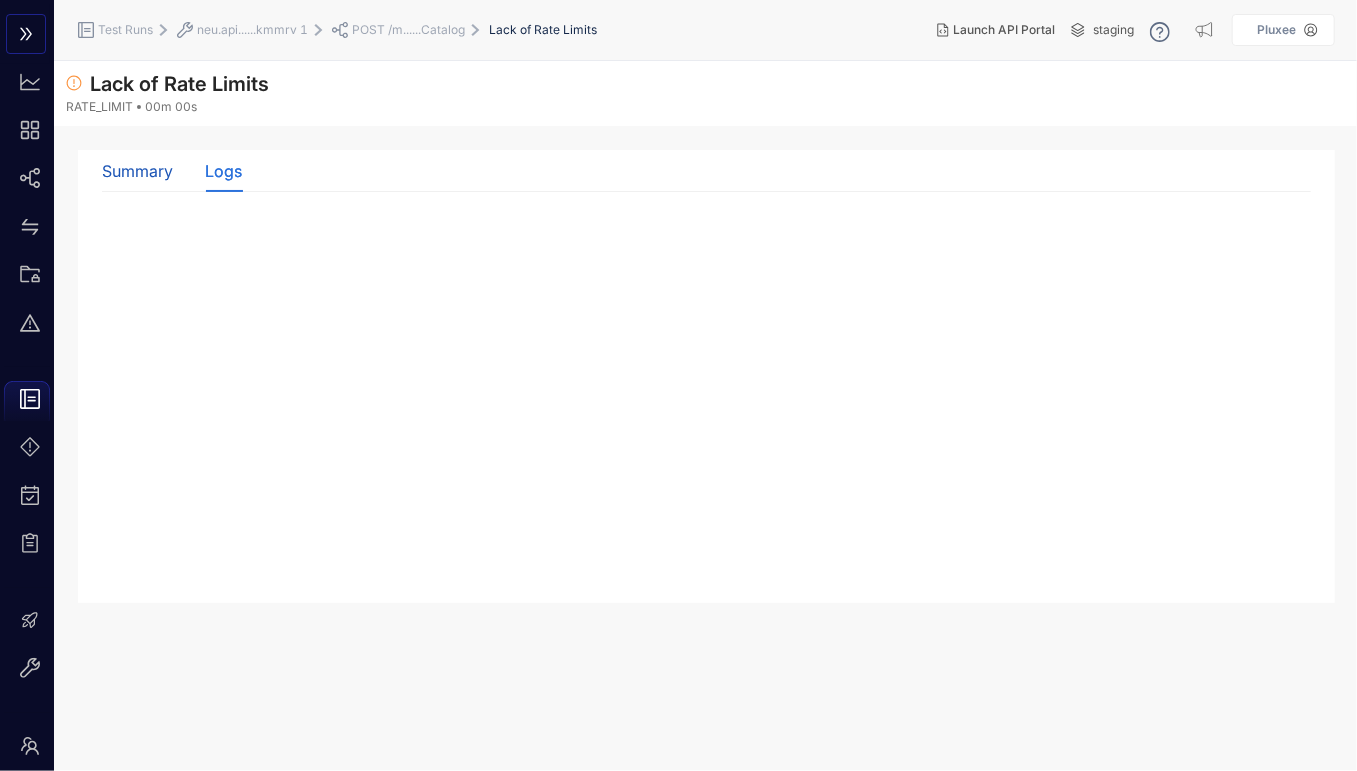 click on "Summary" at bounding box center (137, 171) 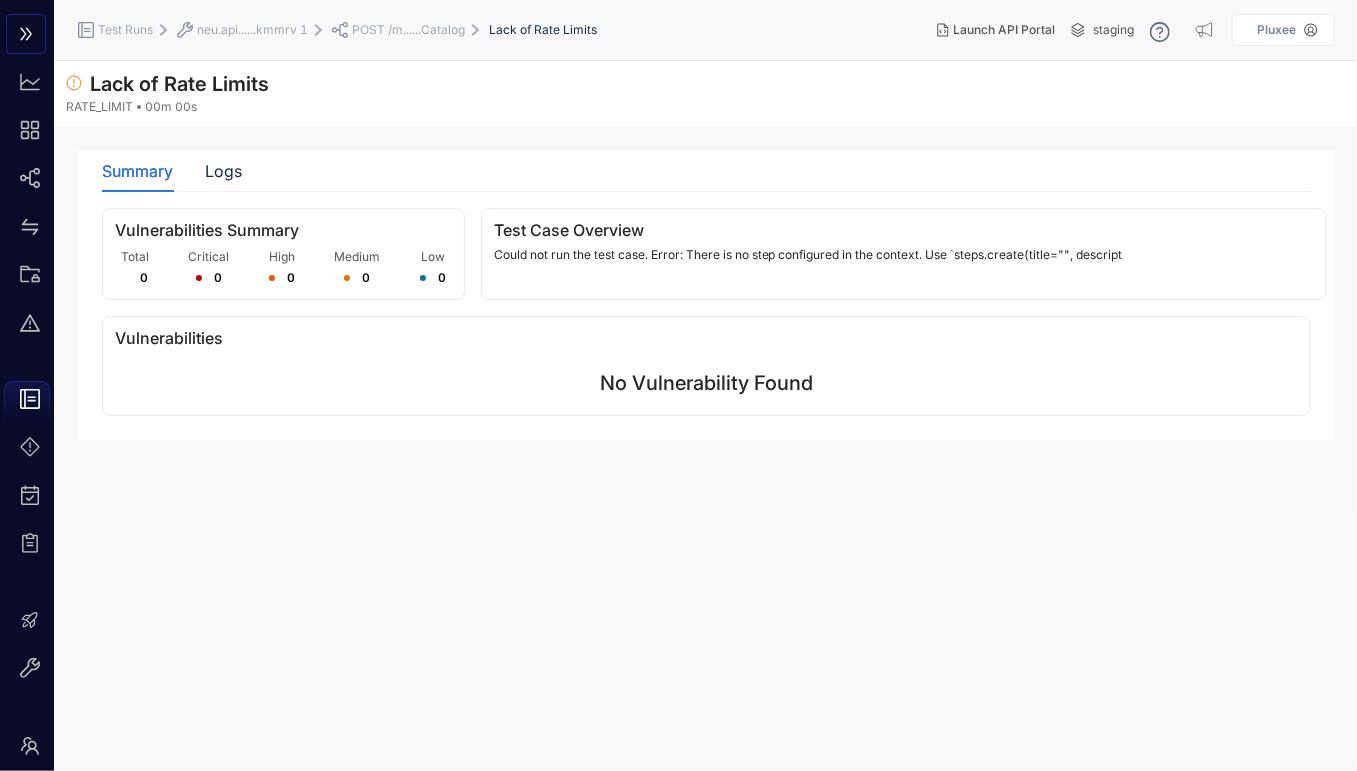 click on "POST /m......Catalog" at bounding box center (408, 30) 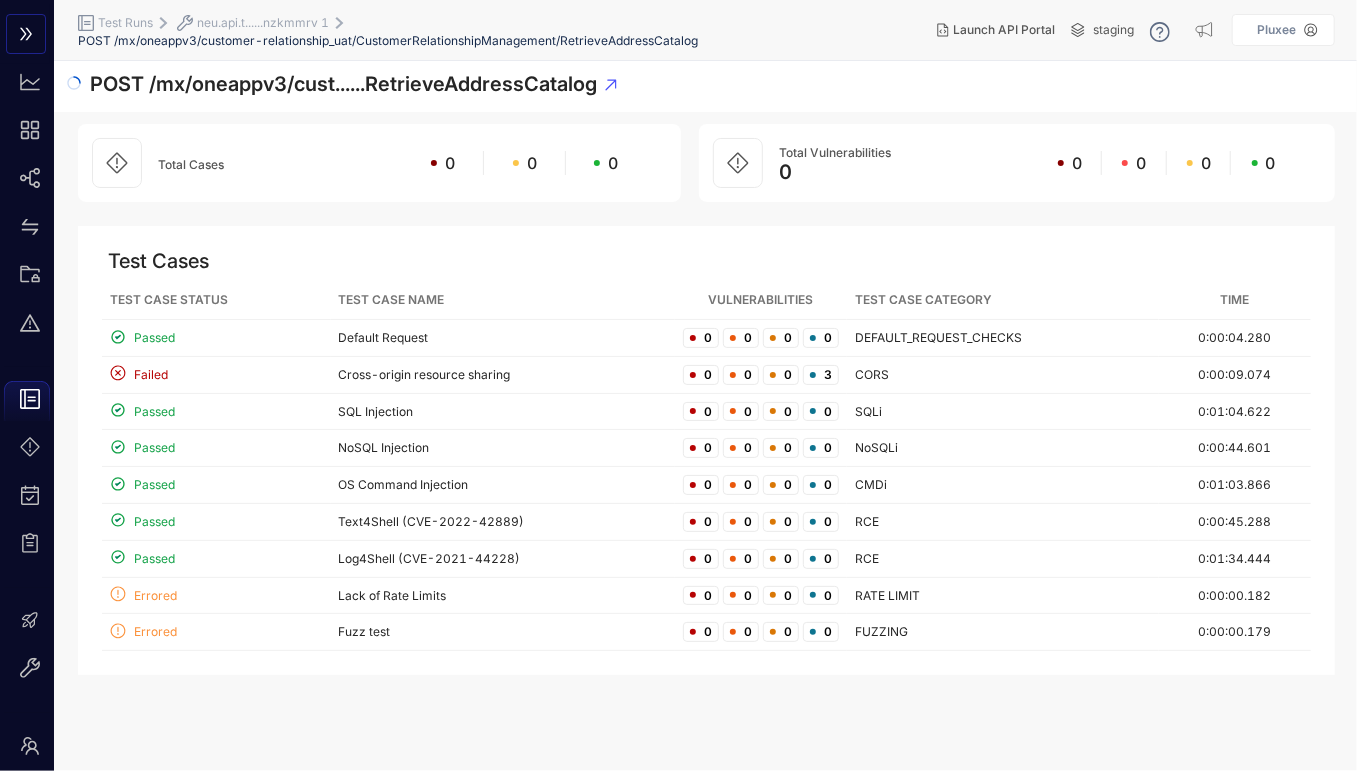 click on "neu.api.t......nzkmmrv 1" at bounding box center [263, 23] 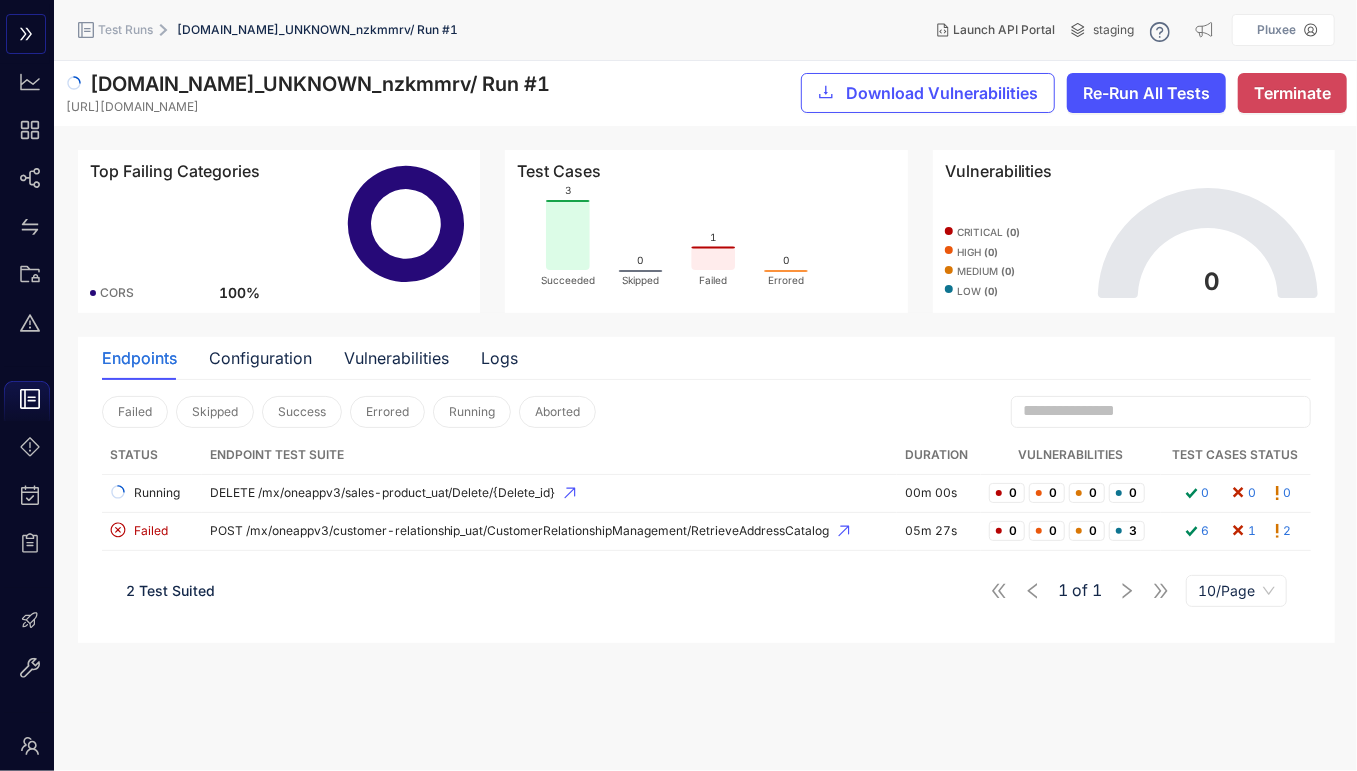 click on "neu.api.tst.pluxee.tools_UNKNOWN_nzkmmrv  / Run # 1 https://neu.api.tst.pluxee.tools Download Vulnerabilities Re-Run All Tests Terminate Top Failing Categories CORS 100 % Test Cases 3 Succeeded 0 Skipped 1 Failed 0 Errored Vulnerabilities critical   ( 0 ) high   ( 0 ) medium   ( 0 ) low   ( 0 ) 0 Endpoints Configuration Vulnerabilities Logs Failed Skipped Success Errored Running Aborted Status Endpoint Test Suite Duration Vulnerabilities Test Cases Status   Running DELETE /mx/oneappv3/sales-product_uat/Delete/{Delete_id} 00m 00s 0 0 0 0    0    0   0   Failed POST /mx/oneappv3/customer-relationship_uat/CustomerRelationshipManagement/RetrieveAddressCatalog 05m 27s 0 0 0 3    6    1   2   2   Test Suited   1  of  1 10/Page" at bounding box center (706, 416) 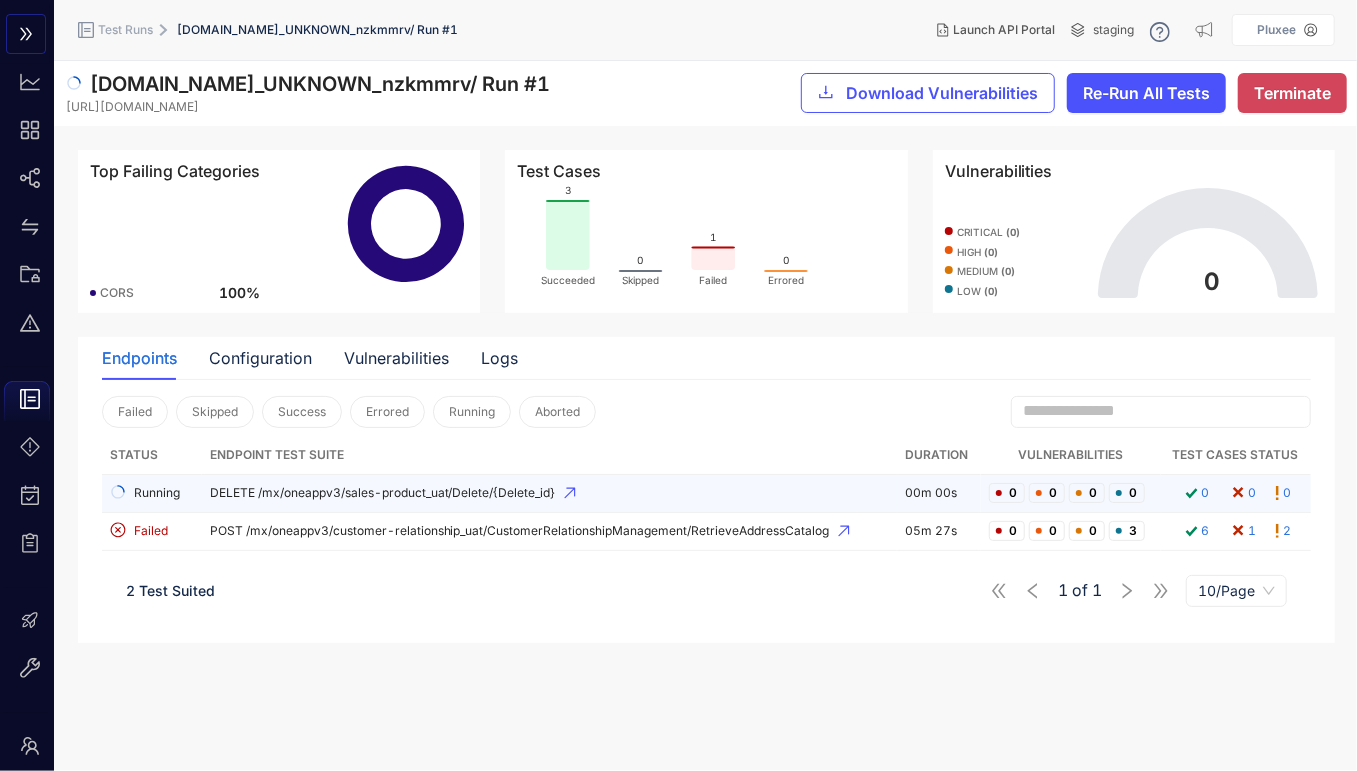 click on "DELETE /mx/oneappv3/sales-product_uat/Delete/{Delete_id}" at bounding box center (549, 493) 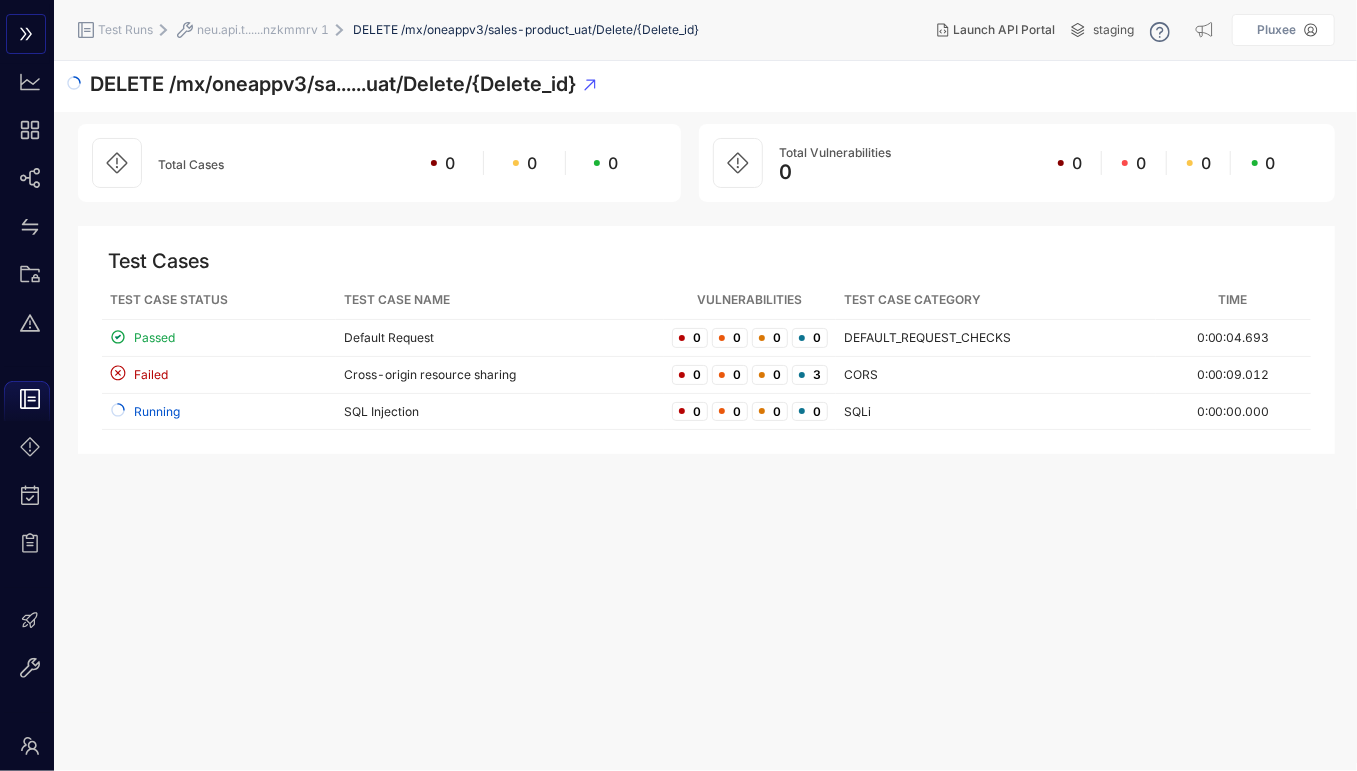 click on "neu.api.t......nzkmmrv 1" at bounding box center [263, 30] 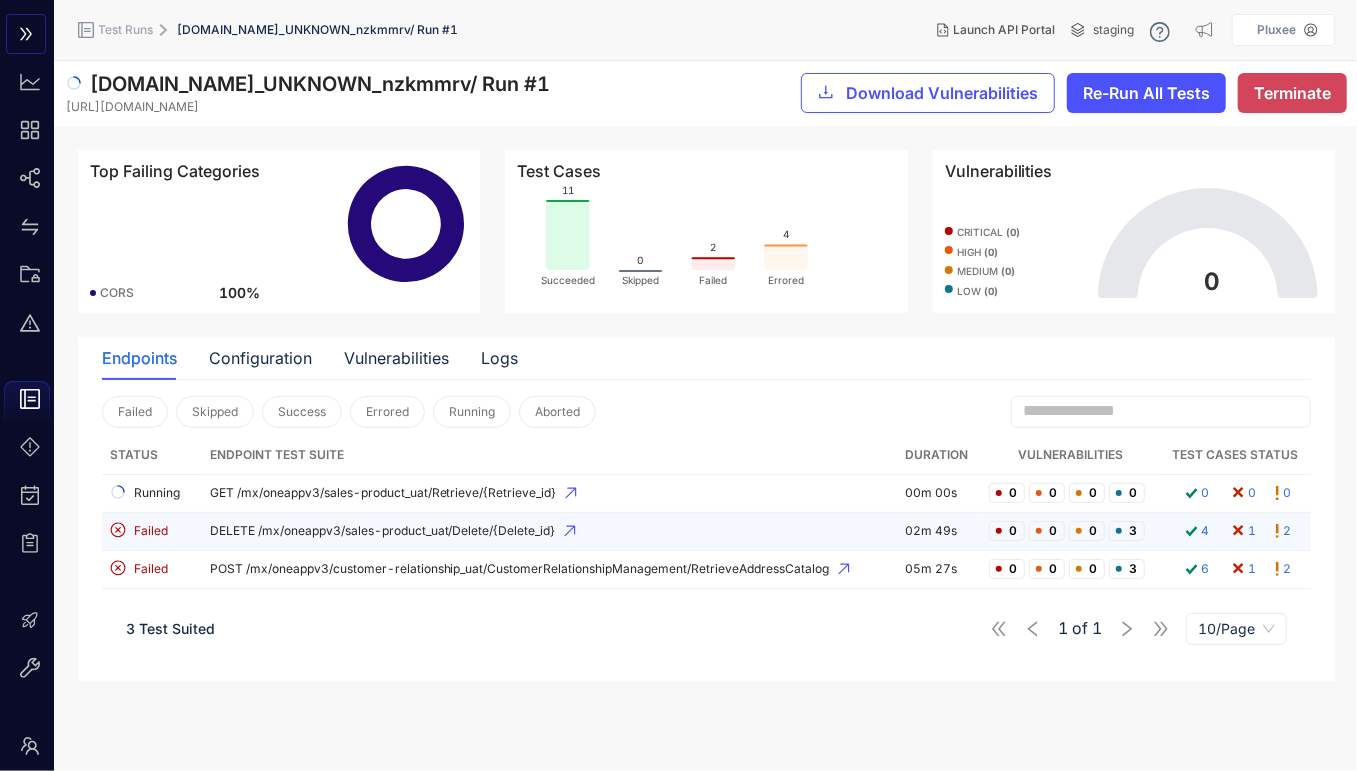 click on "DELETE /mx/oneappv3/sales-product_uat/Delete/{Delete_id}" at bounding box center [549, 532] 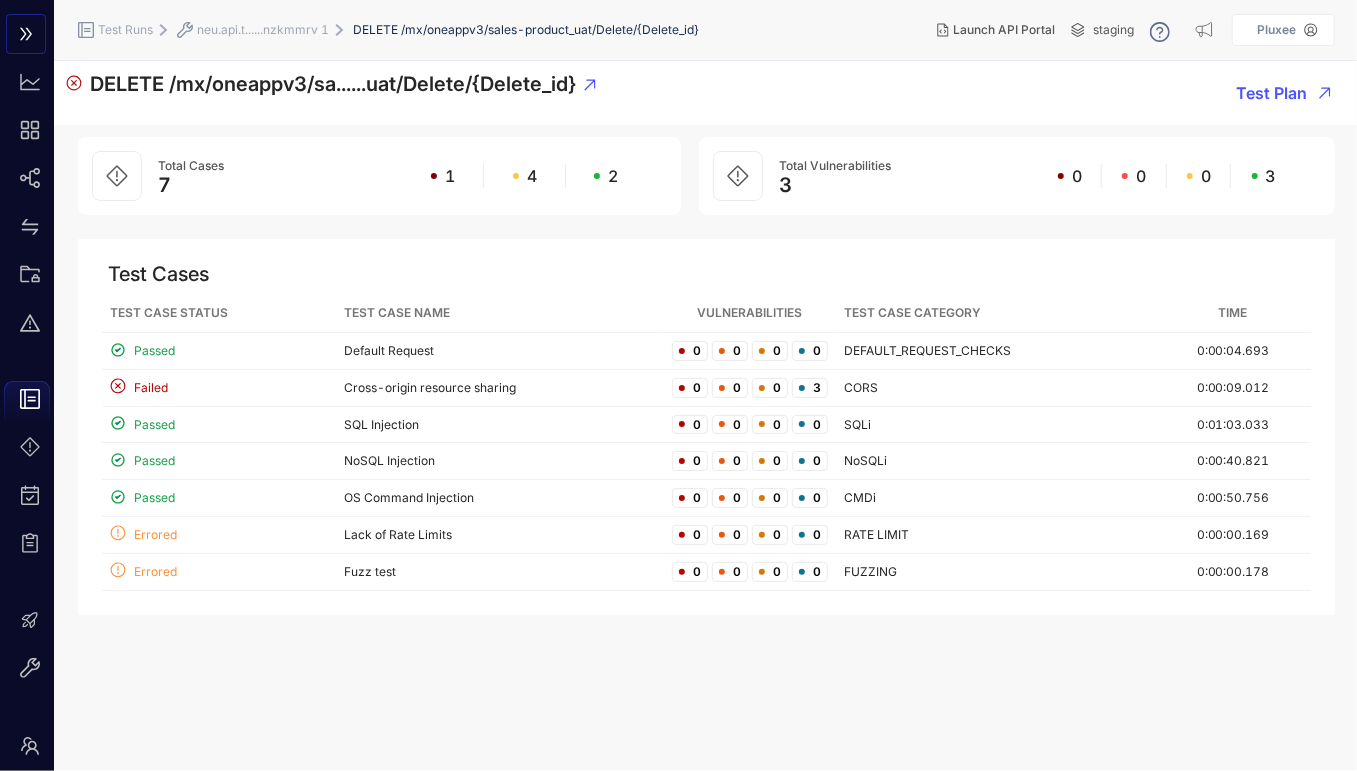 click on "neu.api.t......nzkmmrv 1" at bounding box center (263, 30) 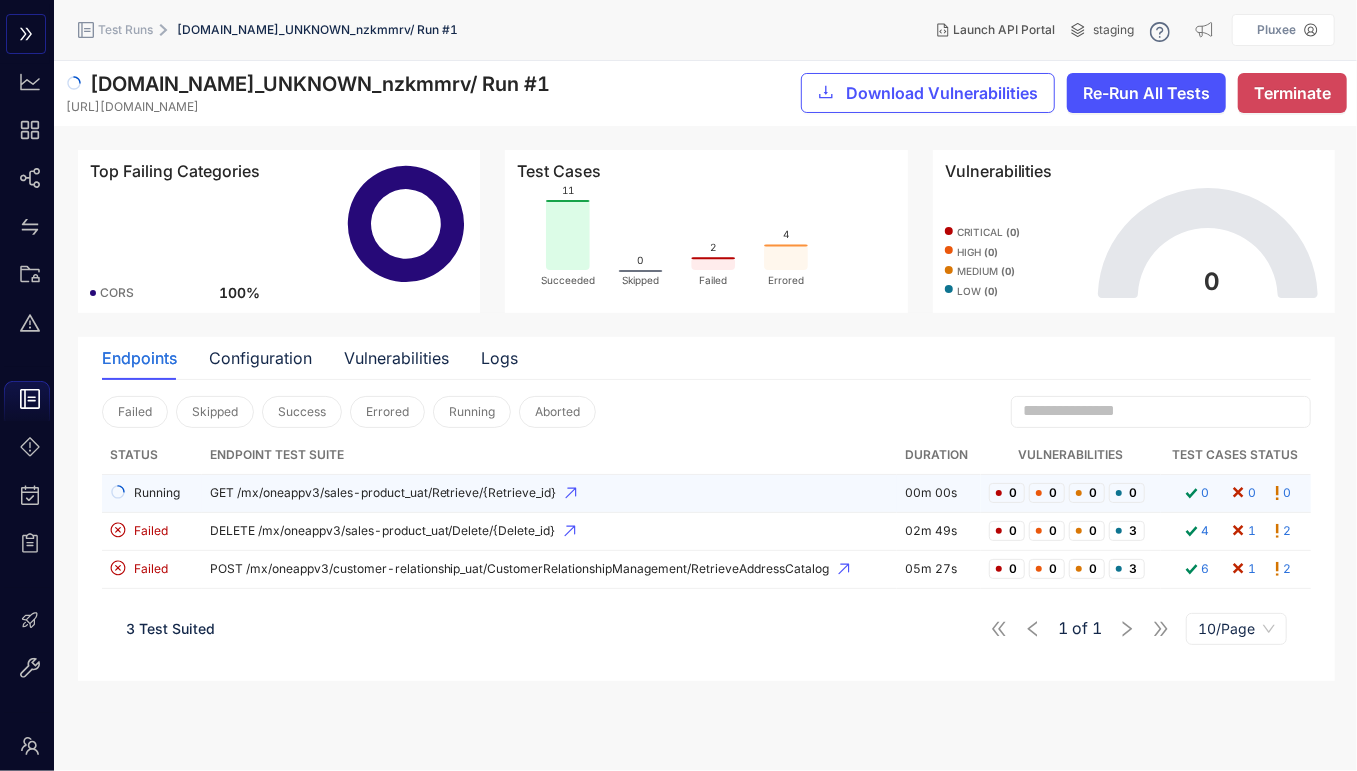 click on "GET /mx/oneappv3/sales-product_uat/Retrieve/{Retrieve_id}" at bounding box center [549, 493] 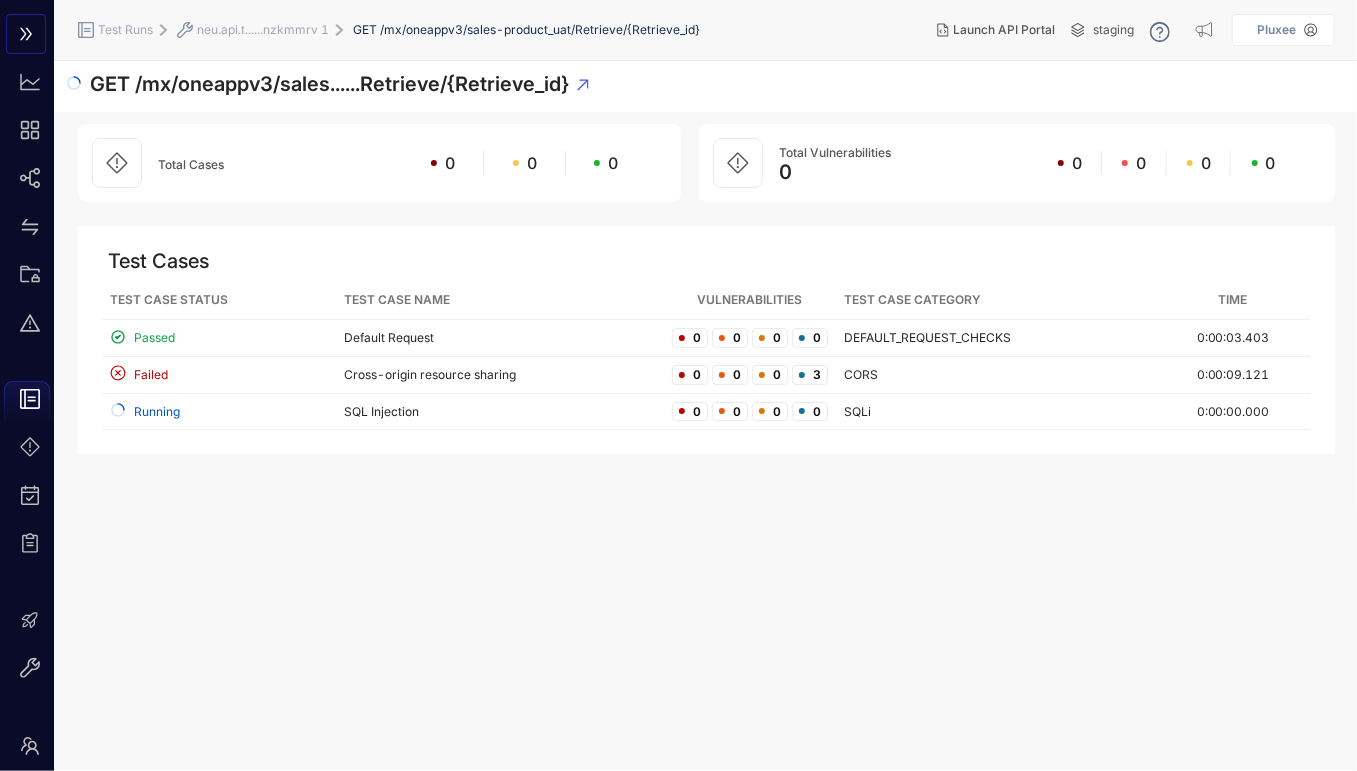 click on "neu.api.t......nzkmmrv 1" at bounding box center [263, 30] 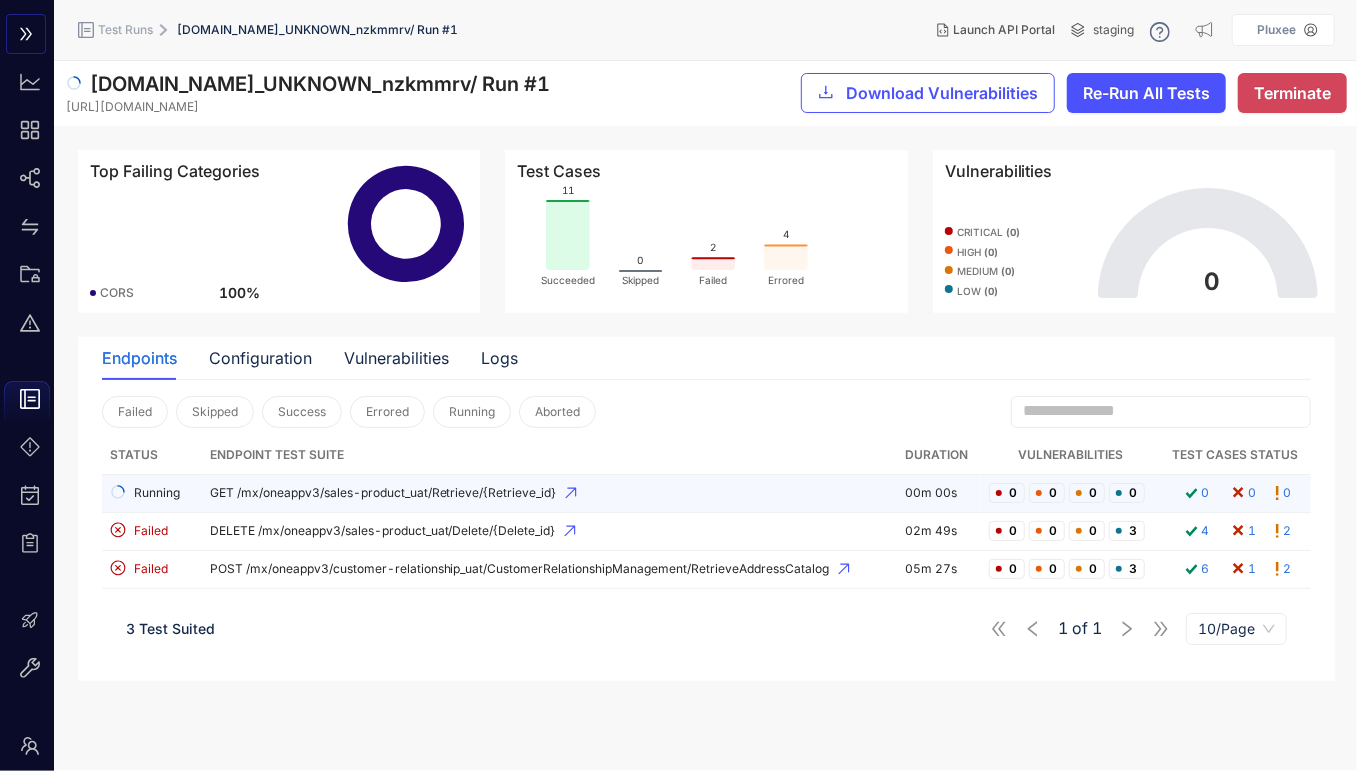 click on "GET /mx/oneappv3/sales-product_uat/Retrieve/{Retrieve_id}" at bounding box center [549, 493] 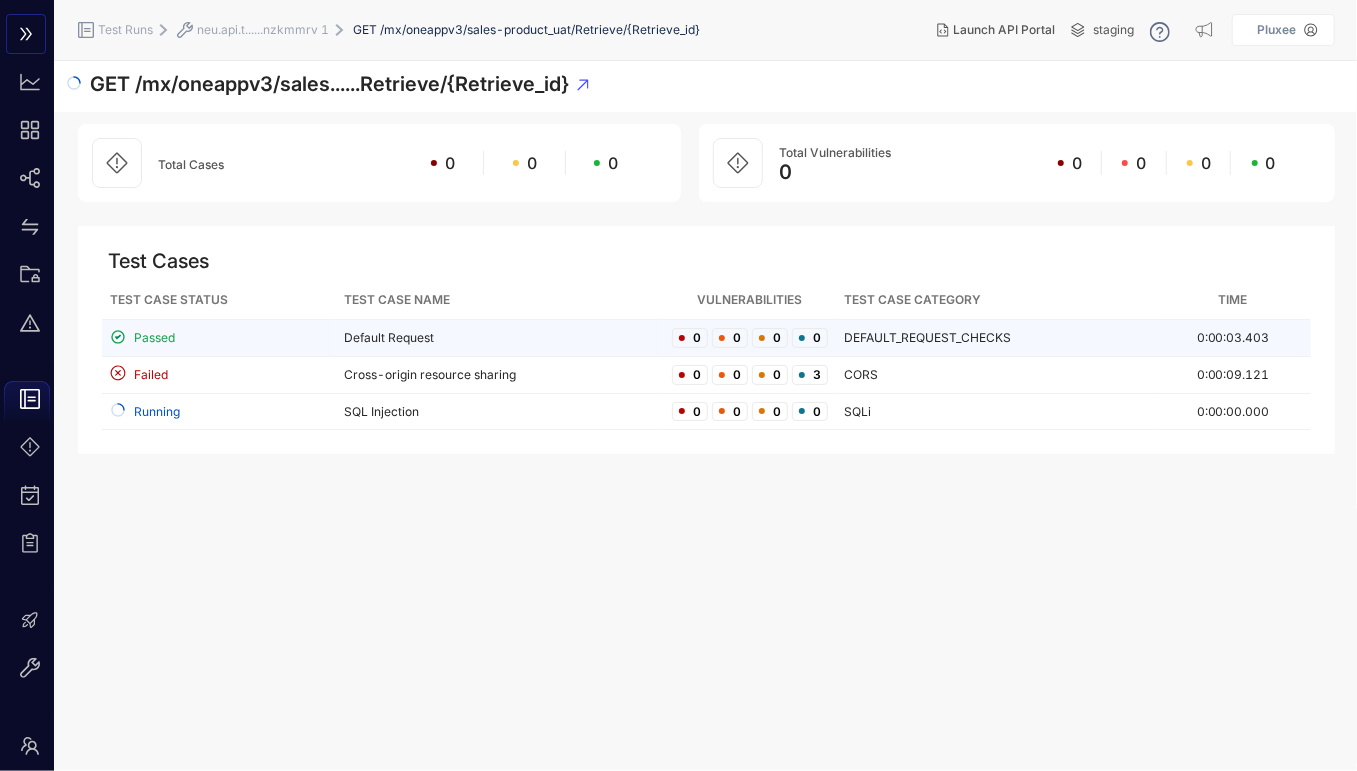 click on "Default Request" at bounding box center (500, 338) 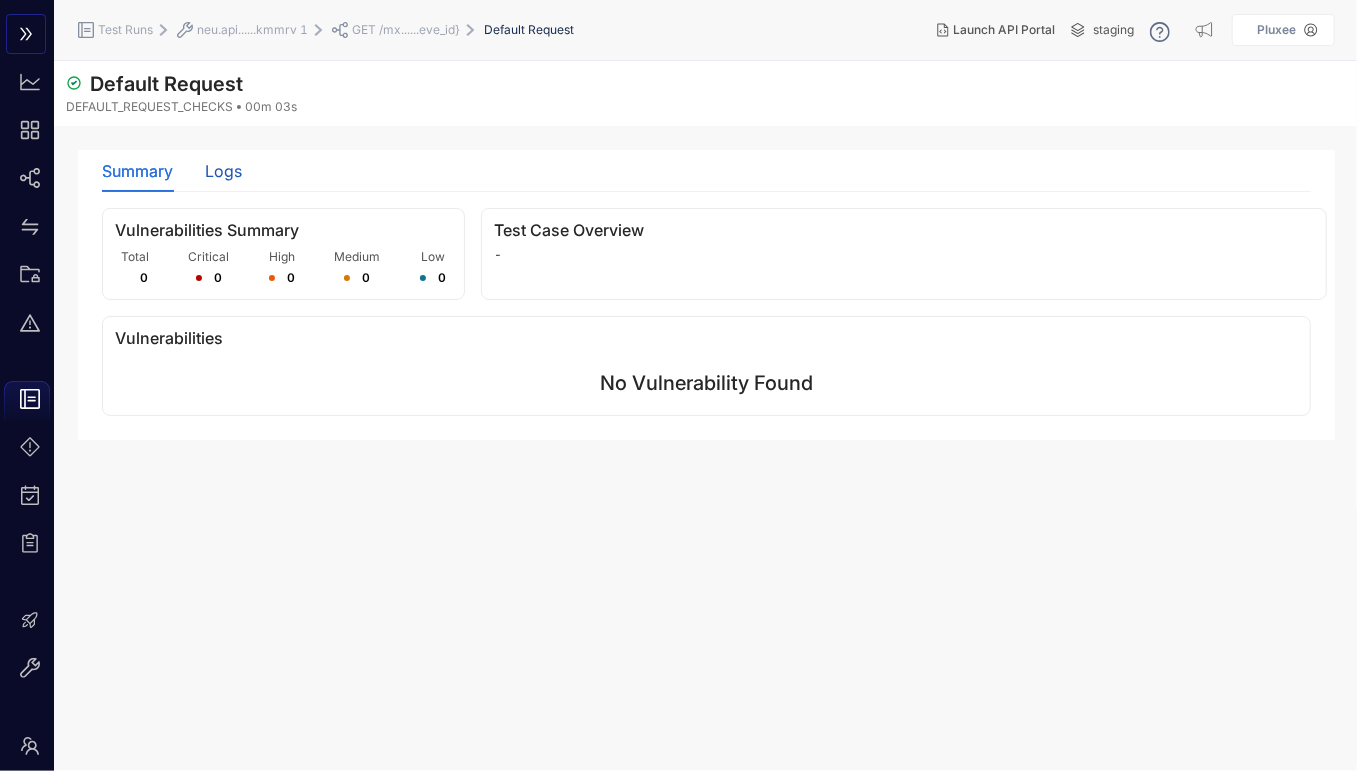 click on "Logs" at bounding box center [223, 171] 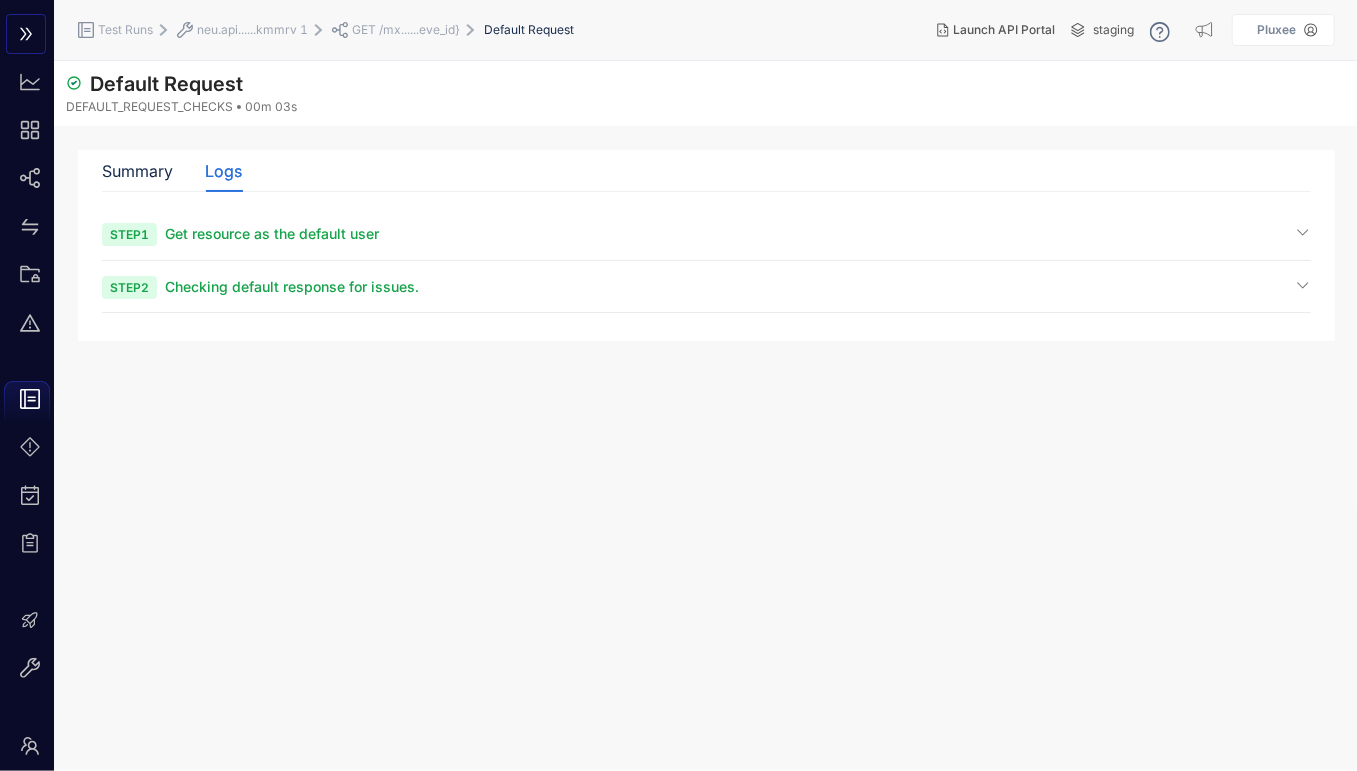 click on "Vulnerabilities Summary Total 0 Critical 0 High 0 Medium 0 Low 0 Test Case Overview - Vulnerabilities No Vulnerability Found Step  1 Get resource as the default user Step  2 Checking default response for issues." at bounding box center [706, 262] 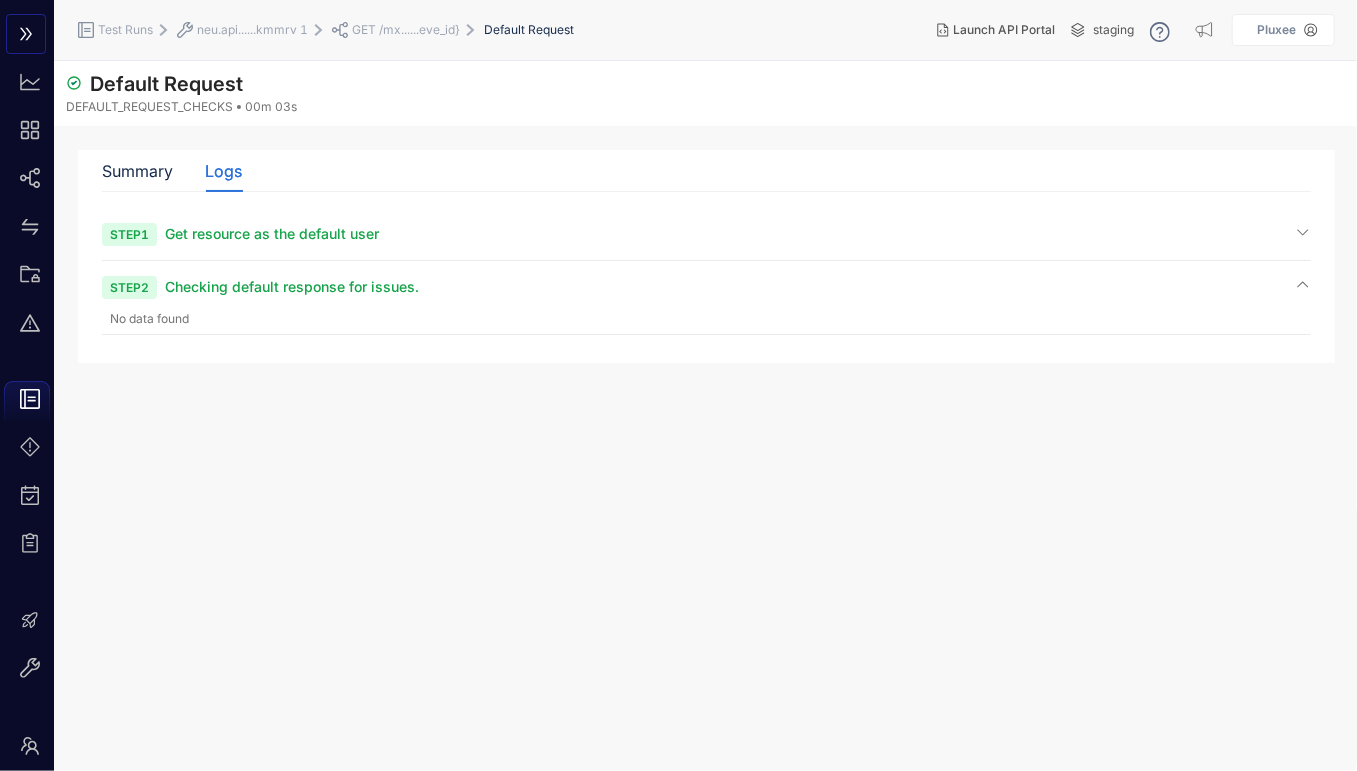 click on "Get resource as the default user" at bounding box center [272, 233] 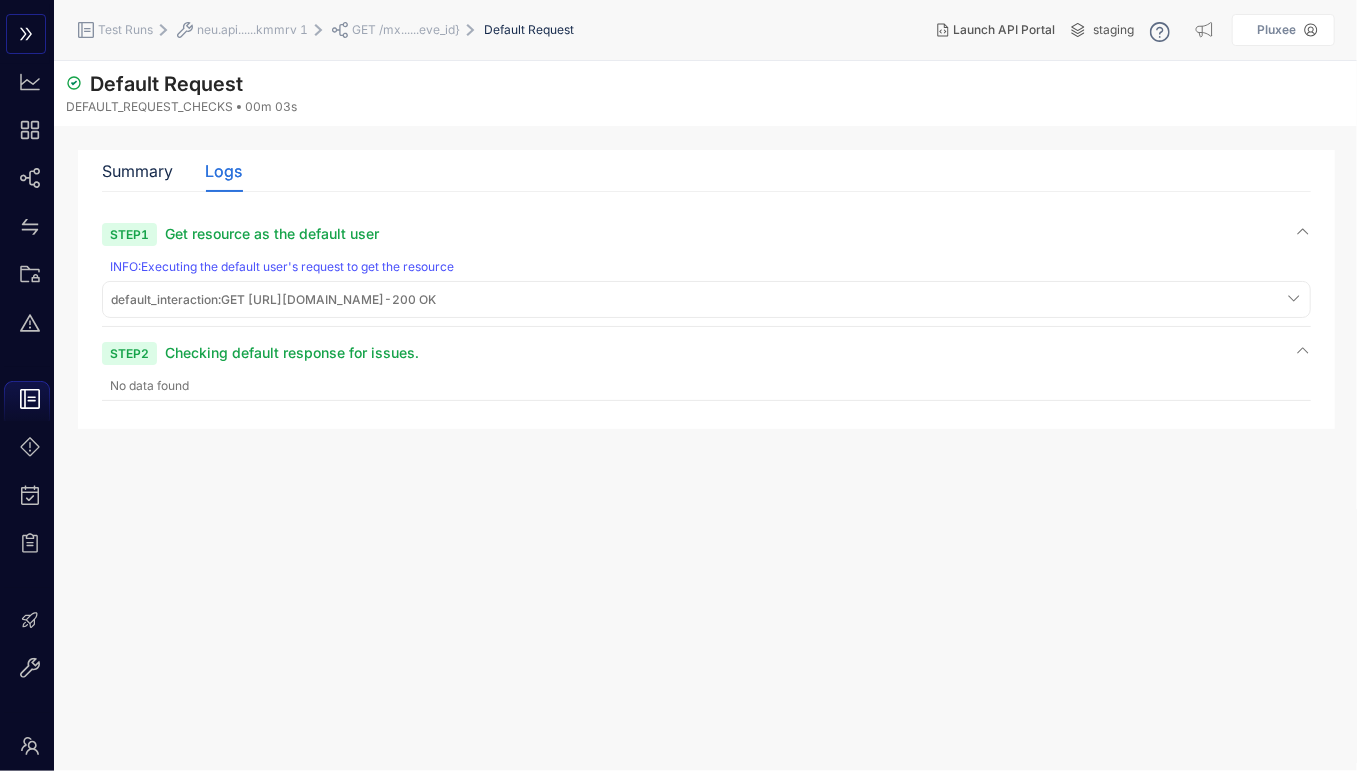 click on "default_interaction :  GET   https://neu.api.tst.pluxee.tools/mx/oneappv3/sales-product_uat/Retrieve/019700288800350468?subscription-key=ebcc81a7cb0147829ec237d549ee0862  -  200   OK" at bounding box center [706, 299] 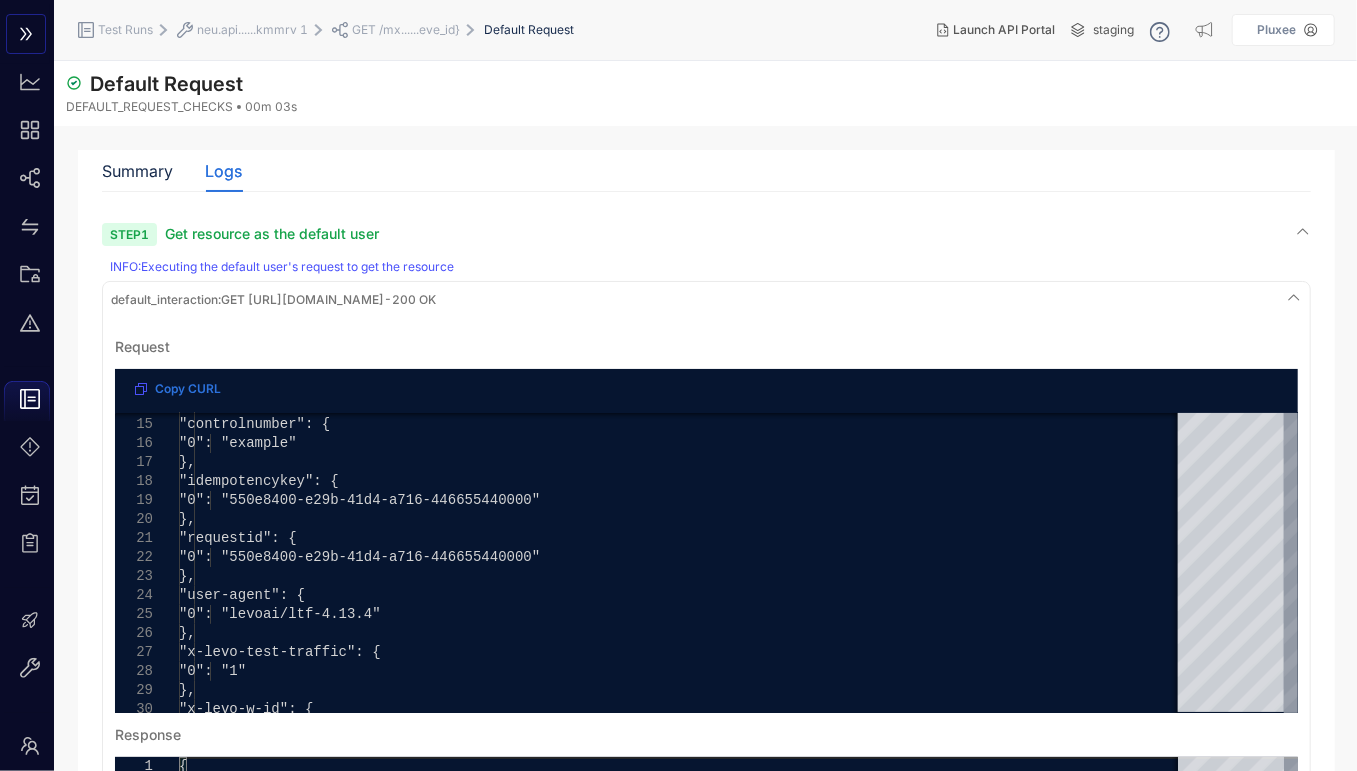 click on "GET /mx......eve_id}" at bounding box center (406, 30) 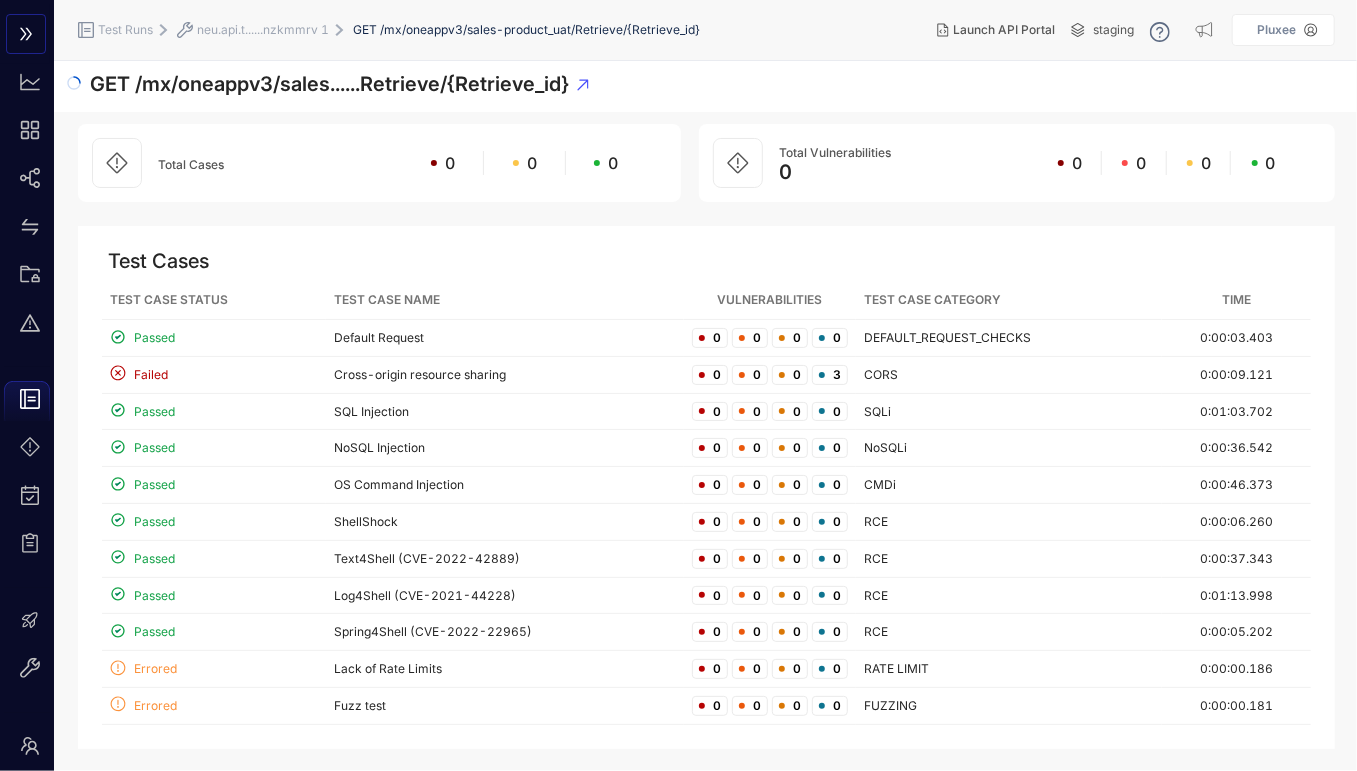 click on "neu.api.t......nzkmmrv 1" at bounding box center (263, 30) 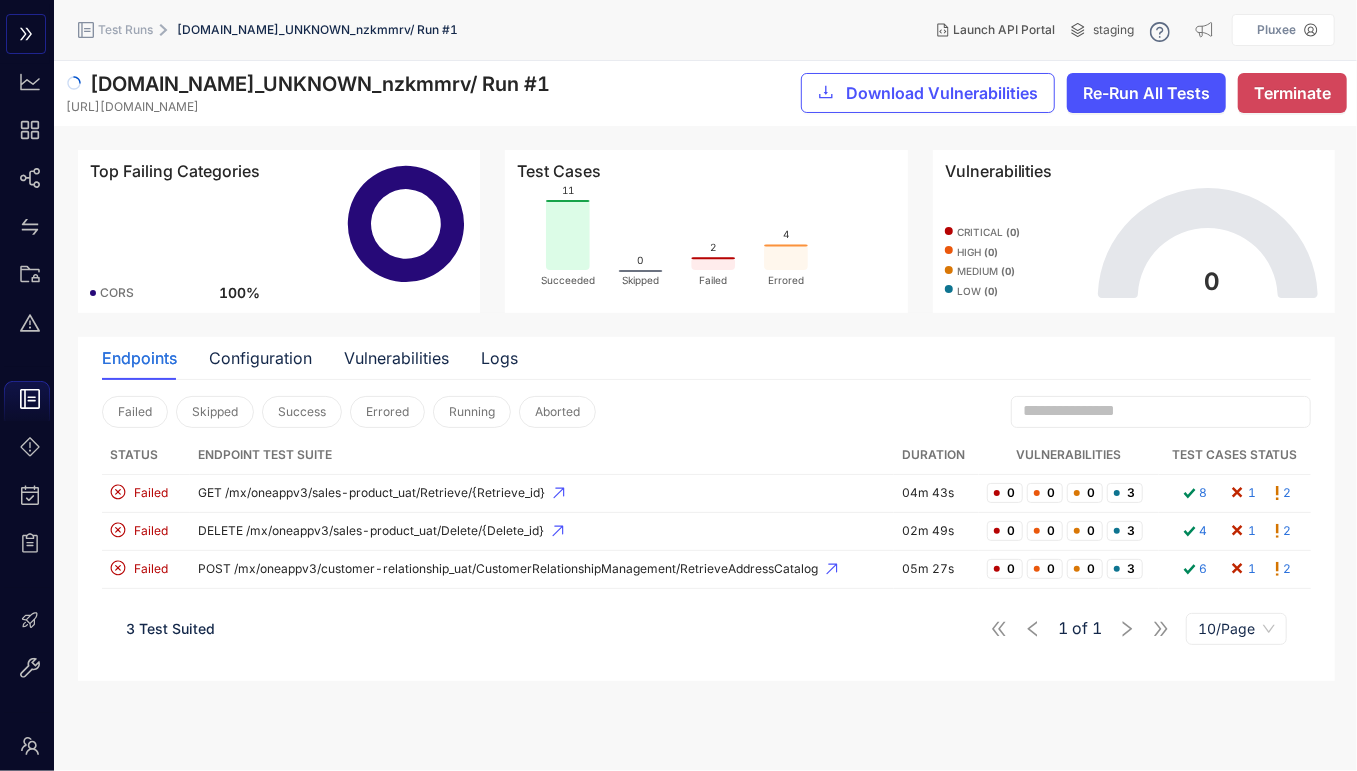 drag, startPoint x: 484, startPoint y: 452, endPoint x: 361, endPoint y: 282, distance: 209.83089 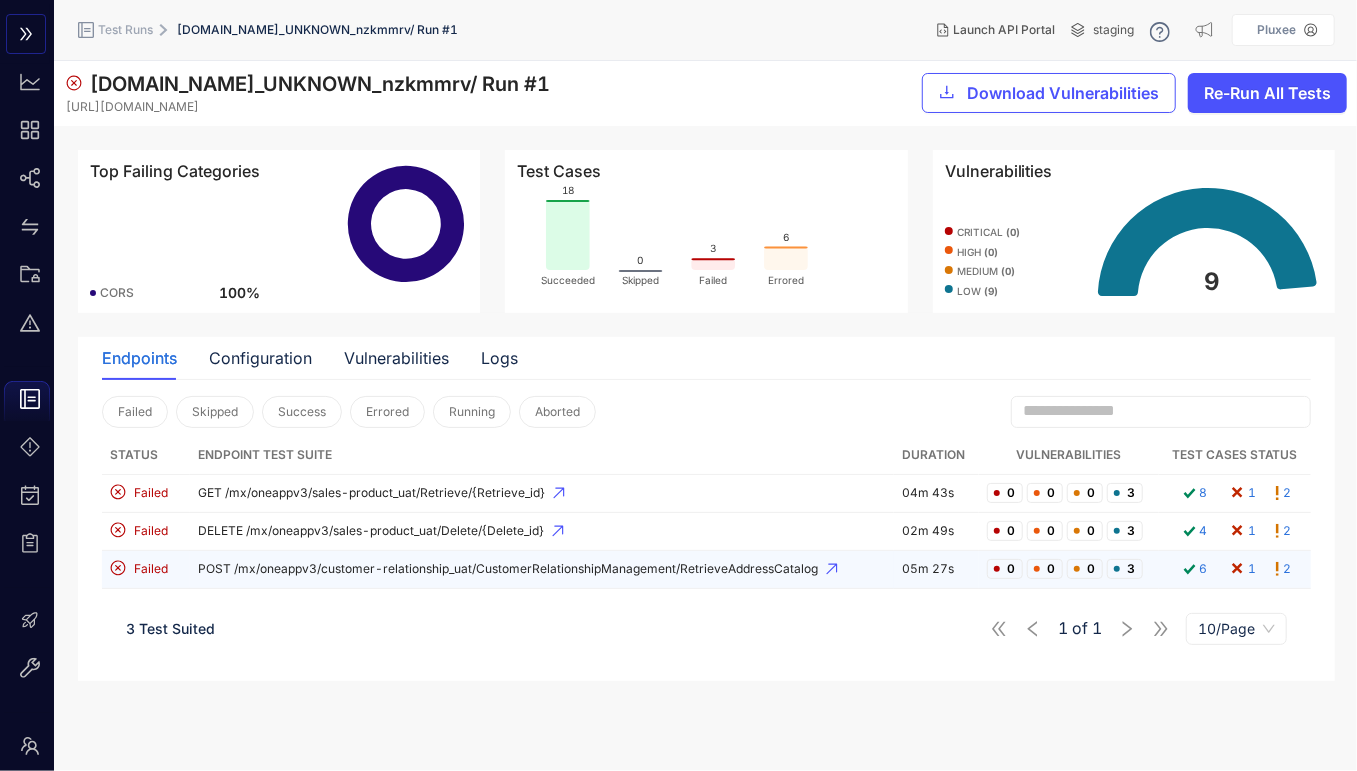 click on "POST /mx/oneappv3/customer-relationship_uat/CustomerRelationshipManagement/RetrieveAddressCatalog" at bounding box center (542, 569) 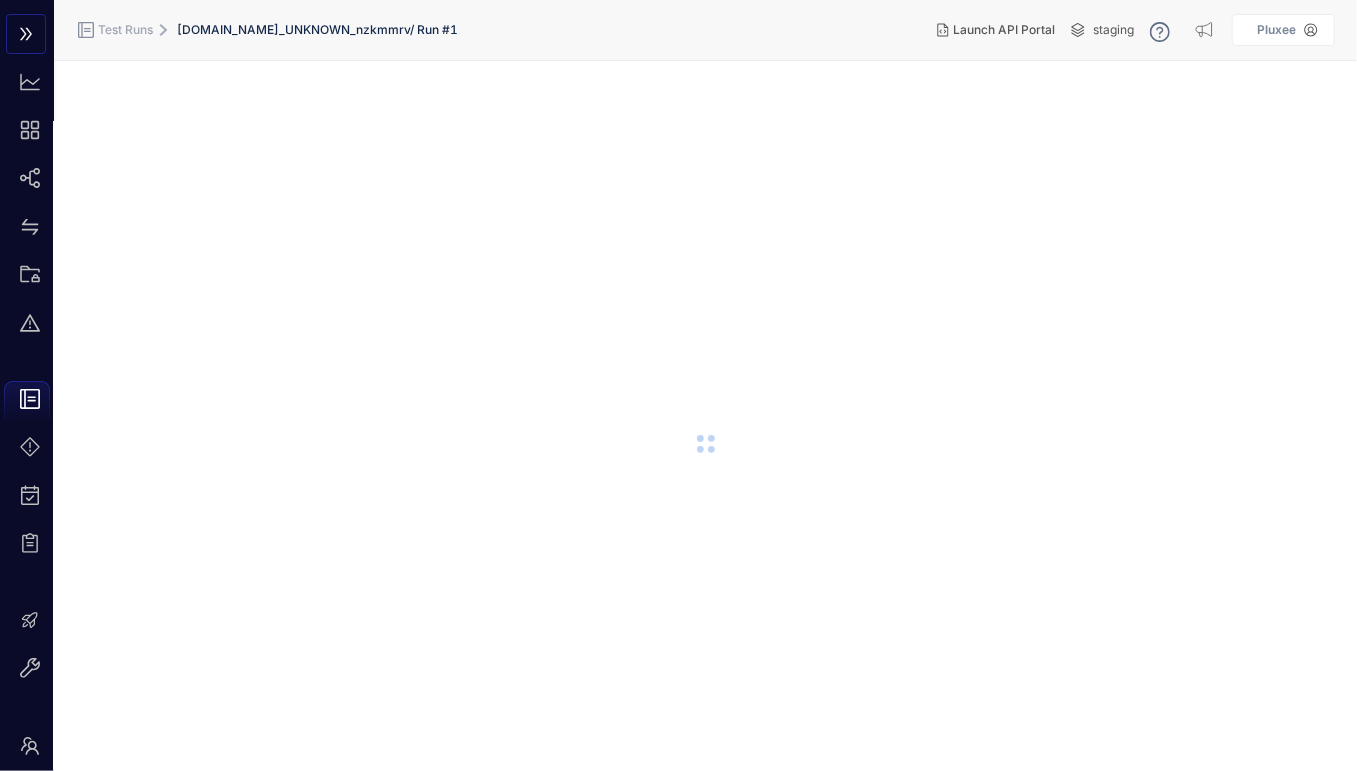 click at bounding box center [706, 446] 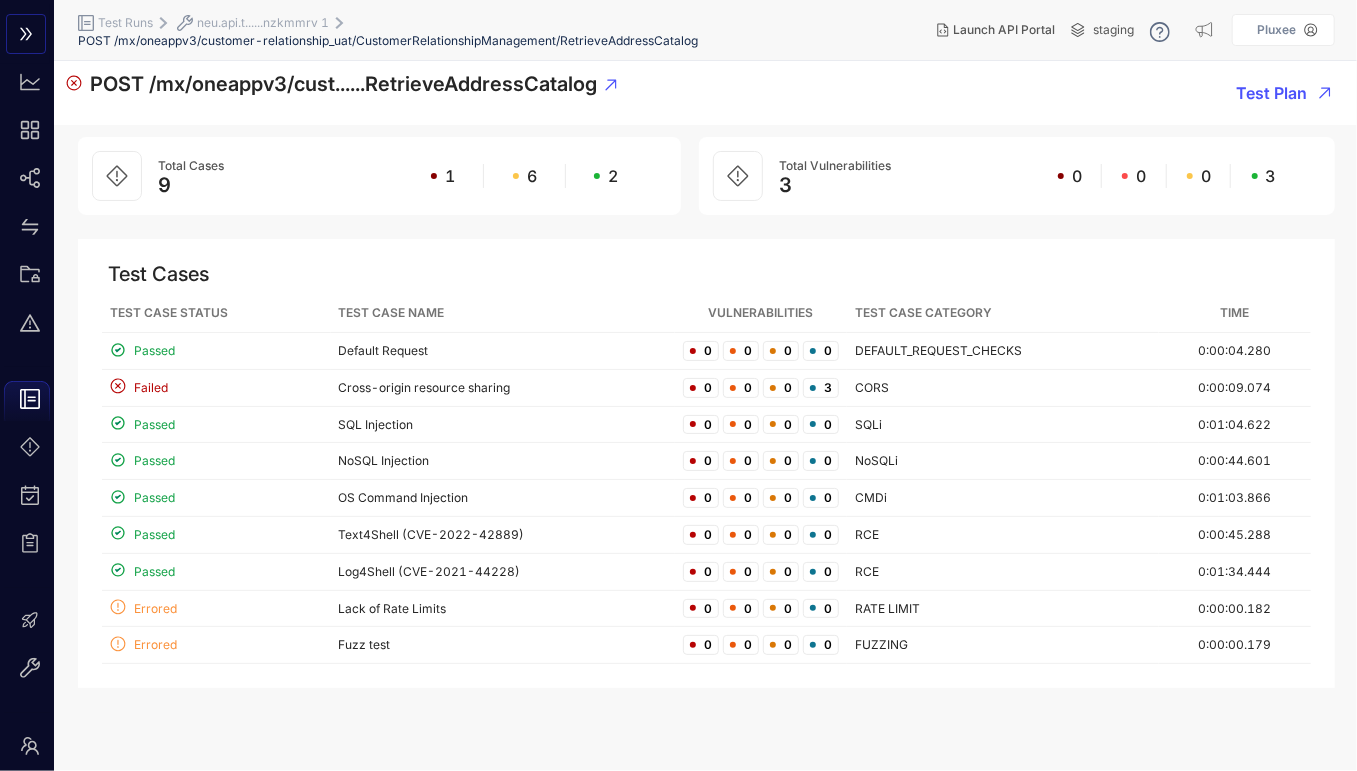 click on "Test Case Name" at bounding box center (503, 313) 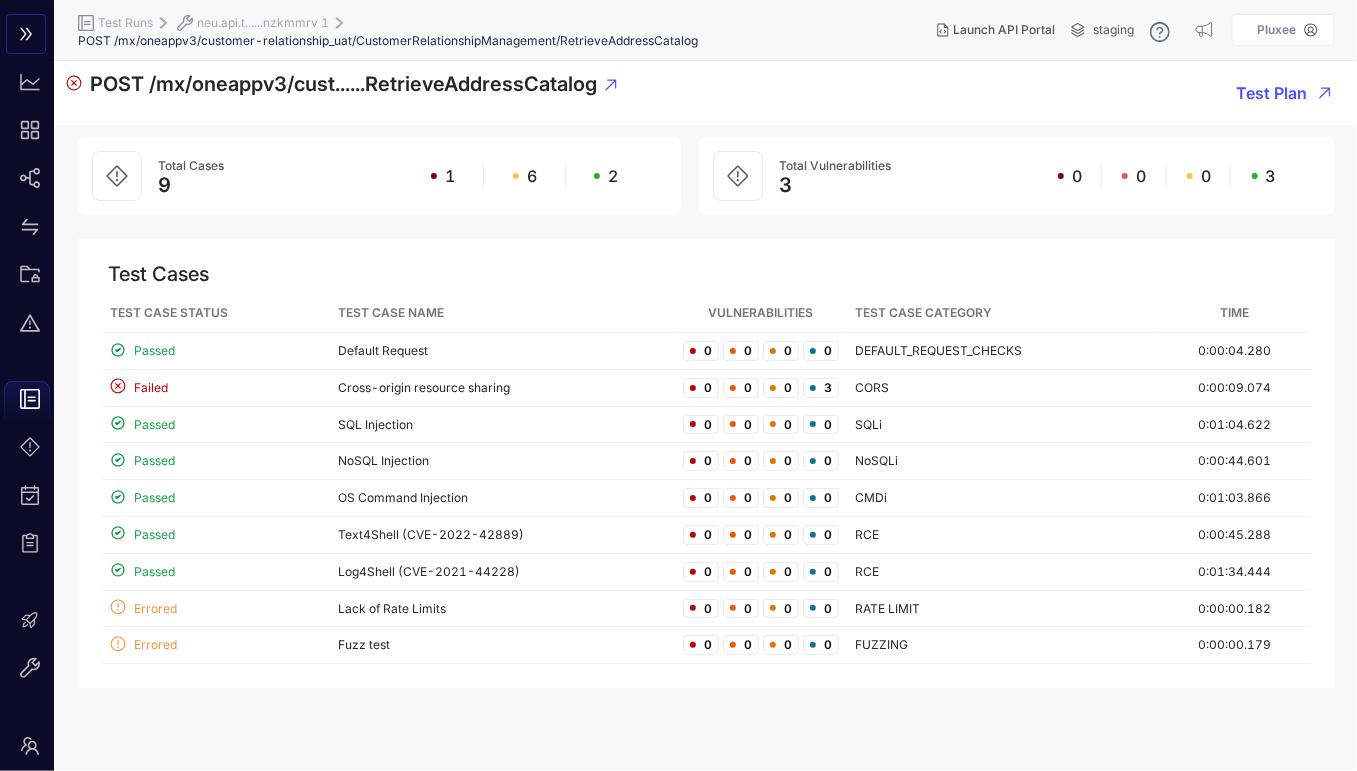 click 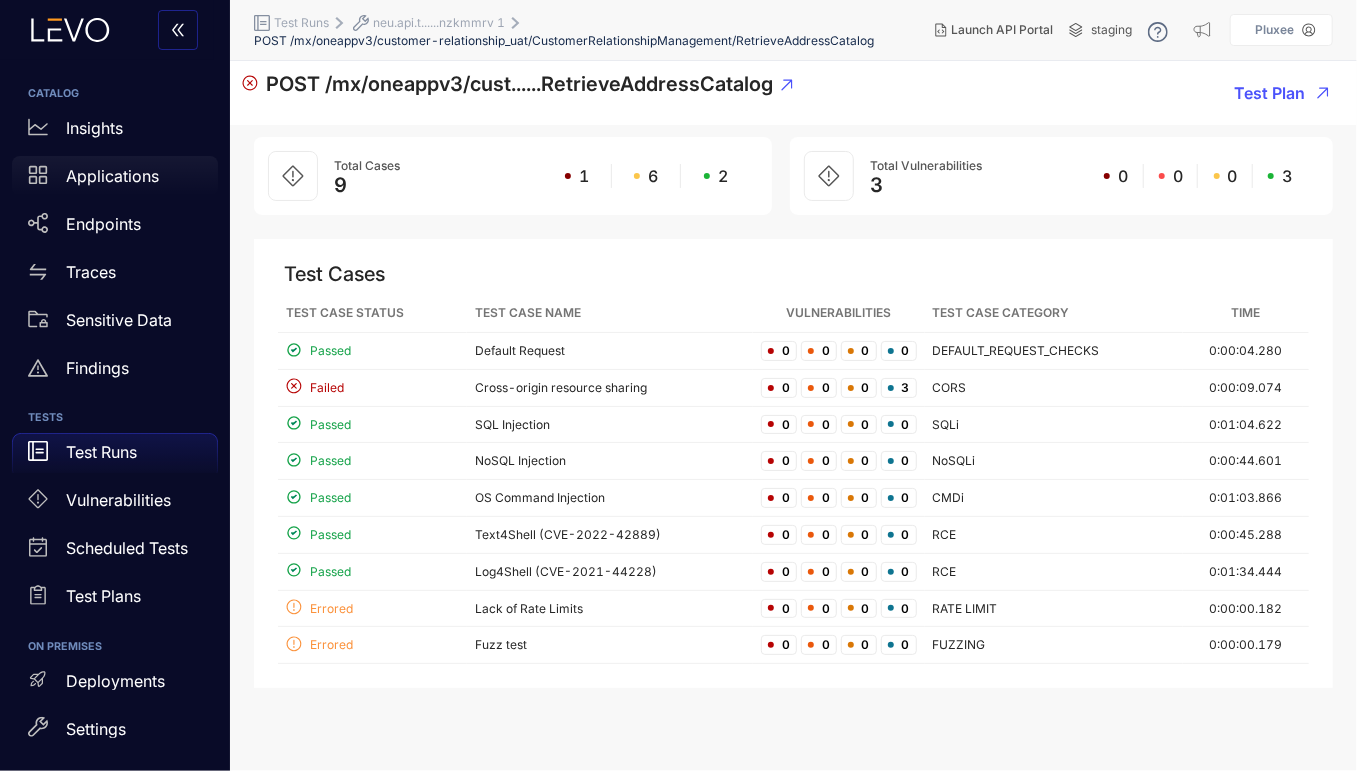click on "Applications" at bounding box center (112, 176) 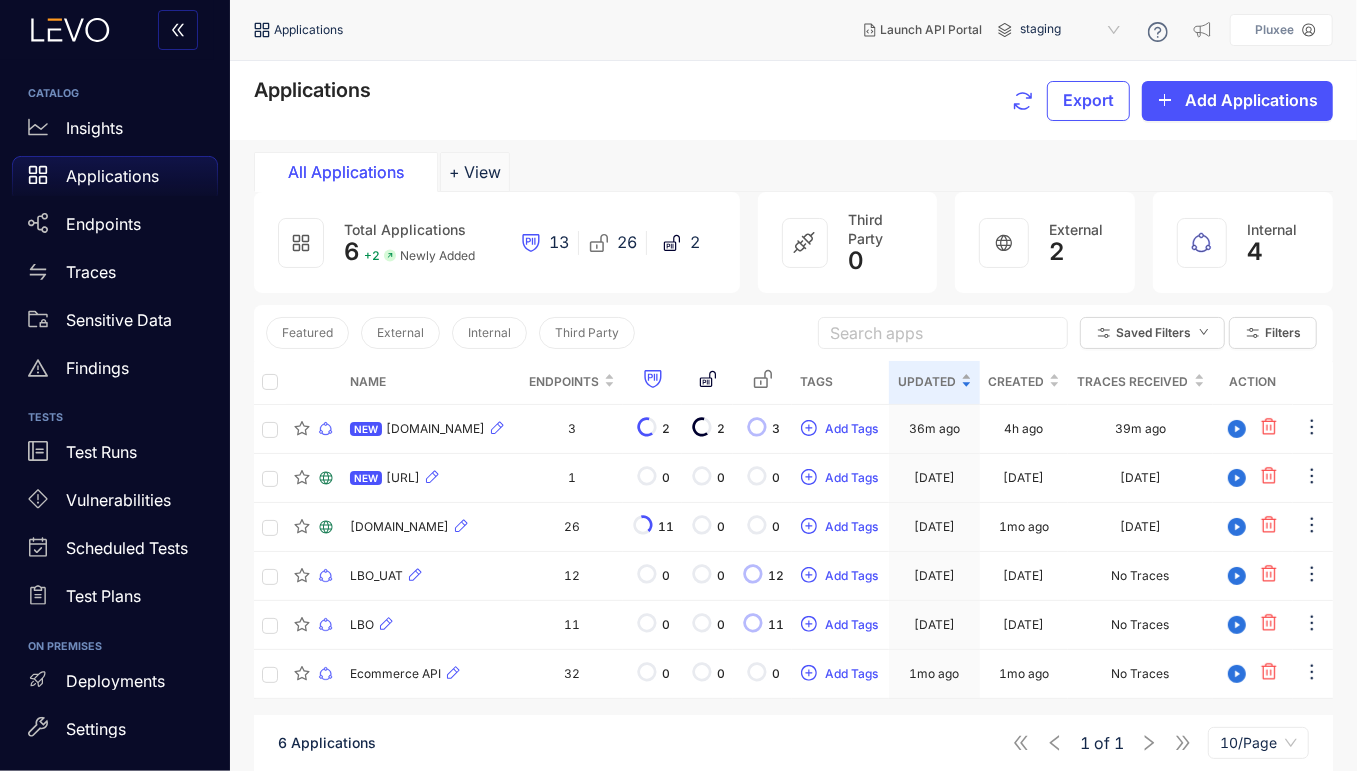 click on "Updated" at bounding box center [927, 382] 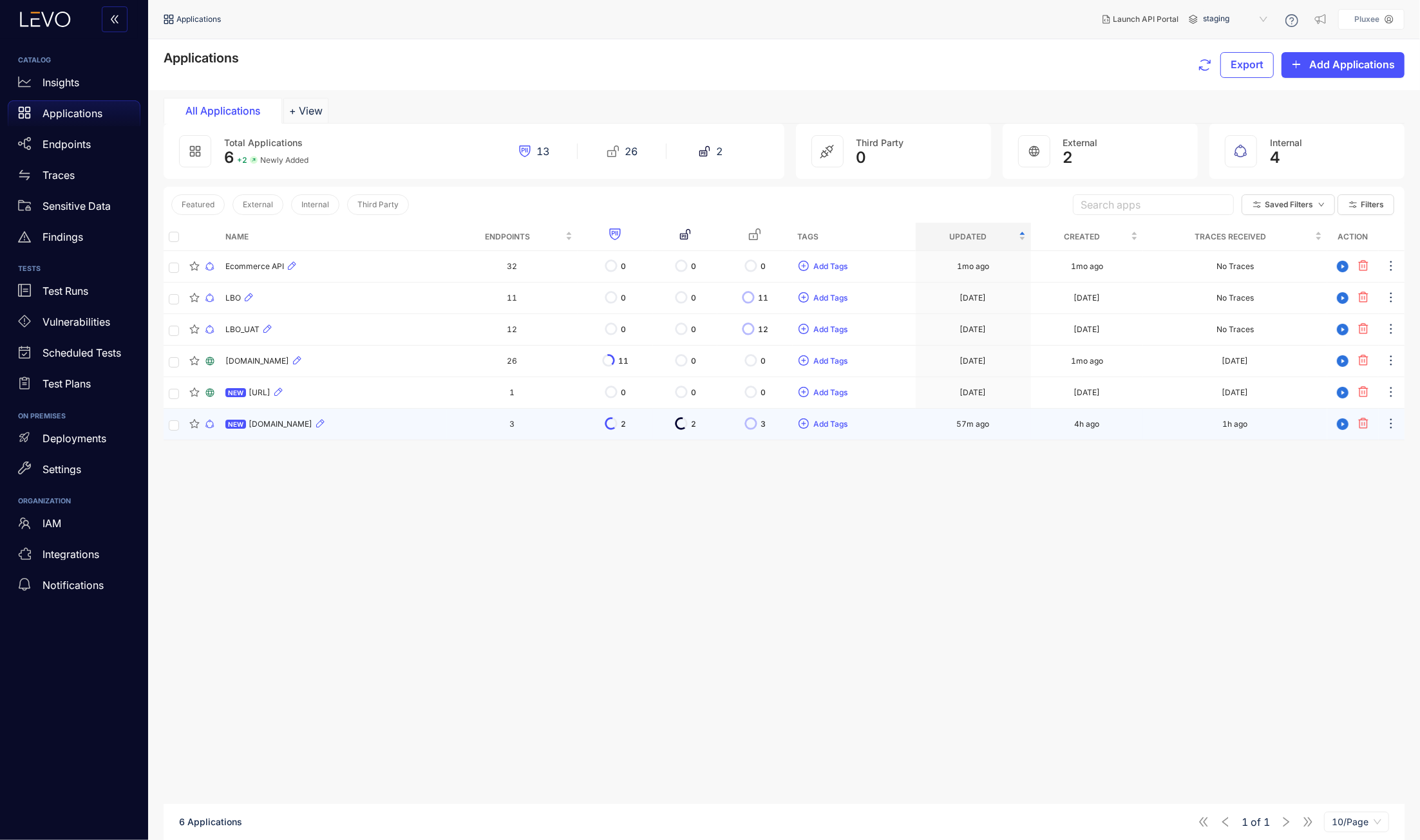 click on "[DOMAIN_NAME]" at bounding box center (280, 424) 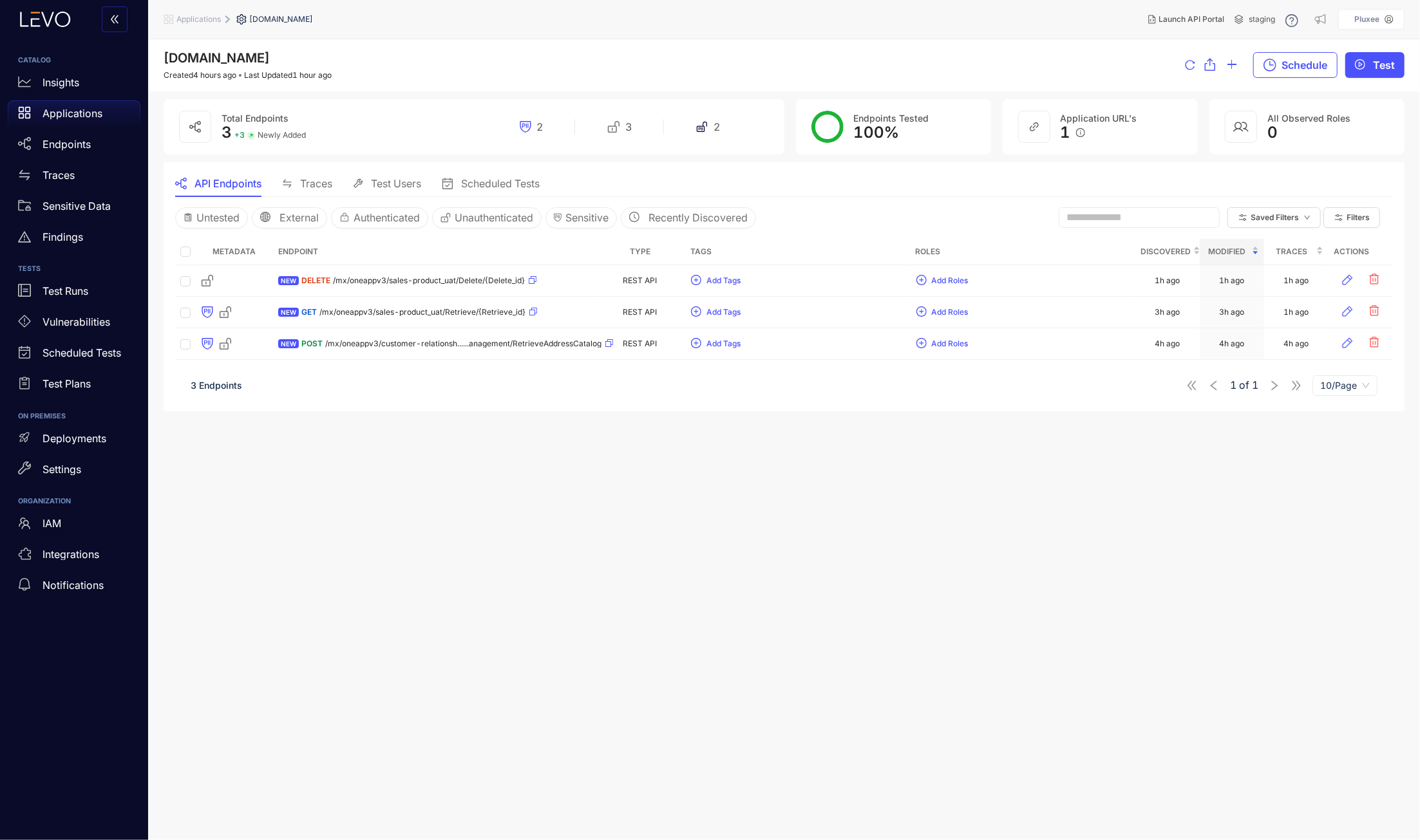 click on "neu.api.tst.pluxee.tools Created  4 hours ago Last Updated  1 hour ago Schedule Test Total Endpoints 3   + 3     Newly Added 2 3 2 Endpoints Tested 100 % Application URL's 1 All Observed Roles 0 API Endpoints Traces Test Users Scheduled Tests  Untested   External   Authenticated   Unauthenticated   Sensitive   Recently Discovered  Saved Filters Filters  Metadata Endpoint Type Tags Roles Discovered Modified Traces Actions                     NEW DELETE /mx/oneappv3/sales-product_uat/Delete/{Delete_id} REST API   Add Tags   Add Roles 1h ago 1h ago 1h ago NEW GET /mx/oneappv3/sales-product_uat/Retrieve/{Retrieve_id} REST API   Add Tags   Add Roles 3h ago 3h ago 1h ago NEW POST /mx/oneappv3/customer-relationsh......anagement/RetrieveAddressCatalog REST API   Add Tags   Add Roles 4h ago 4h ago 4h ago   3   Endpoints   1  of  1 10/Page" at bounding box center (784, 440) 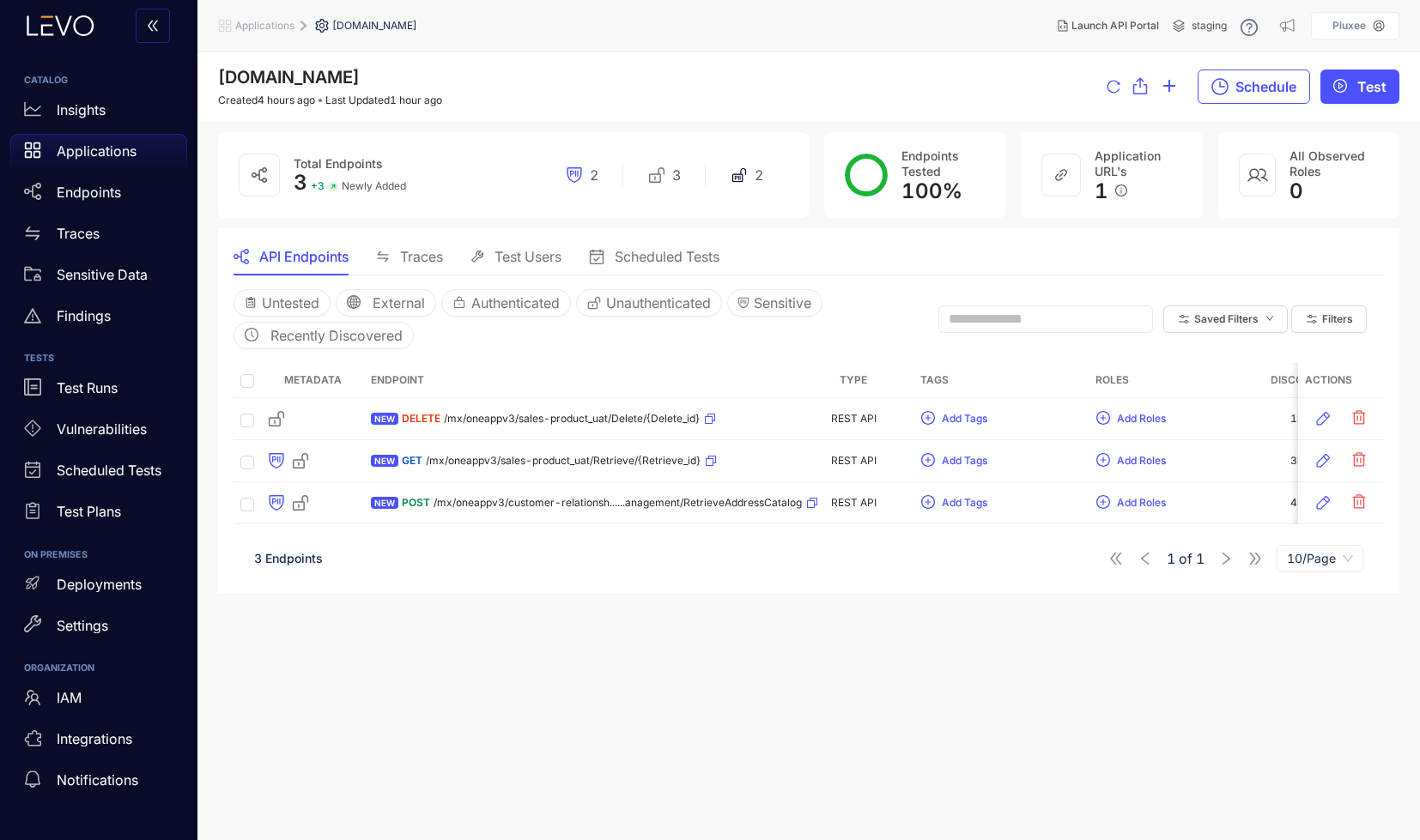 drag, startPoint x: 1862, startPoint y: 0, endPoint x: 586, endPoint y: 647, distance: 1430.6589 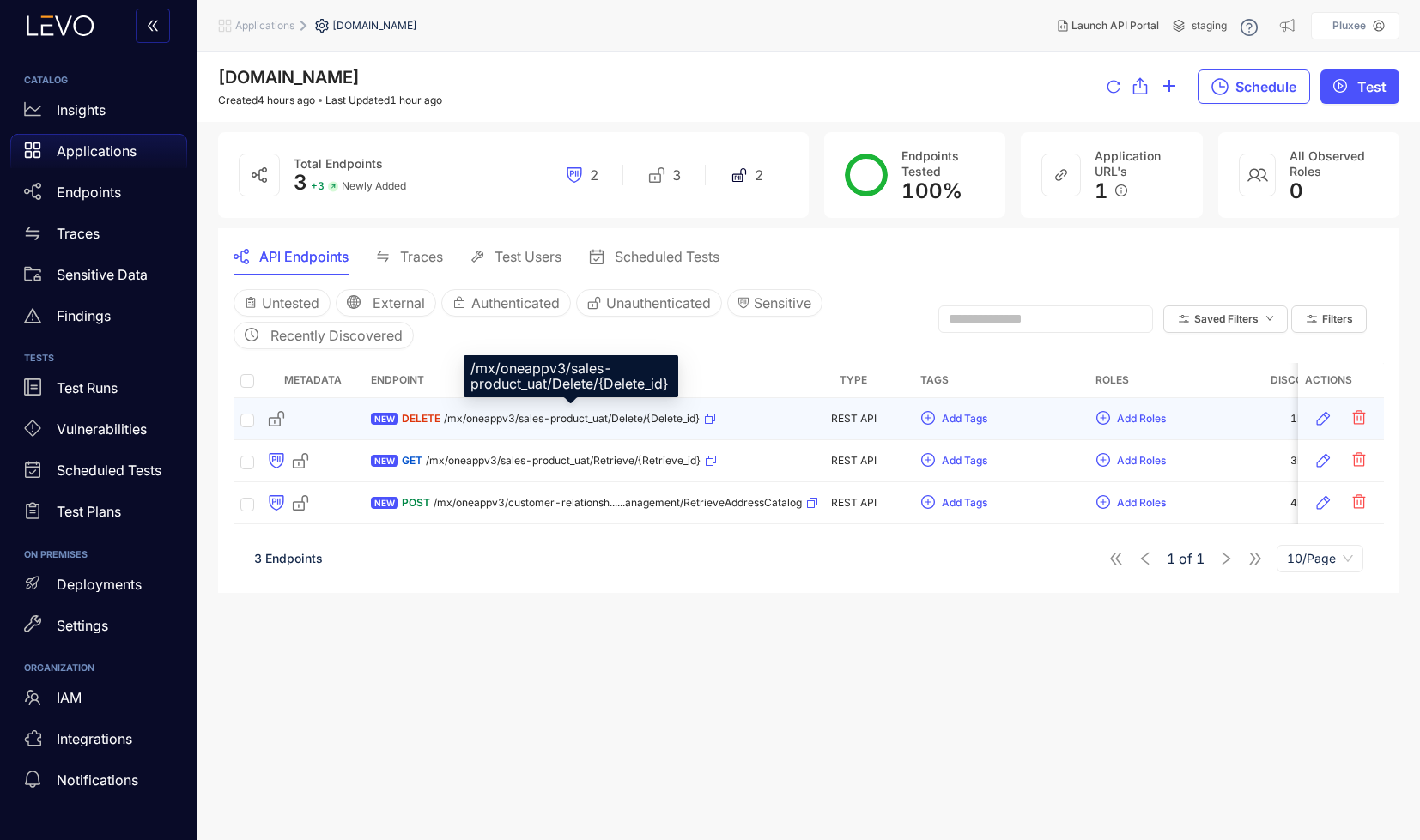 click on "/mx/oneappv3/sales-product_uat/Delete/{Delete_id}" at bounding box center [572, 419] 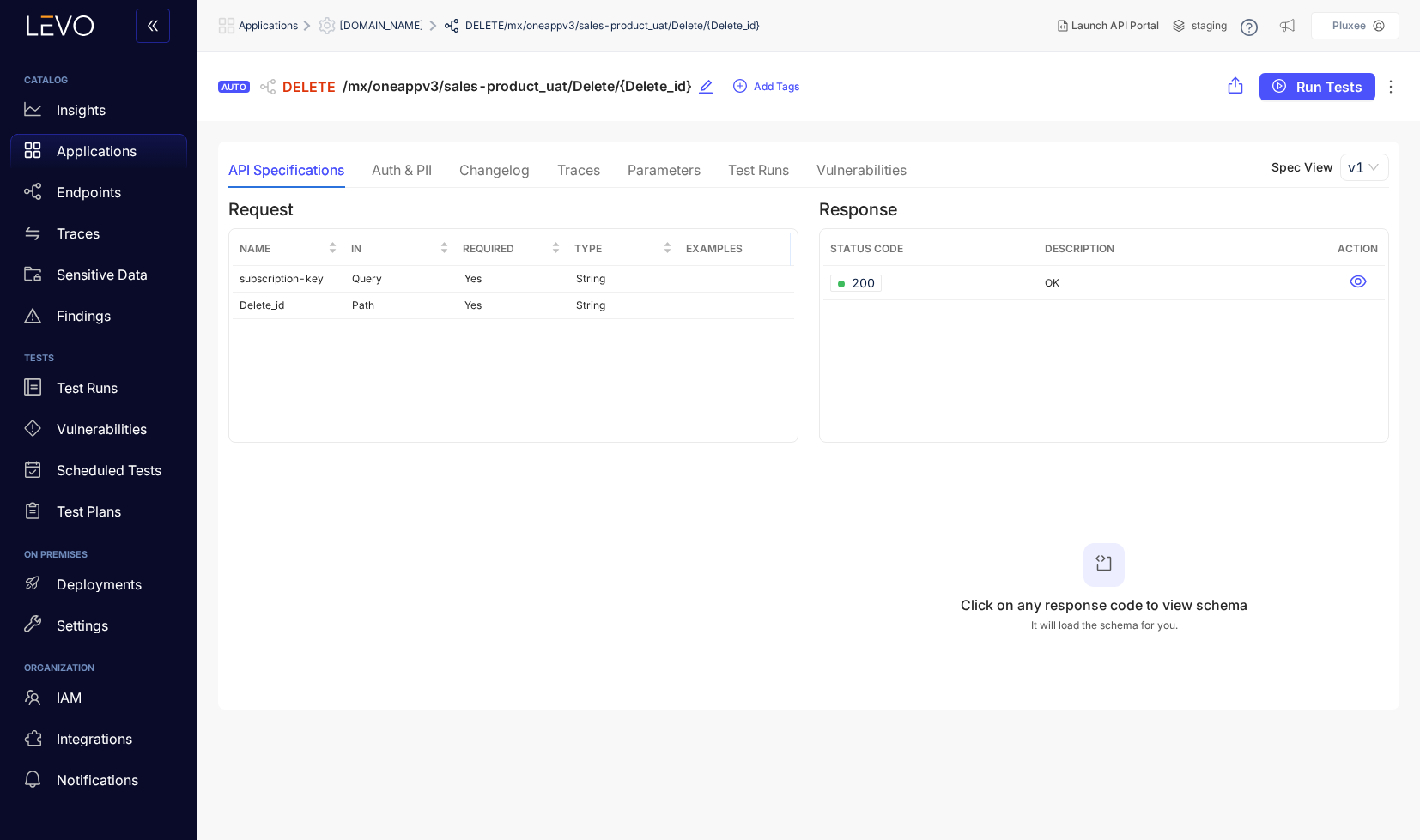click on "Vulnerabilities" at bounding box center [861, 170] 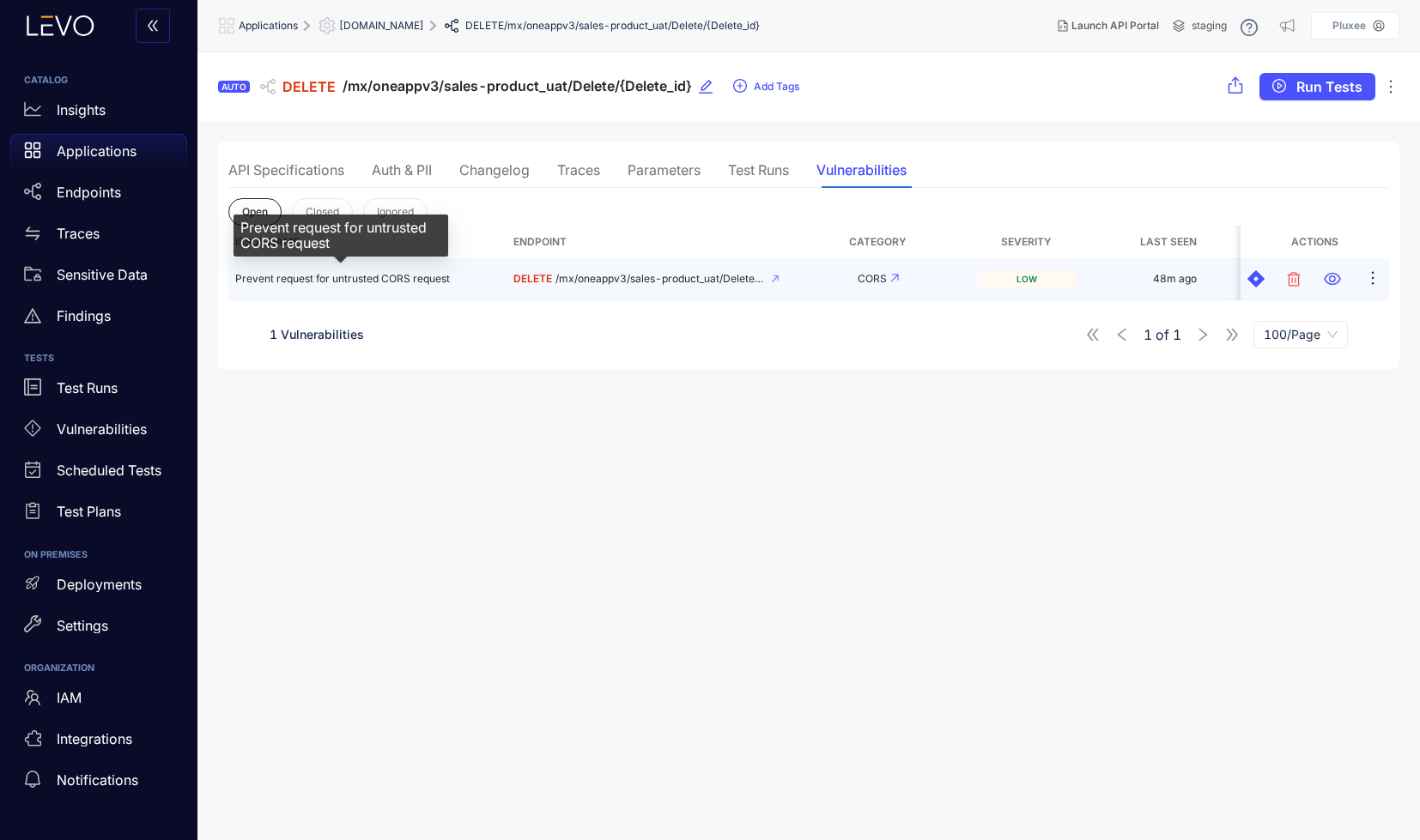 click on "Prevent request for untrusted CORS request" at bounding box center (343, 278) 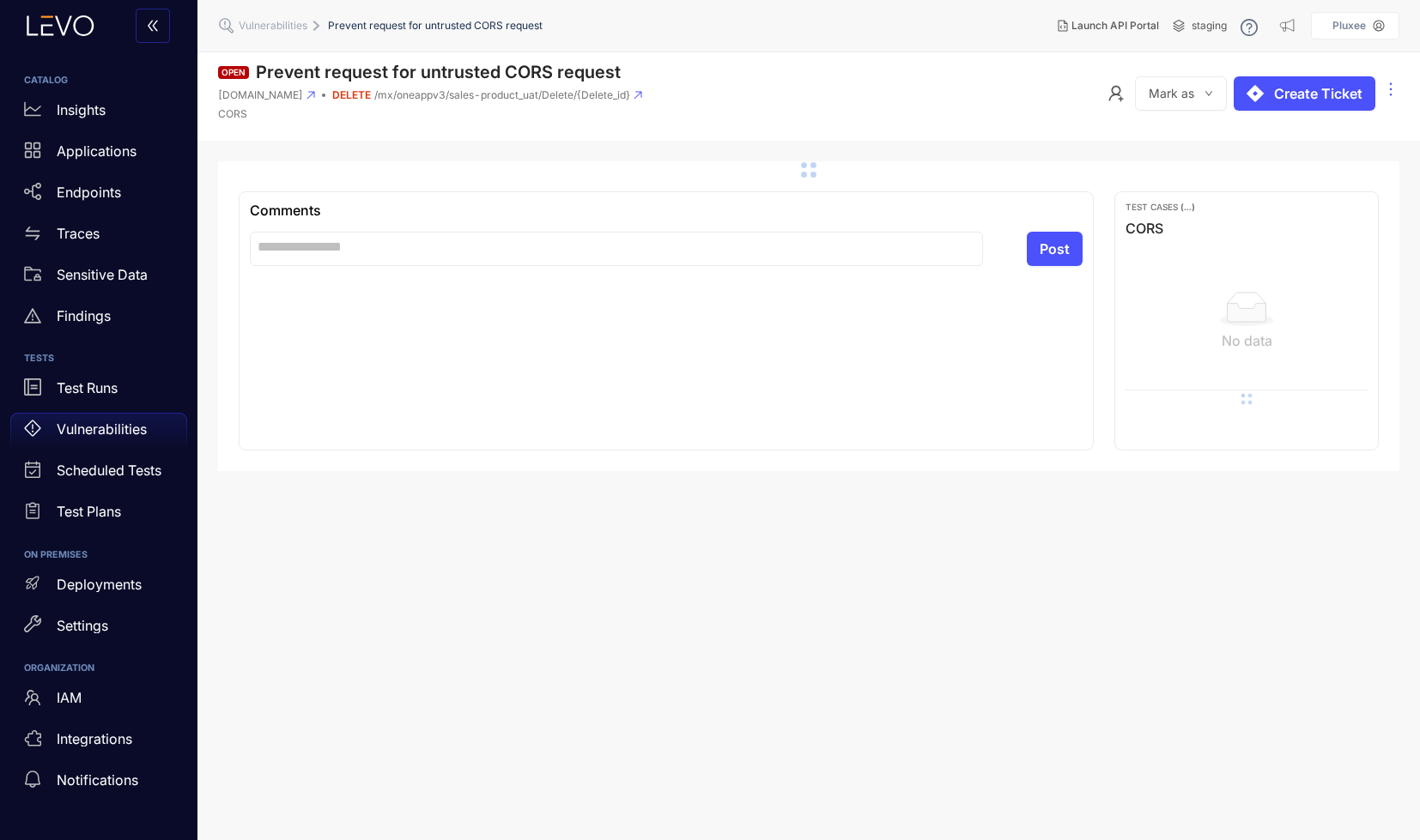 type 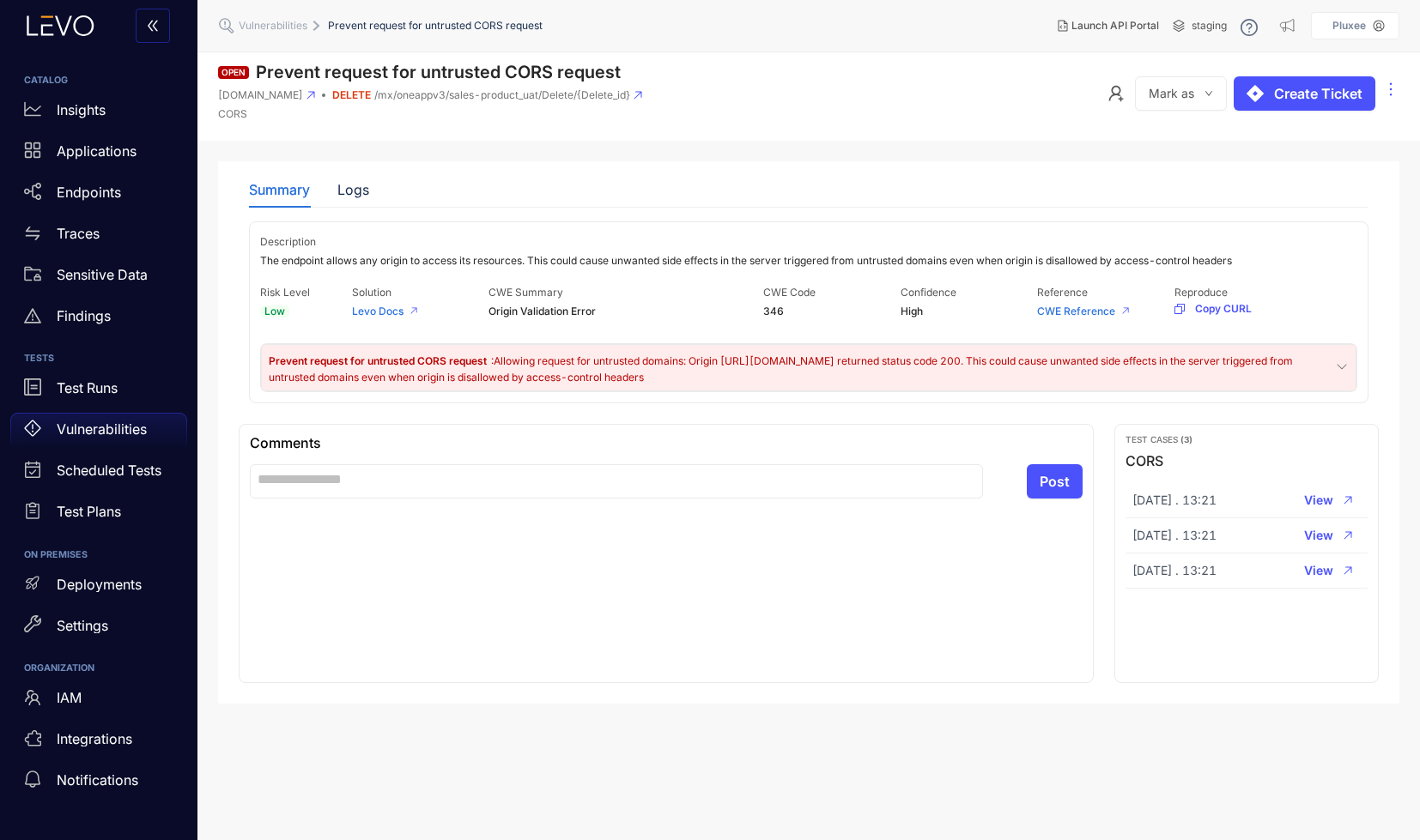 click on "Vulnerabilities" at bounding box center (273, 26) 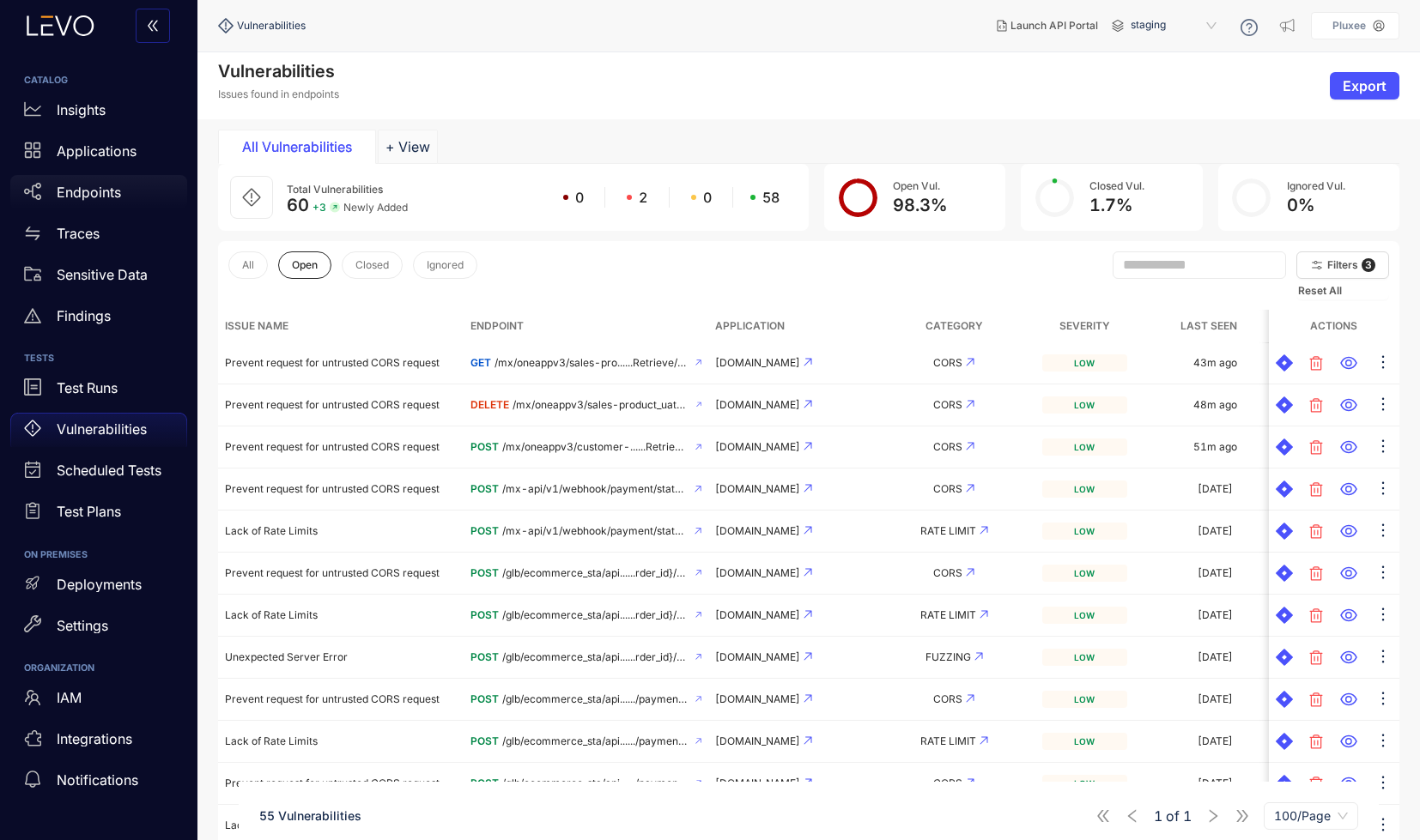 click on "Endpoints" at bounding box center [99, 192] 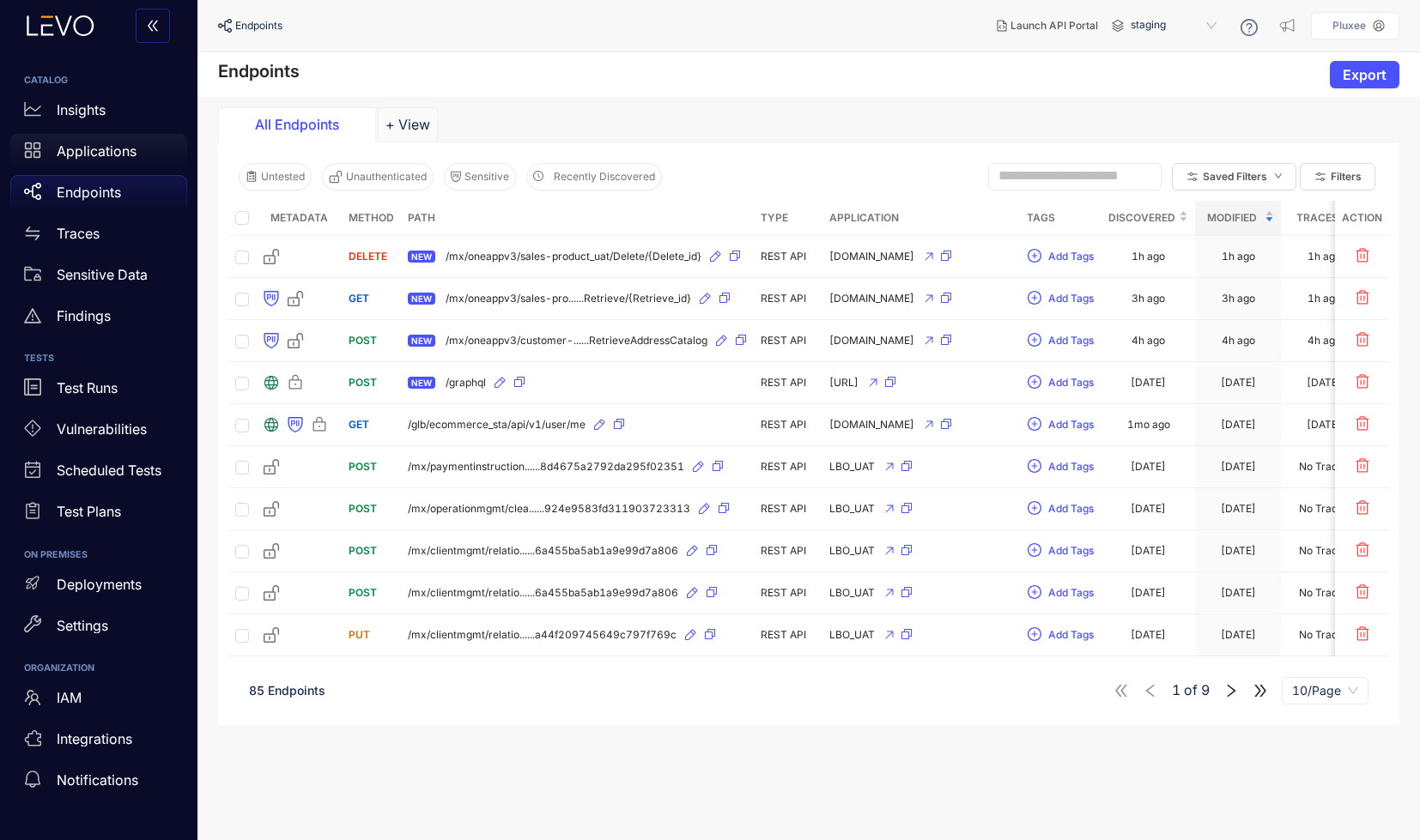 click on "Applications" at bounding box center [99, 151] 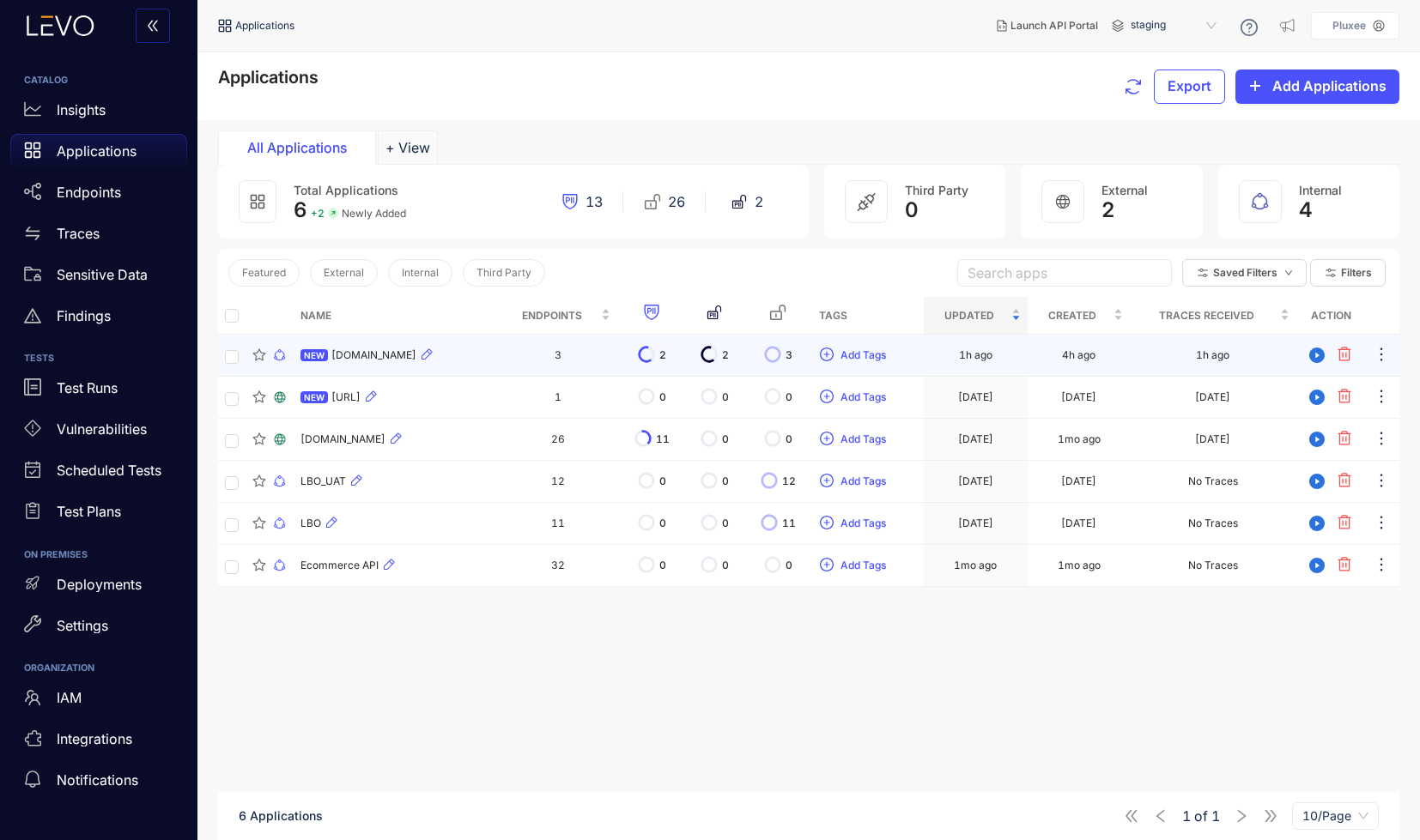 click on "[DOMAIN_NAME]" at bounding box center [373, 355] 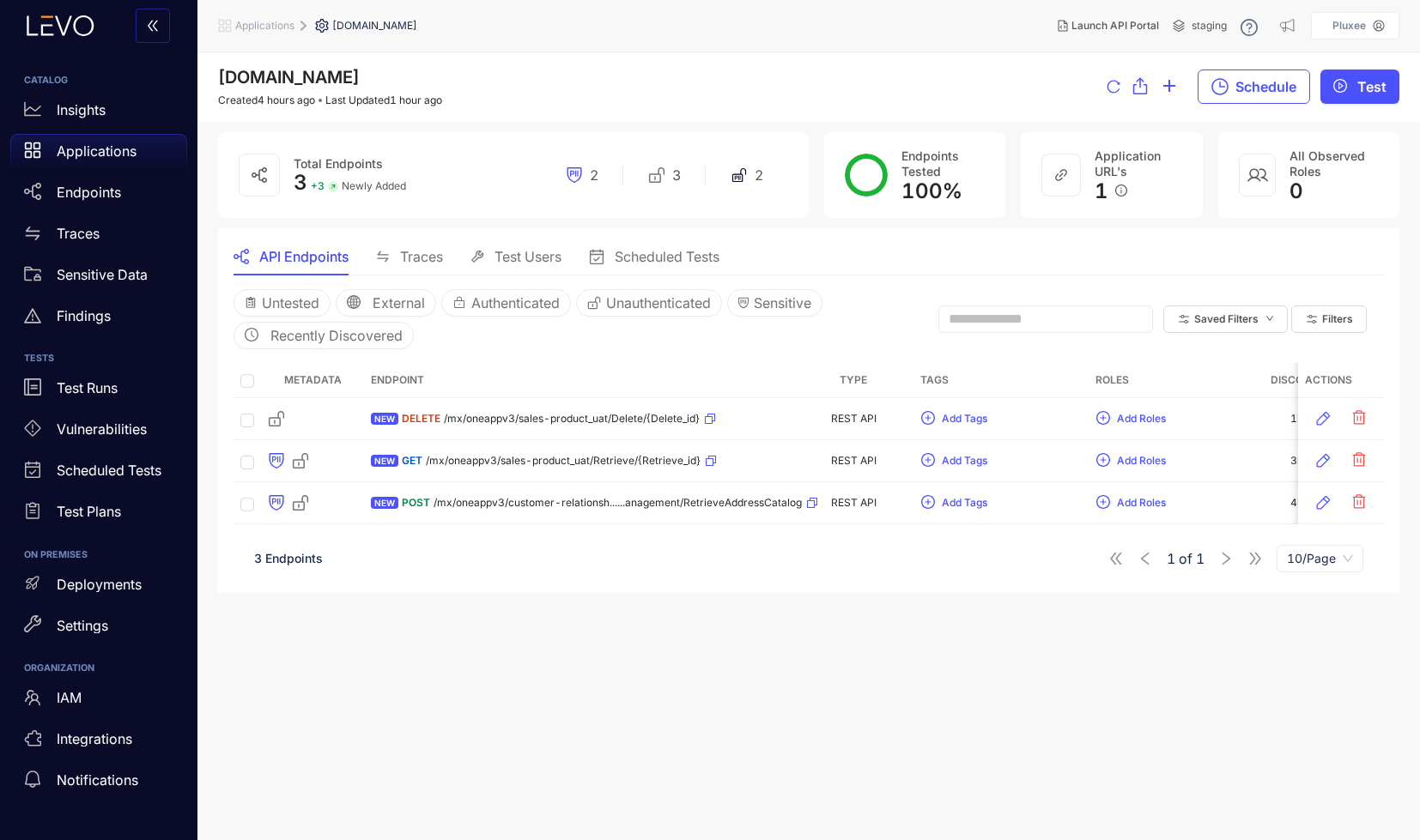 click on "Traces" at bounding box center (410, 257) 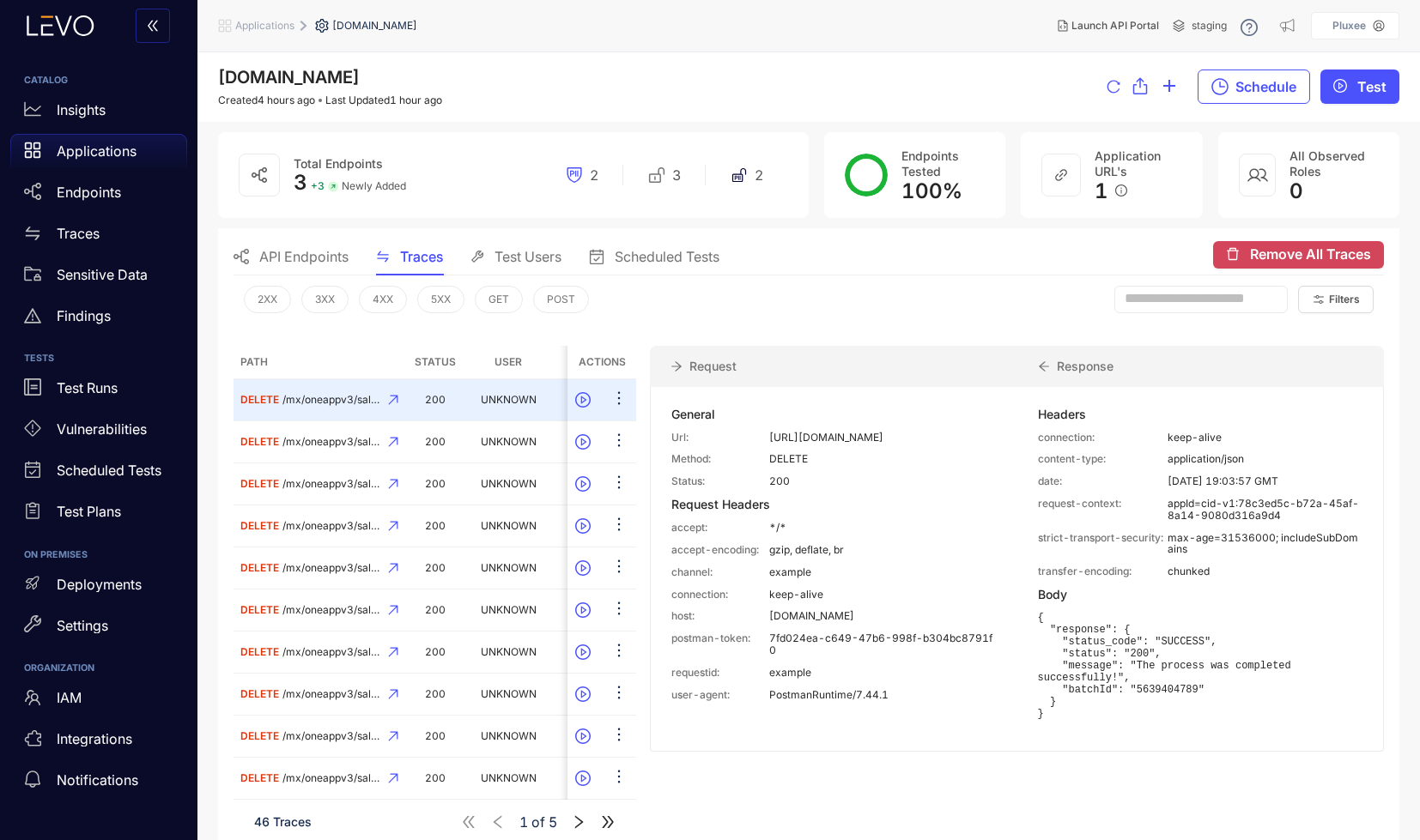 click on "API Endpoints" at bounding box center (304, 257) 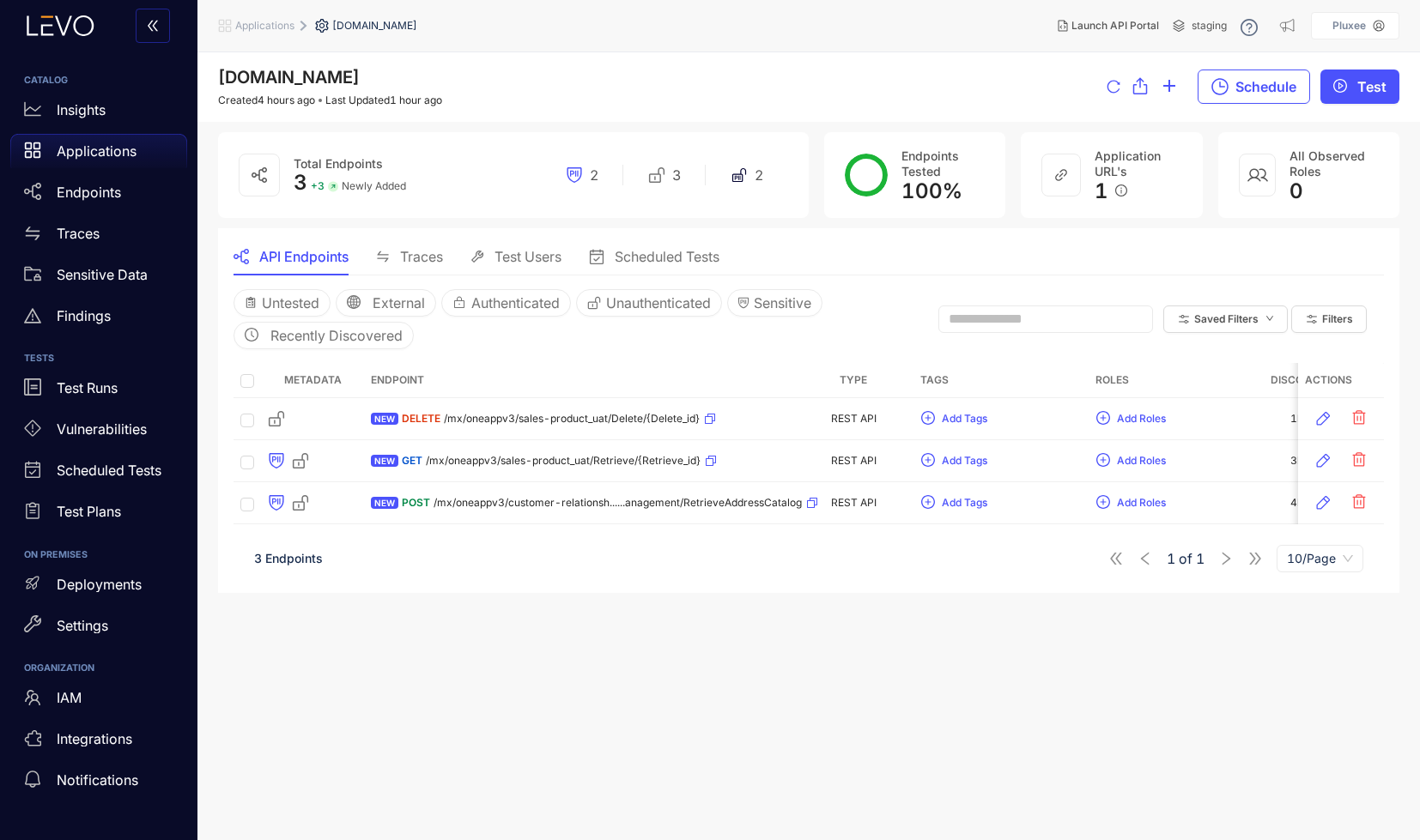 click on "CATALOG Insights Applications Endpoints Traces Sensitive Data Findings TESTS Test Runs Vulnerabilities Scheduled Tests Test Plans ON PREMISES Deployments Settings ORGANIZATION IAM Integrations Notifications Applications    neu.api.tst.pluxee.tools   Launch API Portal staging Pluxee neu.api.tst.pluxee.tools Created  4 hours ago Last Updated  1 hour ago Schedule Test Total Endpoints 3   + 3     Newly Added 2 3 2 Endpoints Tested 100 % Application URL's 1 All Observed Roles 0 API Endpoints Traces Test Users Scheduled Tests  Untested   External   Authenticated   Unauthenticated   Sensitive   Recently Discovered  Saved Filters Filters  Metadata Endpoint Type Tags Roles Discovered Modified Traces Actions                     NEW DELETE /mx/oneappv3/sales-product_uat/Delete/{Delete_id} REST API   Add Tags   Add Roles 1h ago 1h ago 1h ago NEW GET /mx/oneappv3/sales-product_uat/Retrieve/{Retrieve_id} REST API   Add Tags   Add Roles 3h ago 3h ago 1h ago NEW POST REST API   Add Tags   Add Roles 4h ago 4h ago" at bounding box center [710, 420] 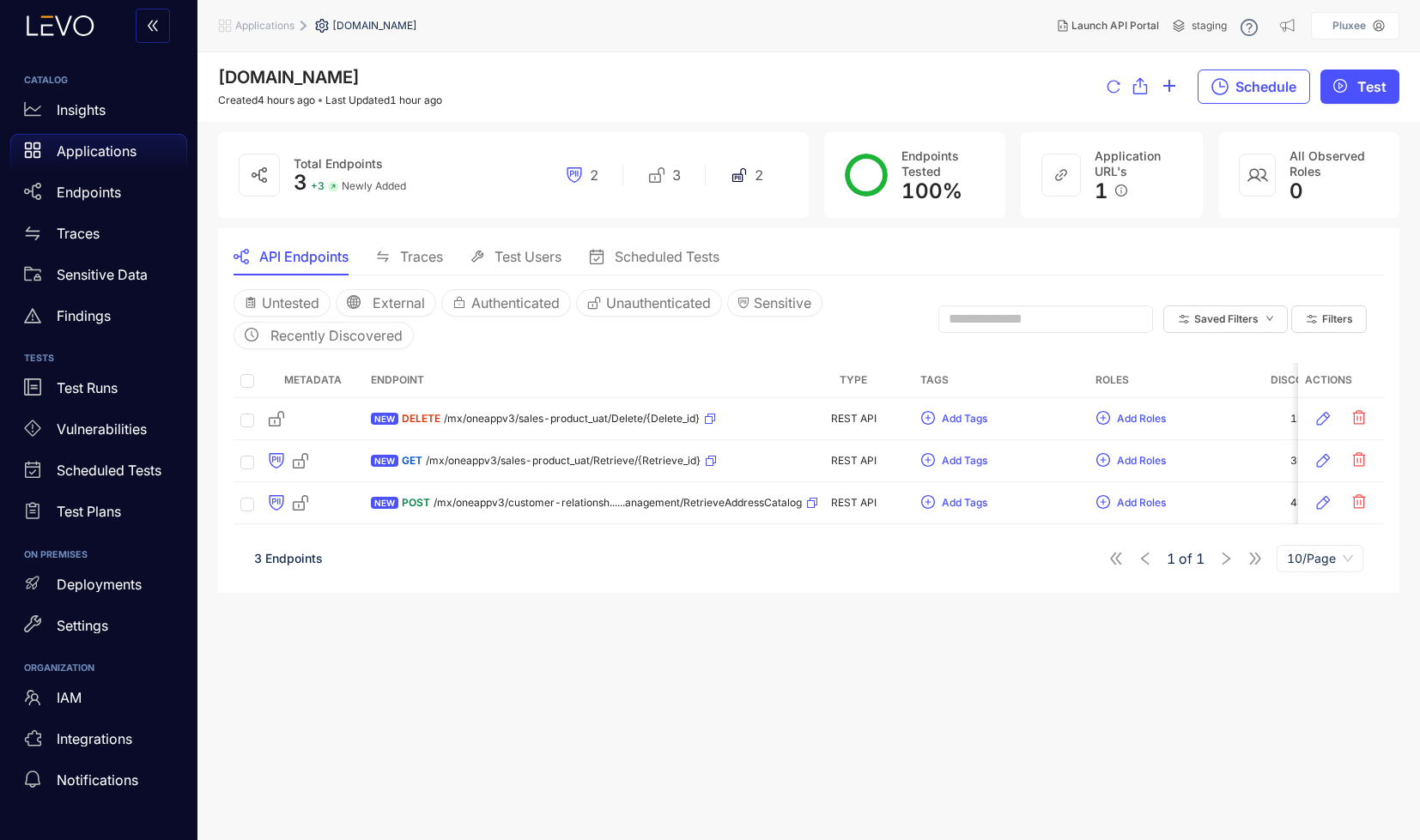 click on "CATALOG Insights Applications Endpoints Traces Sensitive Data Findings TESTS Test Runs Vulnerabilities Scheduled Tests Test Plans ON PREMISES Deployments Settings ORGANIZATION IAM Integrations Notifications" at bounding box center (99, 420) 